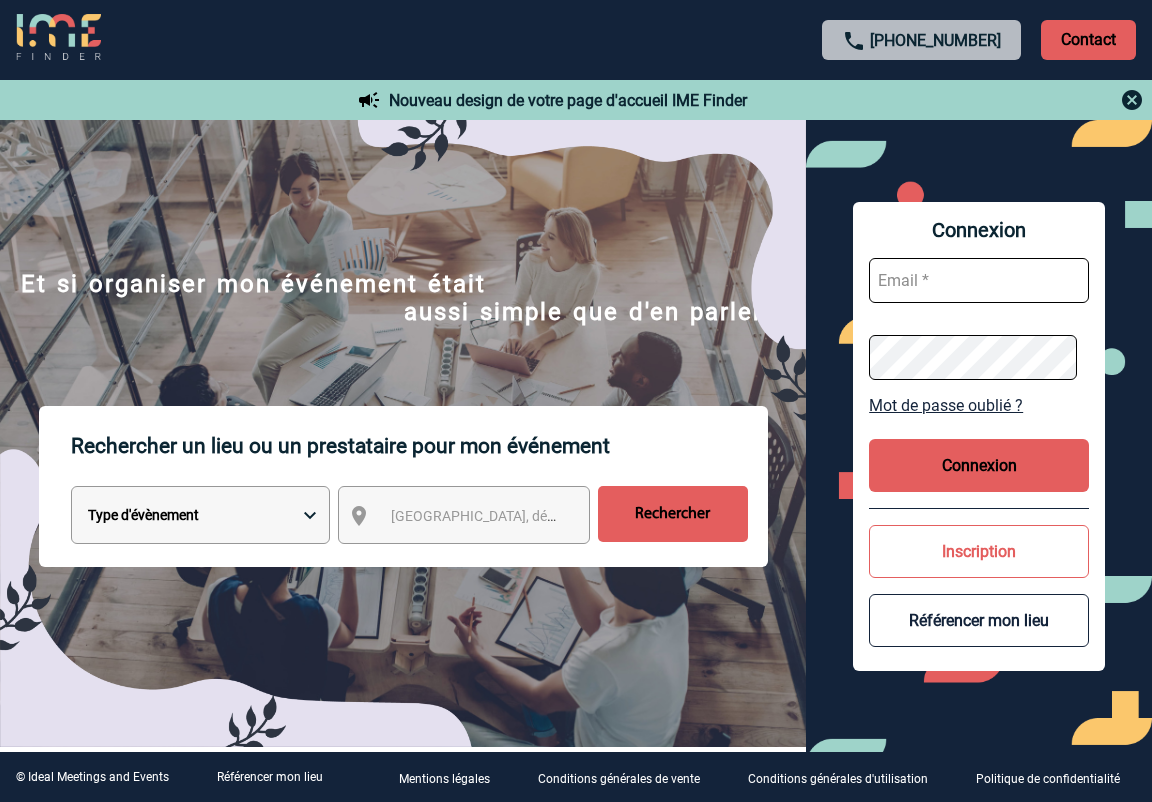scroll, scrollTop: 0, scrollLeft: 0, axis: both 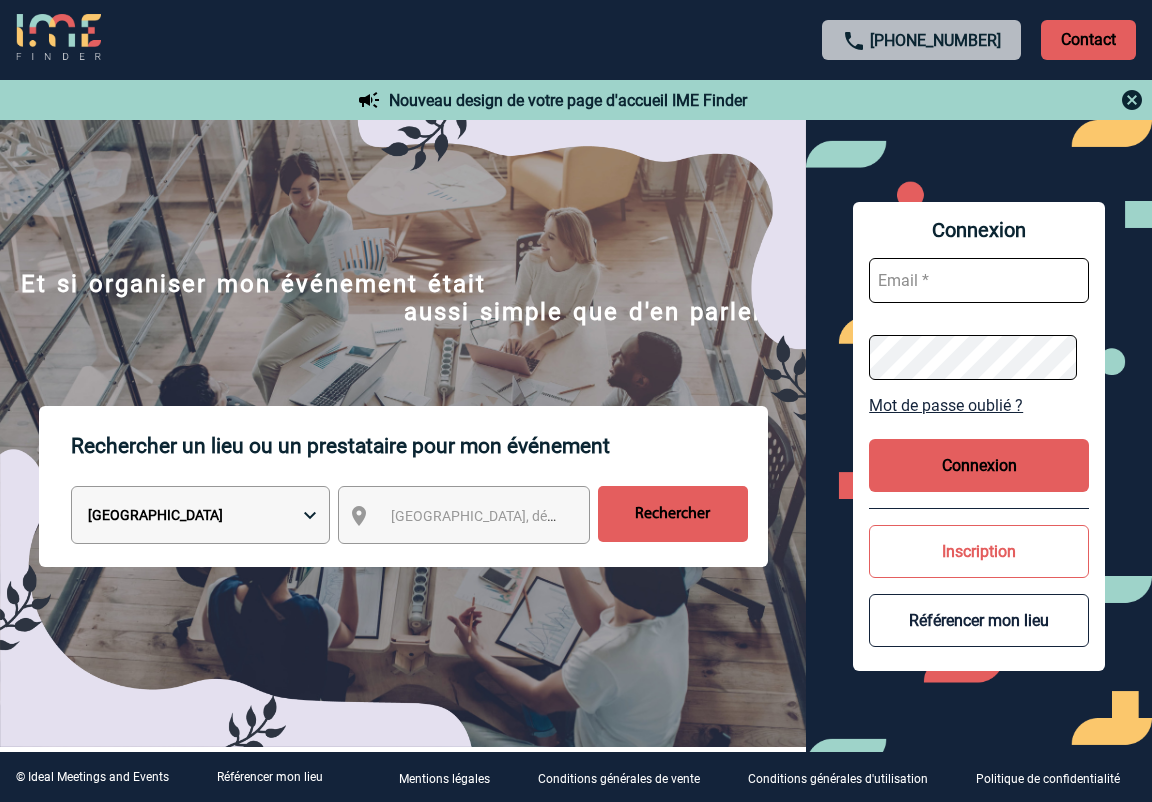 click on "Type d'évènement
Séminaire avec nuitée
Réunion
Repas de groupe
Team Building & animation
Prestation traiteur
Location de salle seule
Hébergement de groupe
Autre" at bounding box center [200, 515] 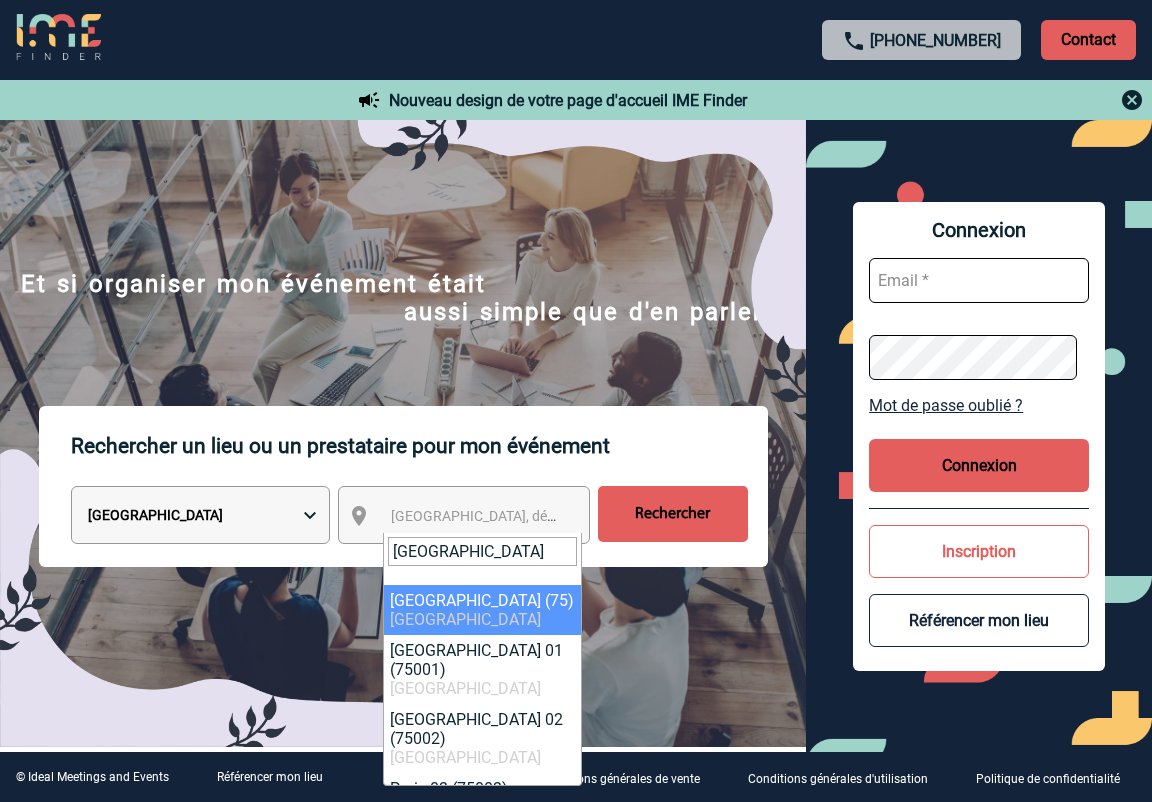 type on "paris" 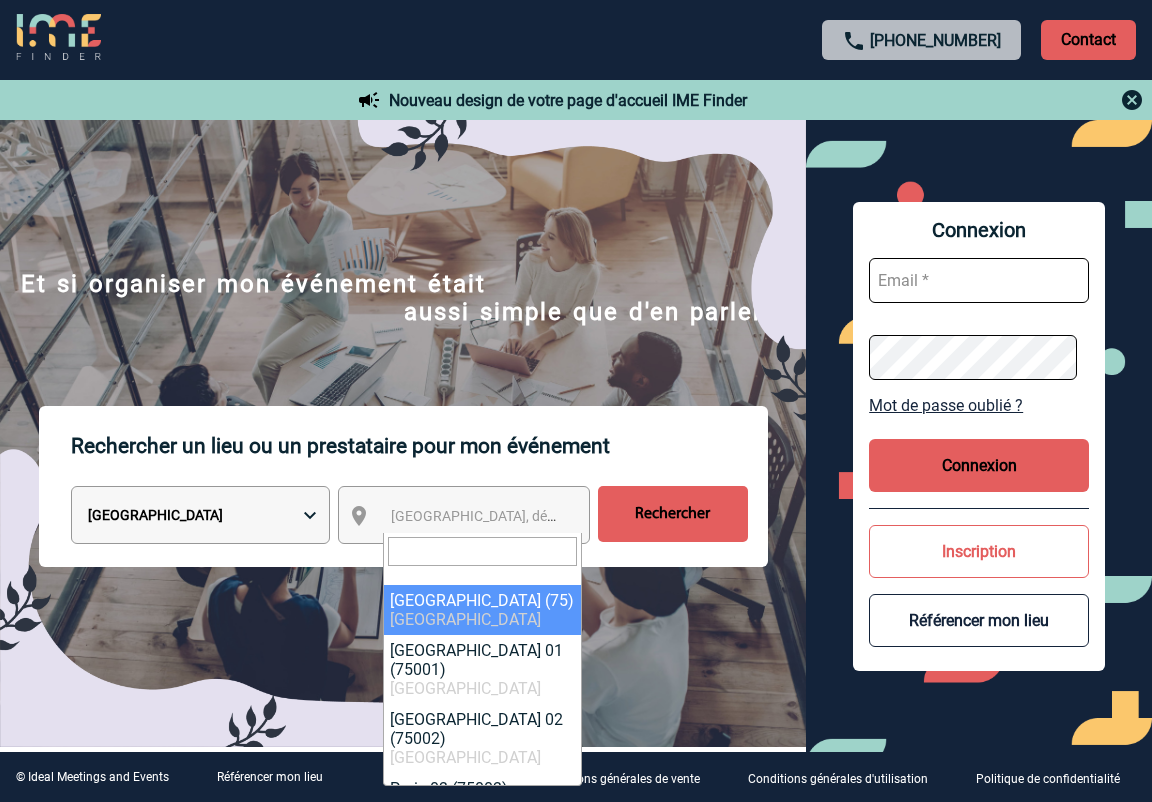 select on "3" 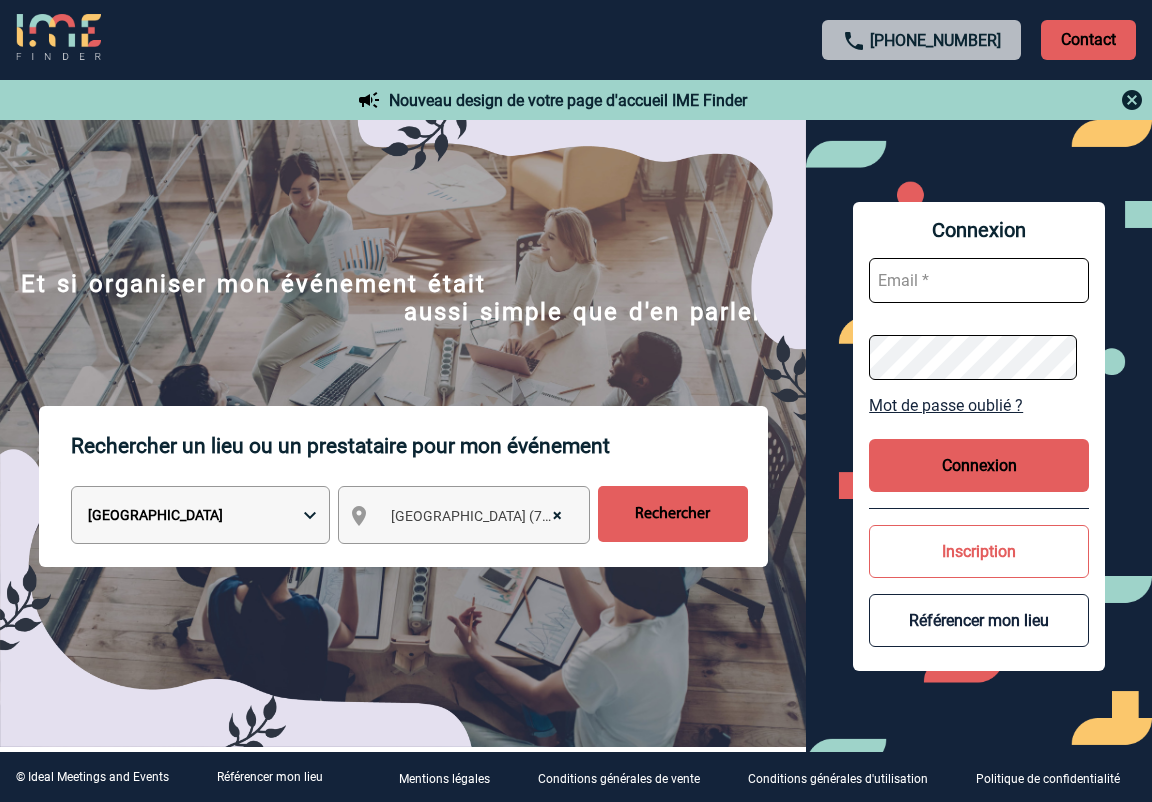 click on "Rechercher" at bounding box center [673, 514] 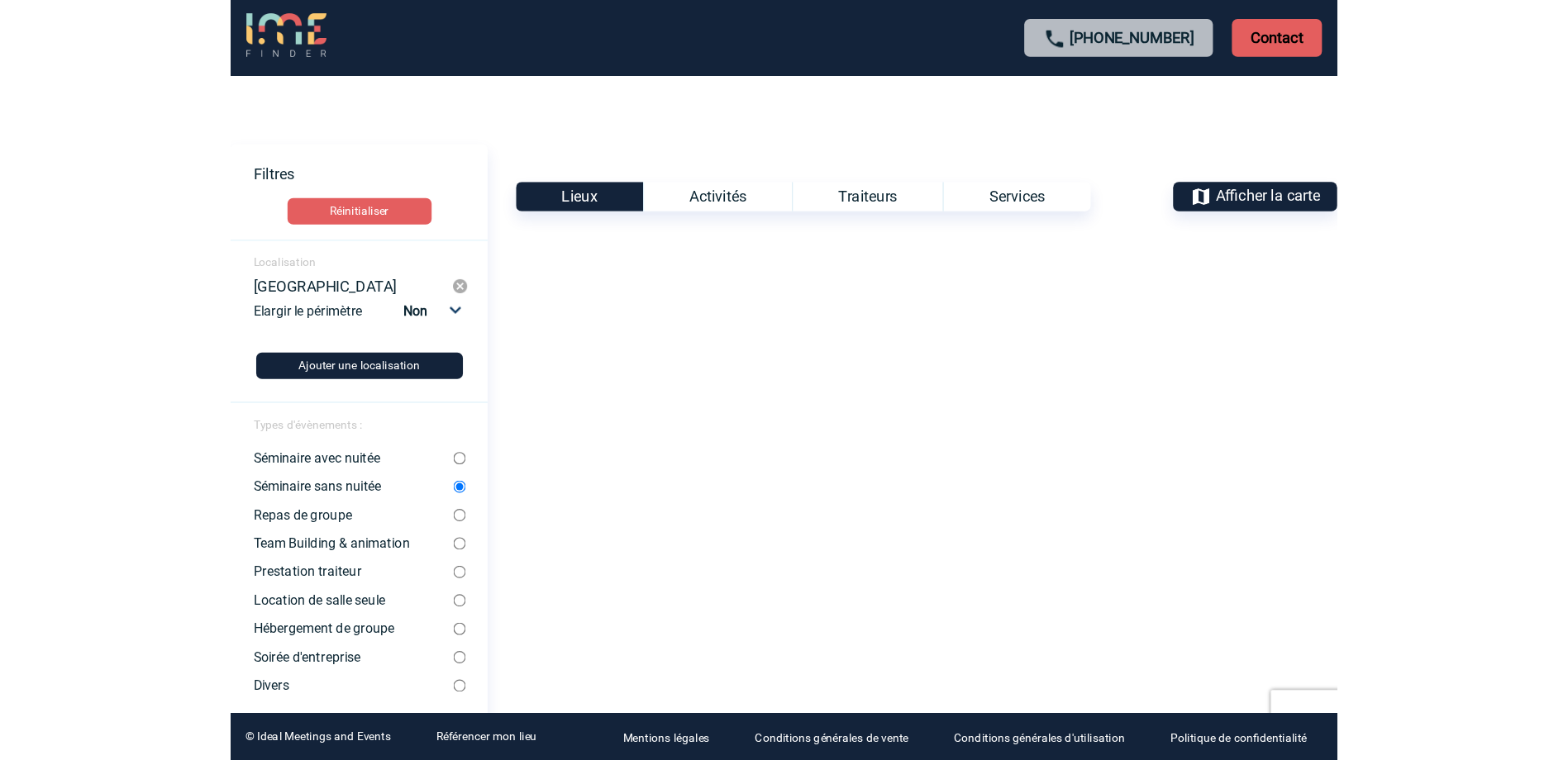 scroll, scrollTop: 0, scrollLeft: 0, axis: both 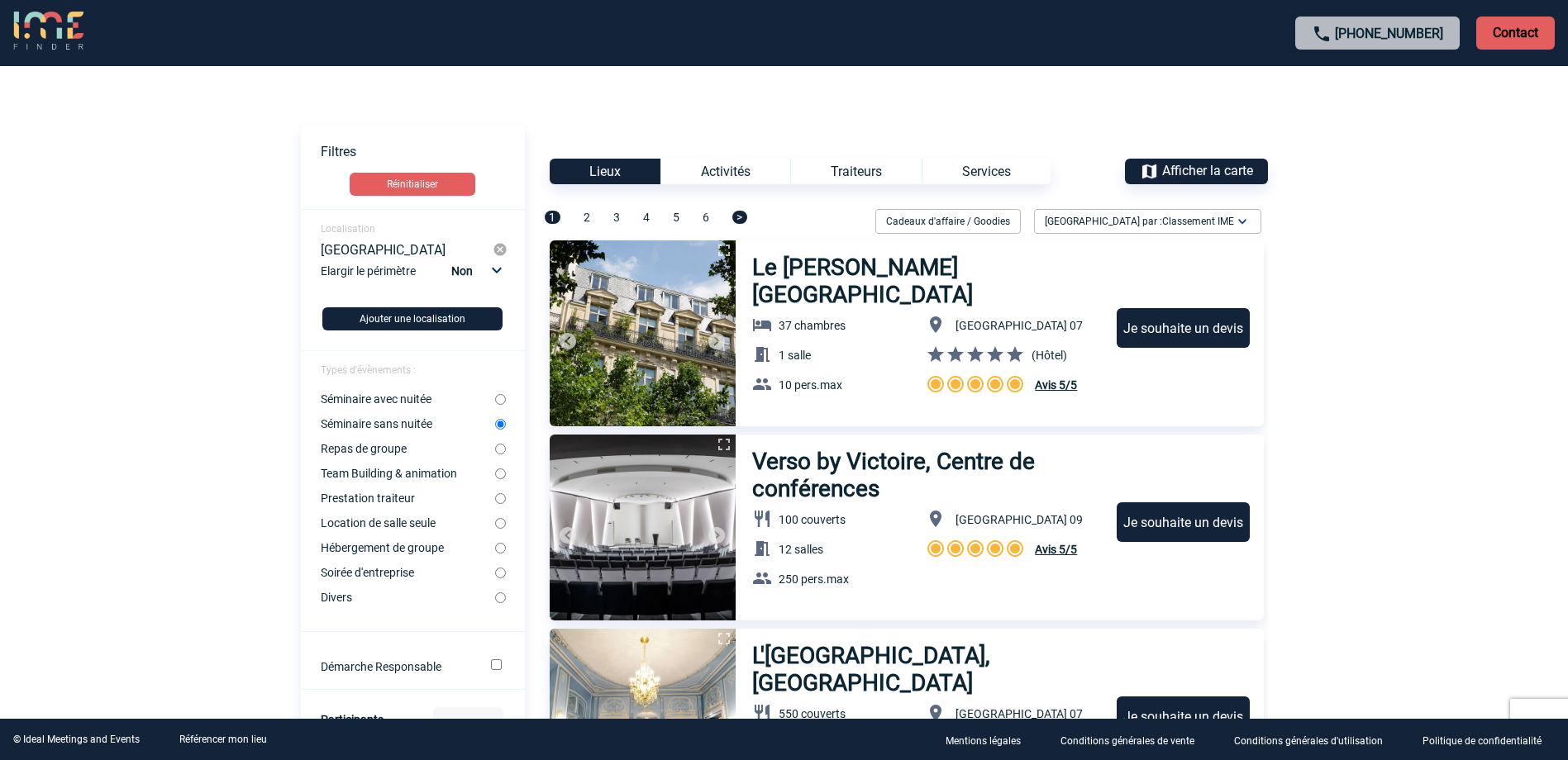 click on "Contact" at bounding box center [1515, 33] 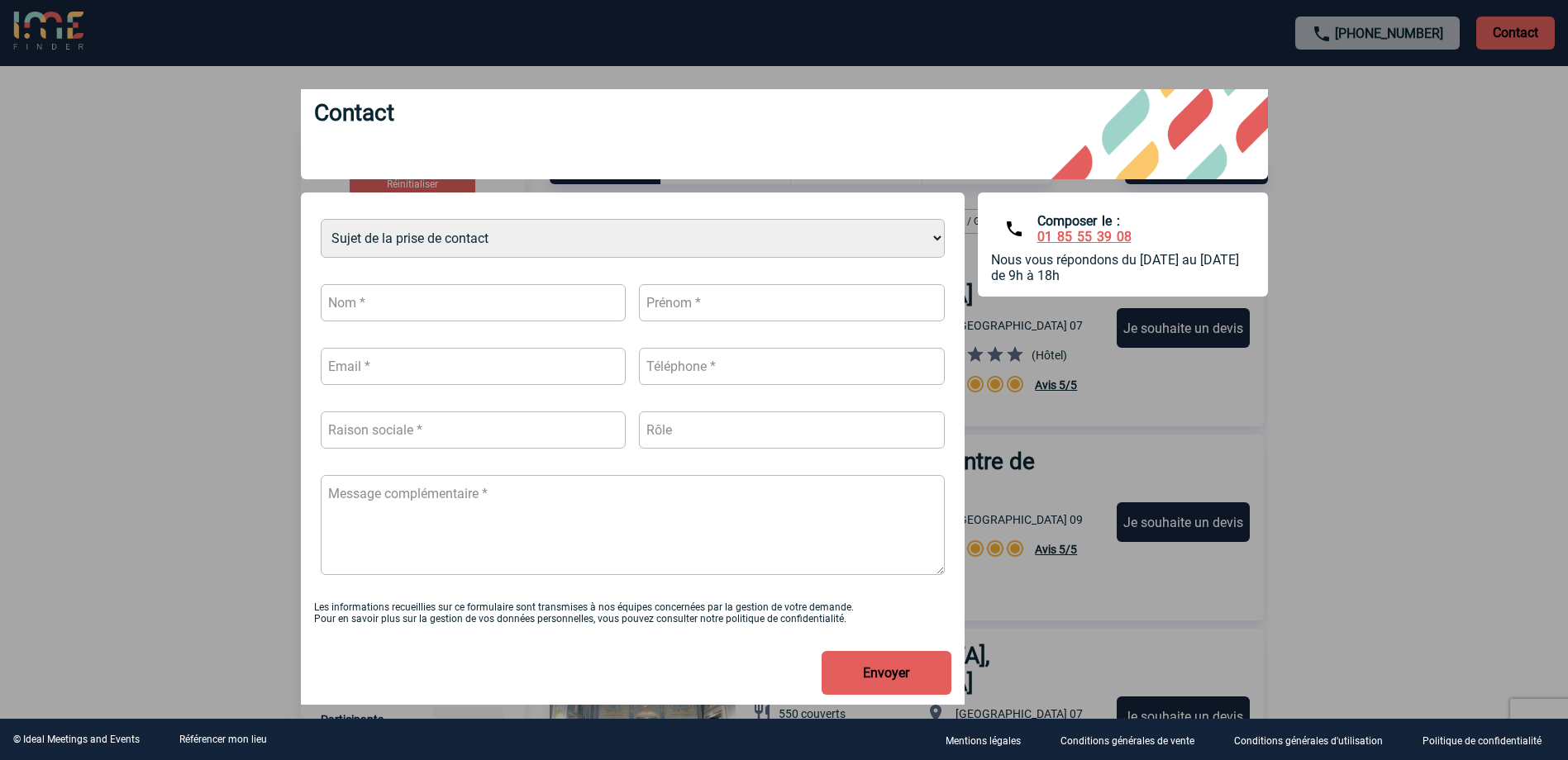 scroll, scrollTop: 66, scrollLeft: 0, axis: vertical 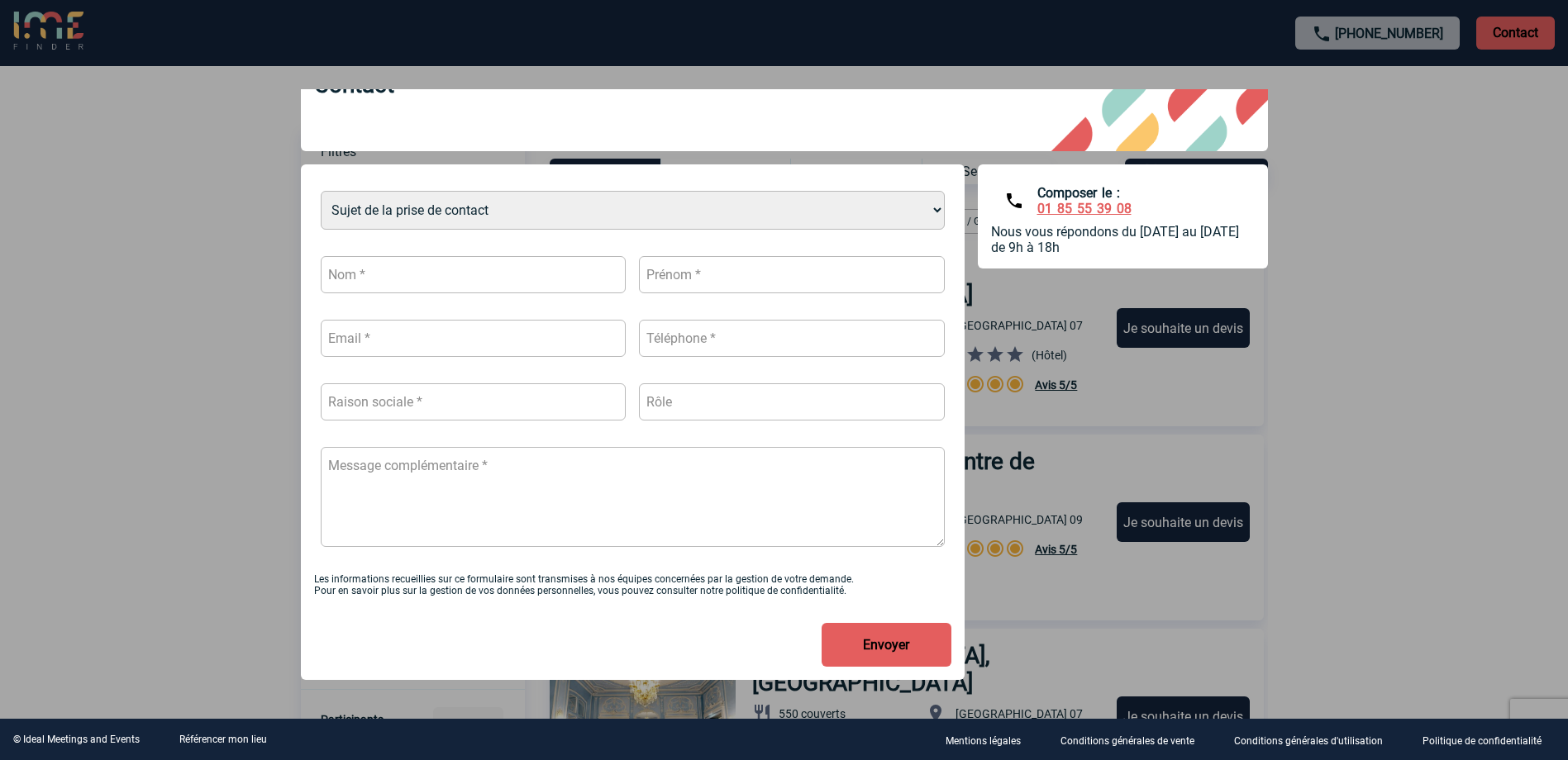 click at bounding box center (784, 380) 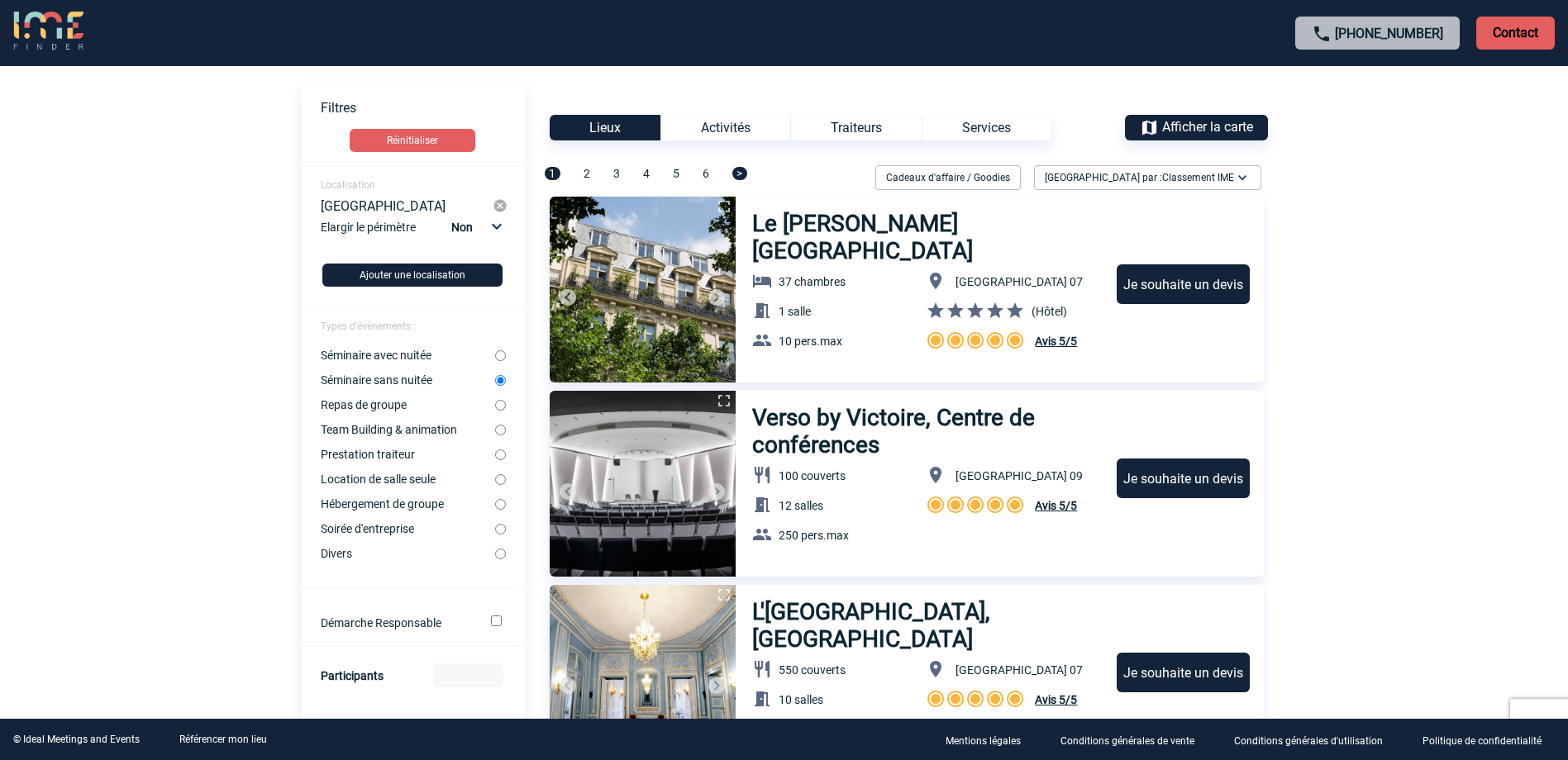scroll, scrollTop: 0, scrollLeft: 0, axis: both 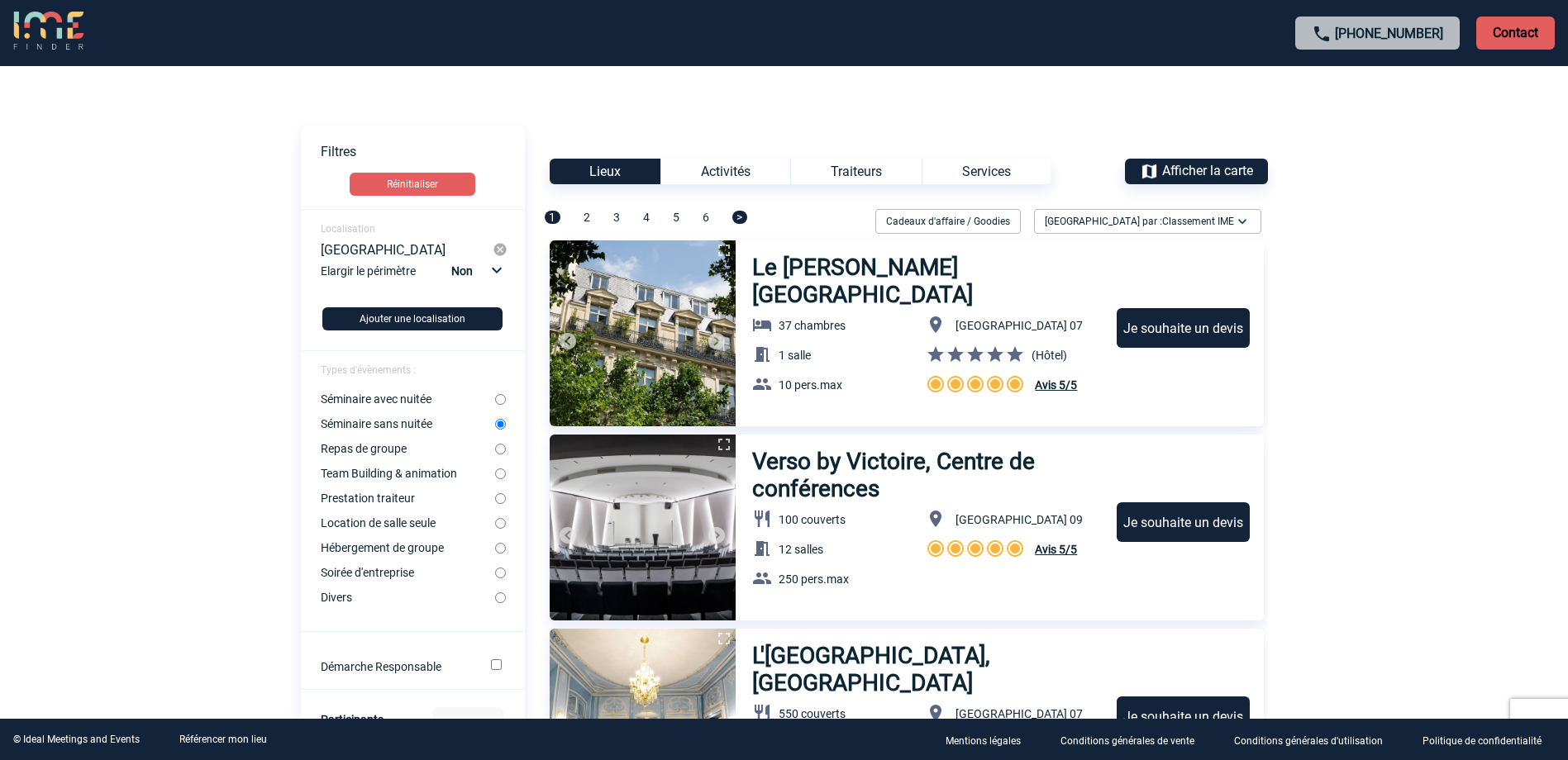 click at bounding box center (48, 31) 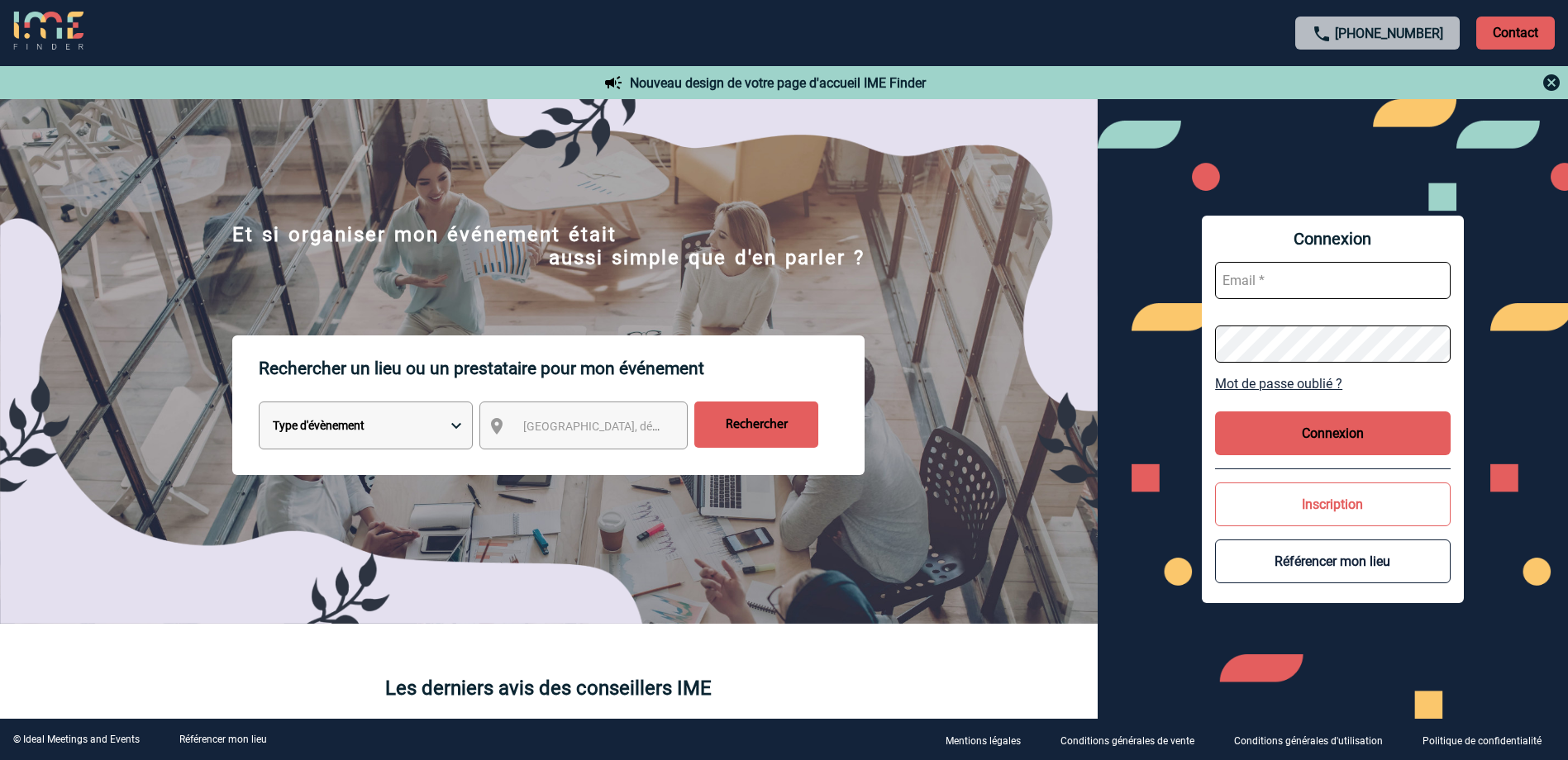 scroll, scrollTop: 0, scrollLeft: 0, axis: both 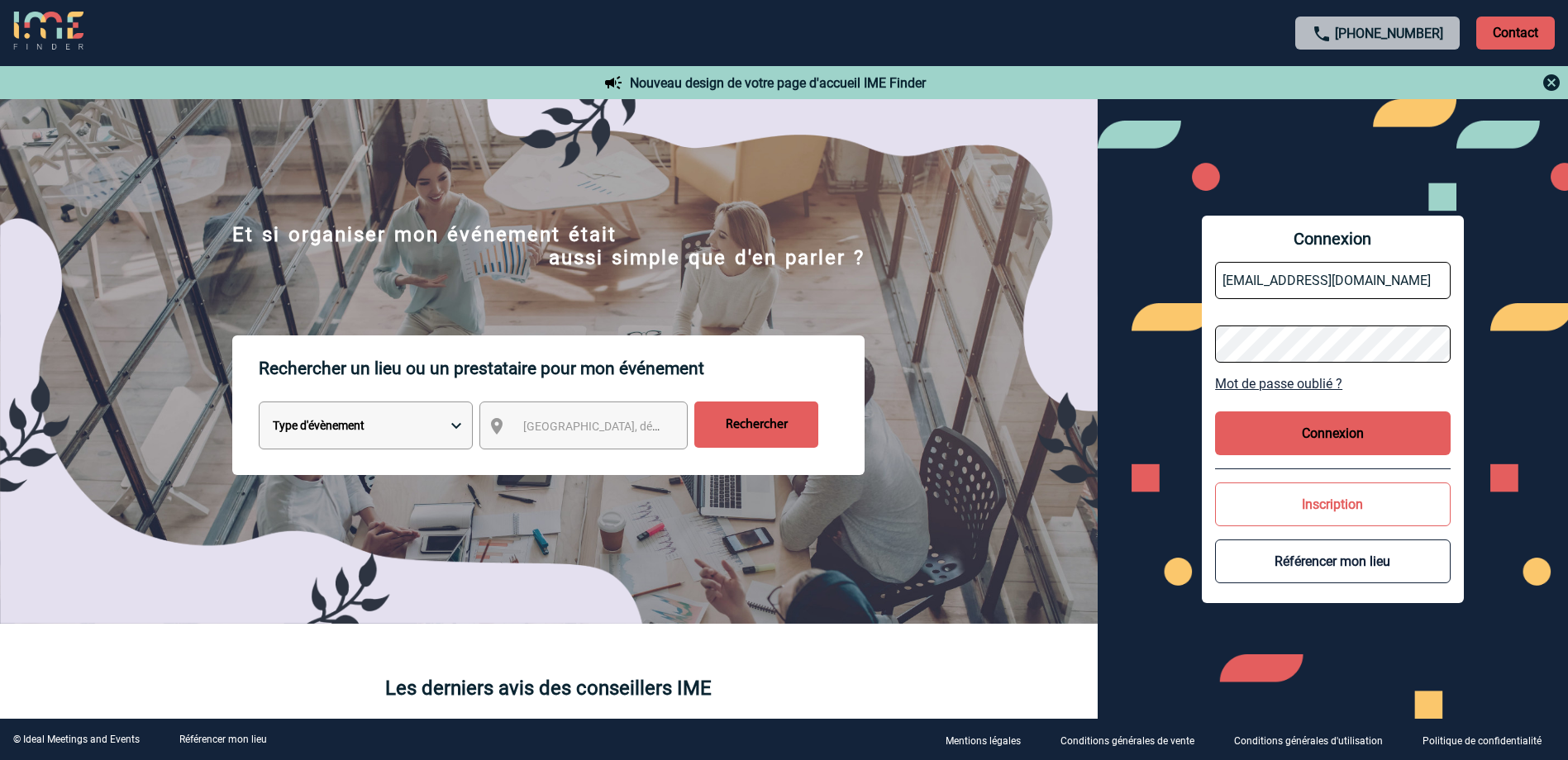 type on "LaurenceLucieFrancoise.Boucher@pfizer.com" 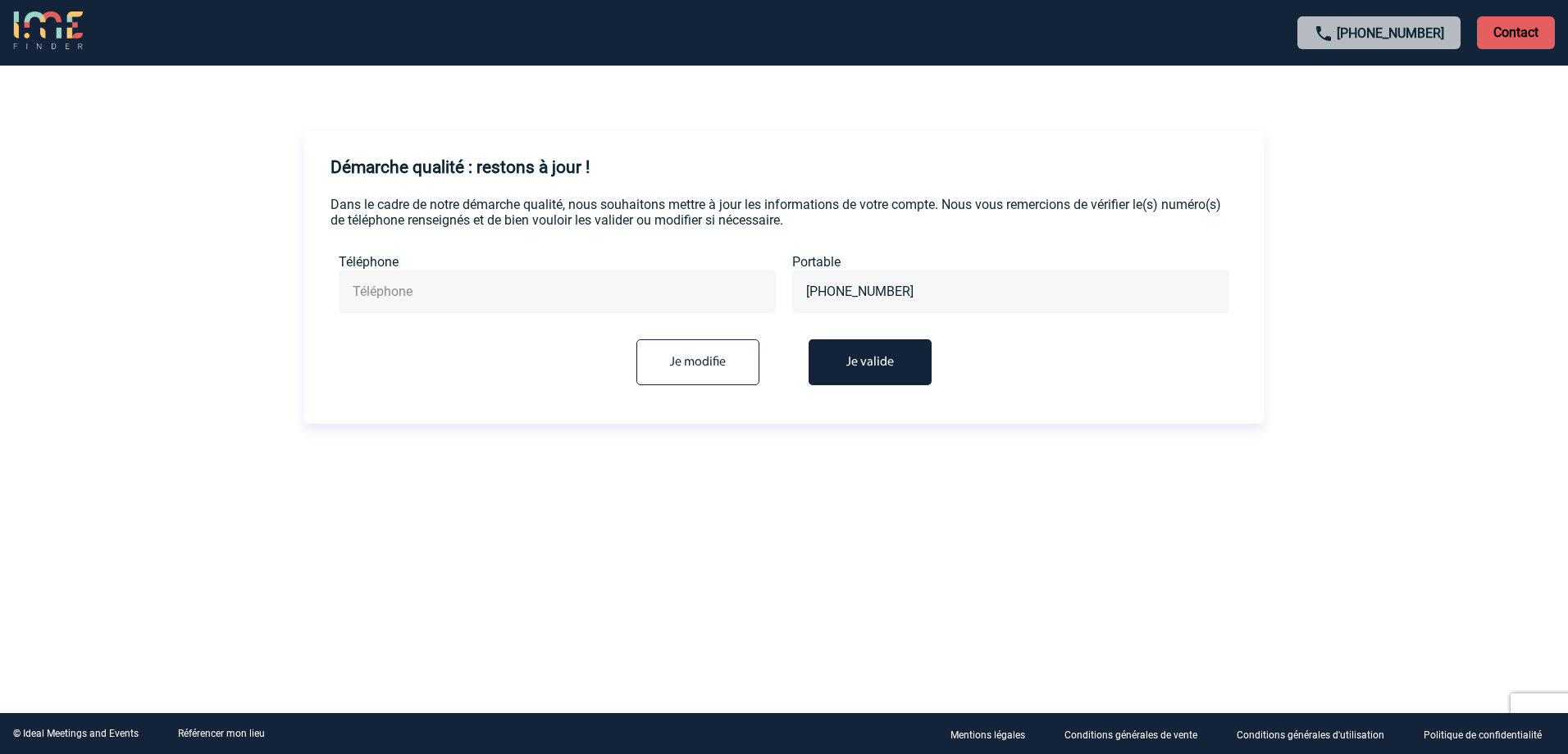scroll, scrollTop: 0, scrollLeft: 0, axis: both 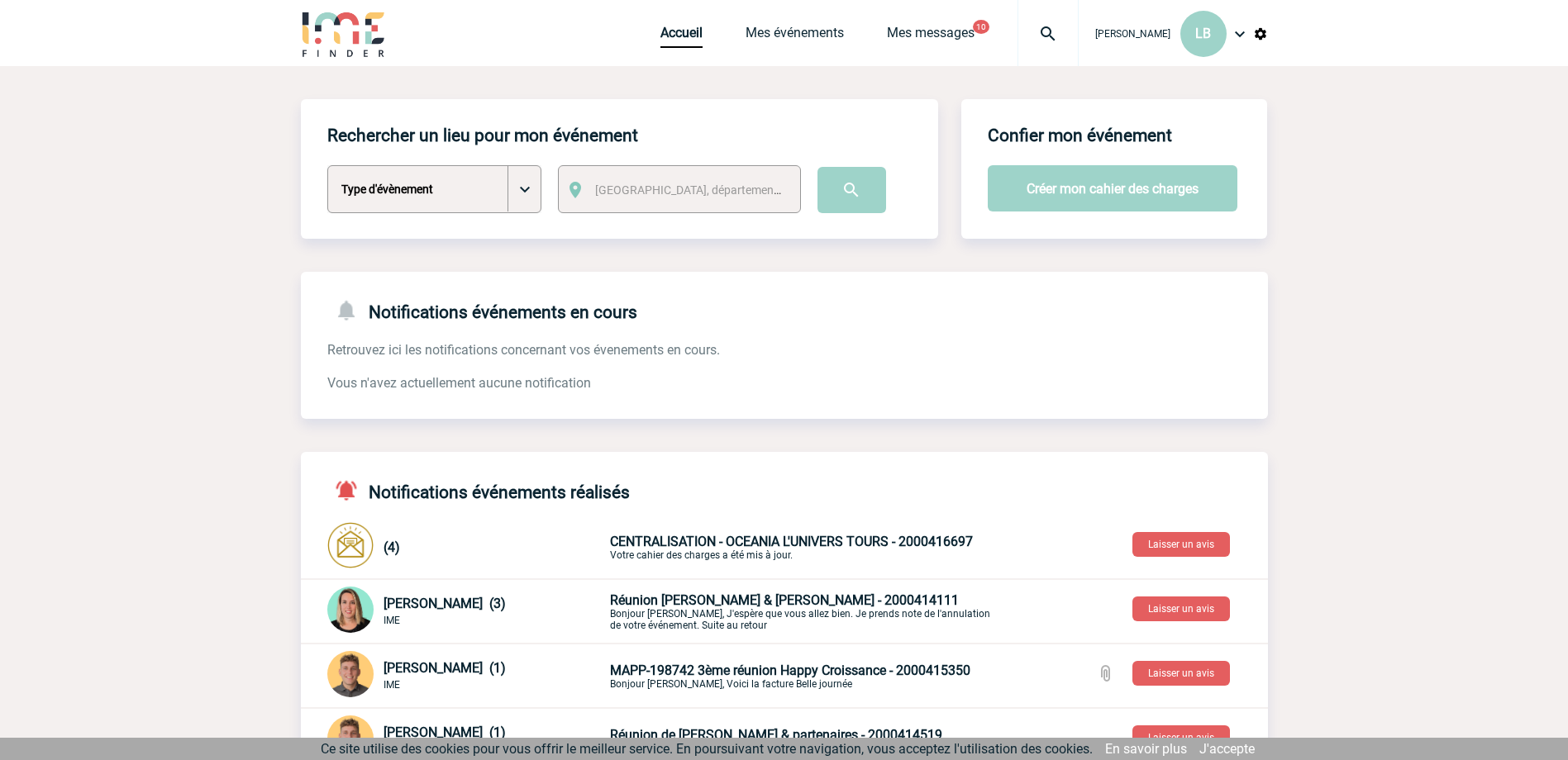 click on "Type d'évènement
Séminaire avec nuitée
Séminaire sans nuitée
Repas de groupe
Team Building & animation
Prestation traiteur
Location de salle seule
Hébergement de groupe
Soirée d'entreprise
Divers" at bounding box center [434, 189] 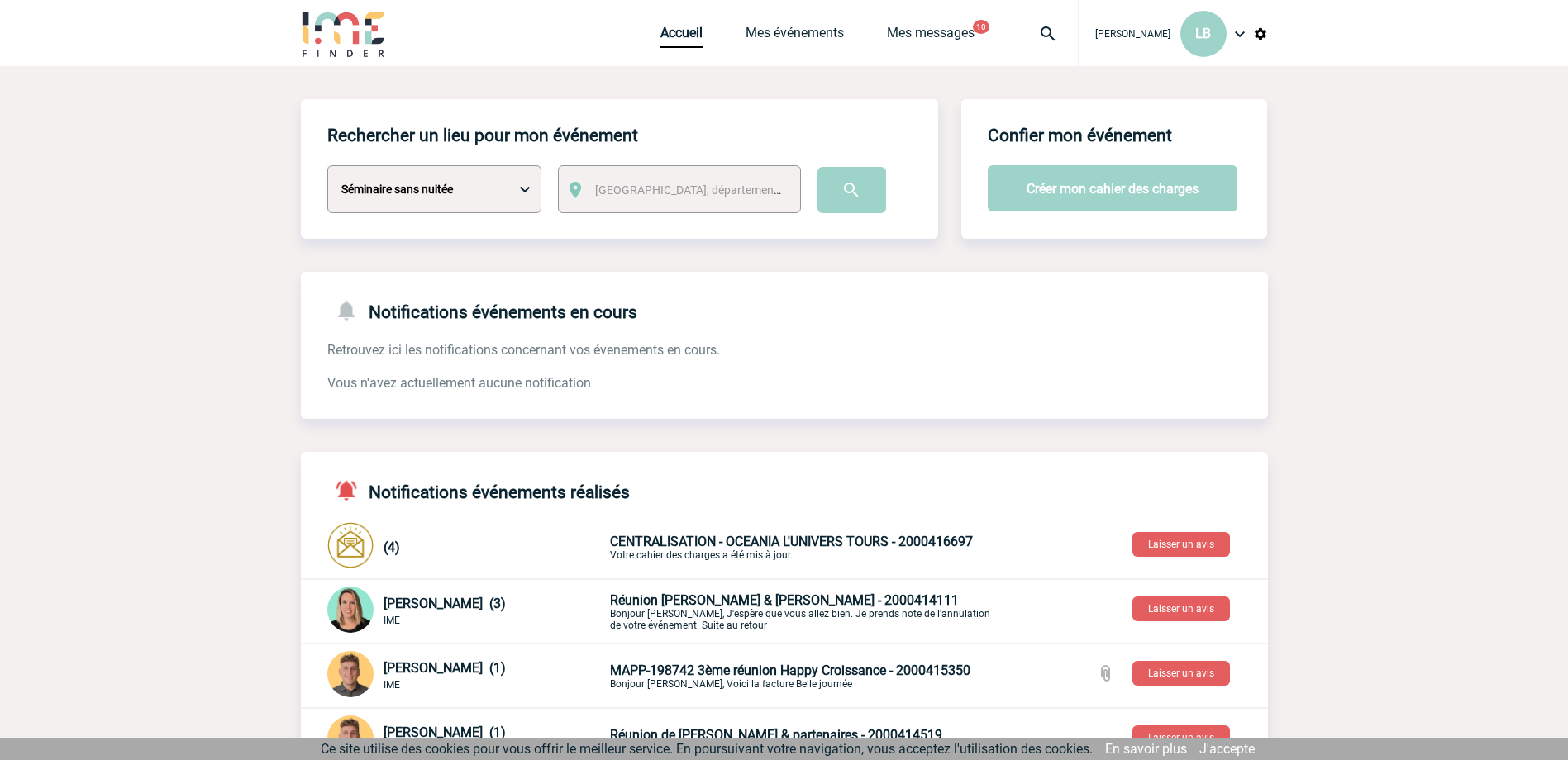 click on "Type d'évènement
Séminaire avec nuitée
Séminaire sans nuitée
Repas de groupe
Team Building & animation
Prestation traiteur
Location de salle seule
Hébergement de groupe
Soirée d'entreprise
Divers" at bounding box center [434, 189] 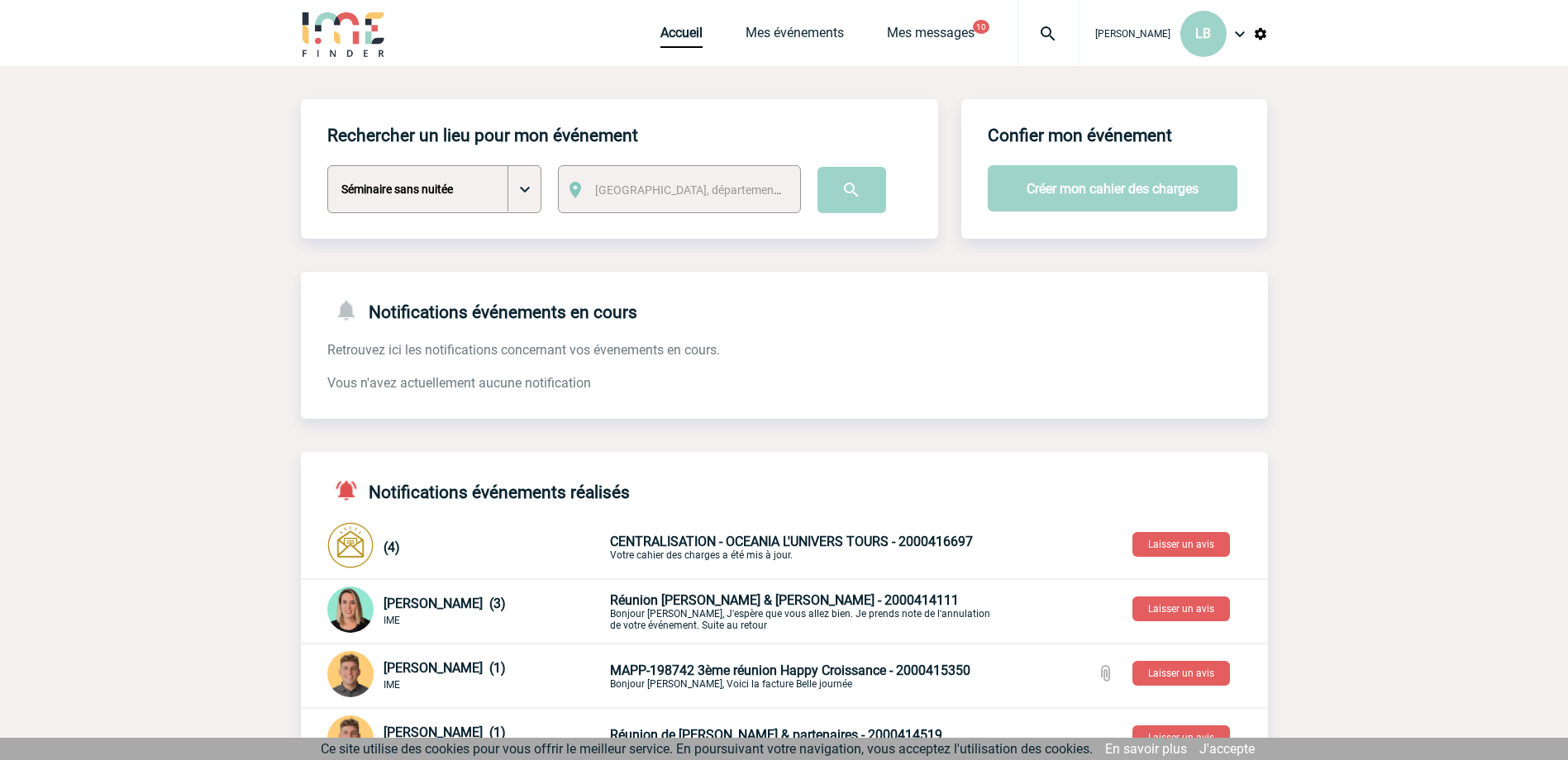 click on "[GEOGRAPHIC_DATA], département, région..." at bounding box center [710, 190] 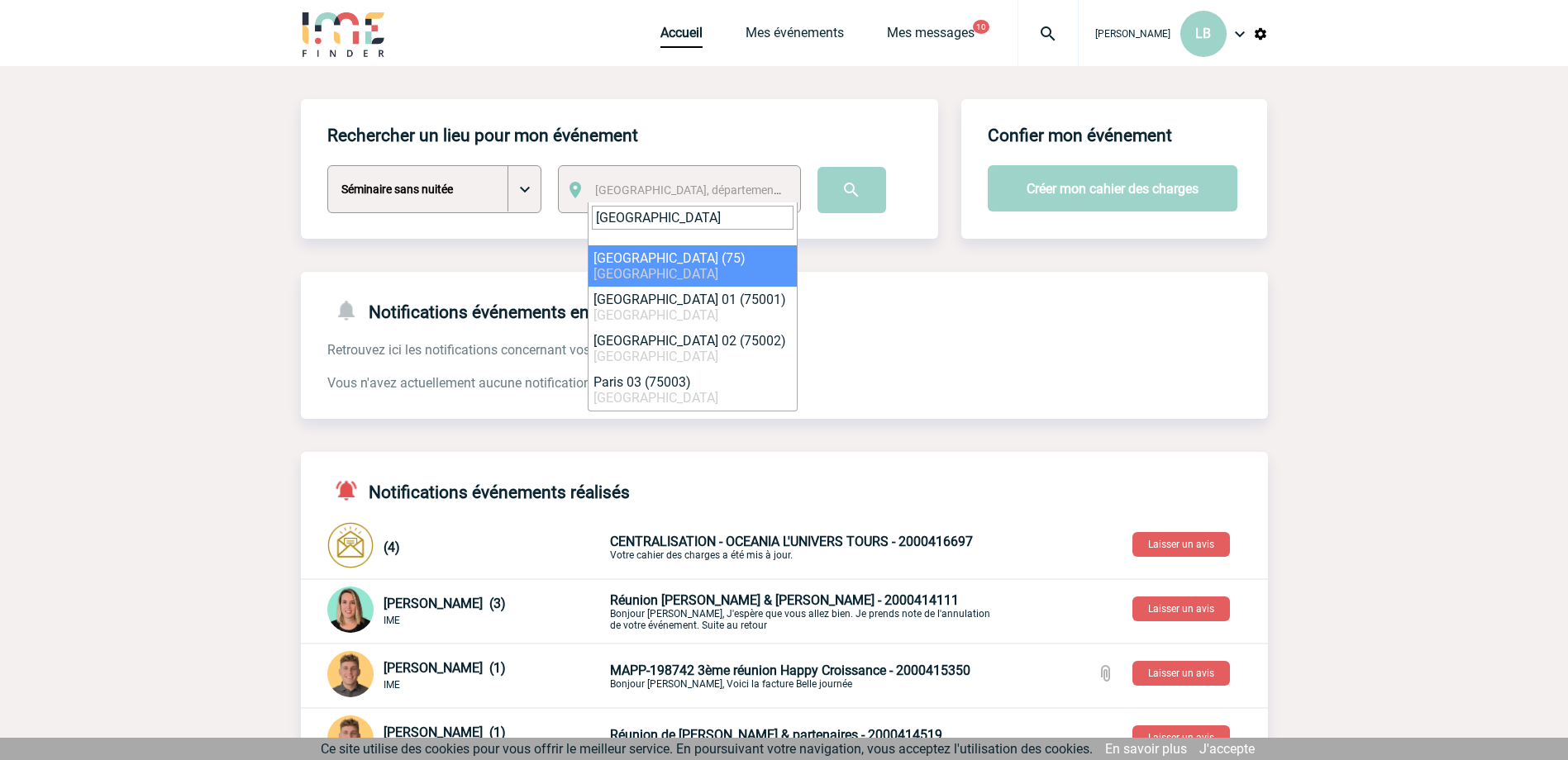 type on "[GEOGRAPHIC_DATA]" 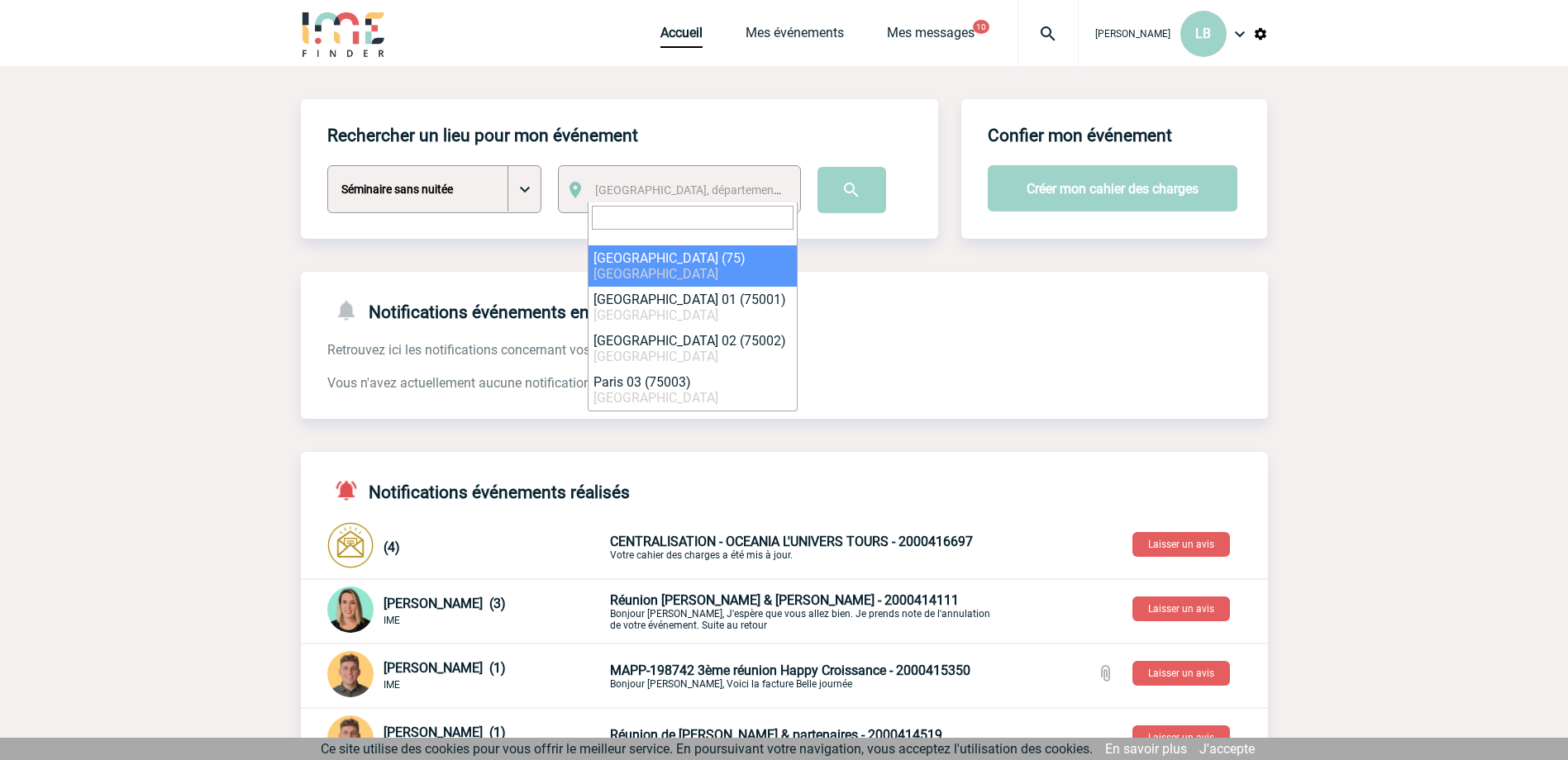 select on "3" 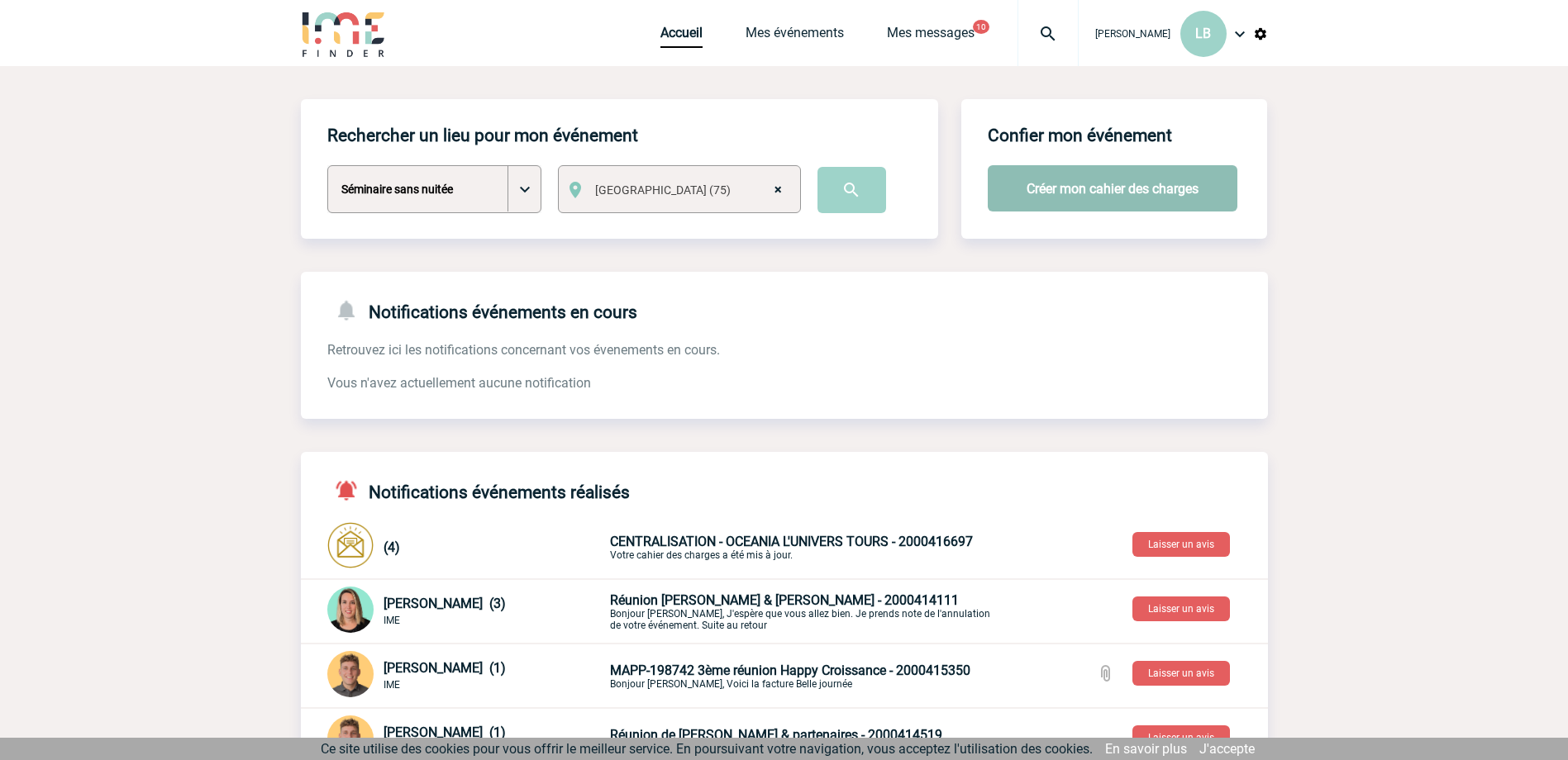 click on "Créer mon cahier des charges" at bounding box center (1113, 188) 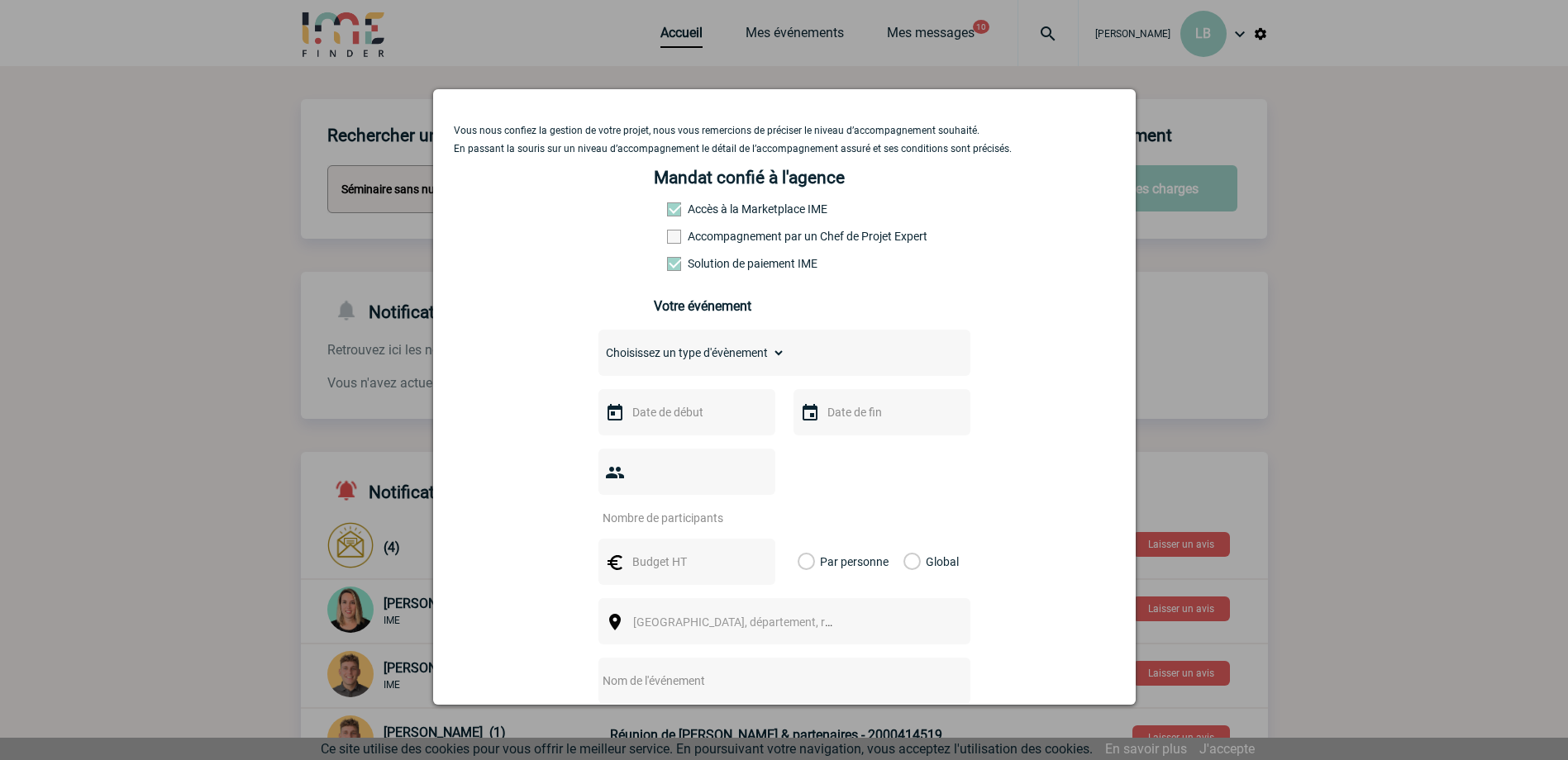 scroll, scrollTop: 83, scrollLeft: 0, axis: vertical 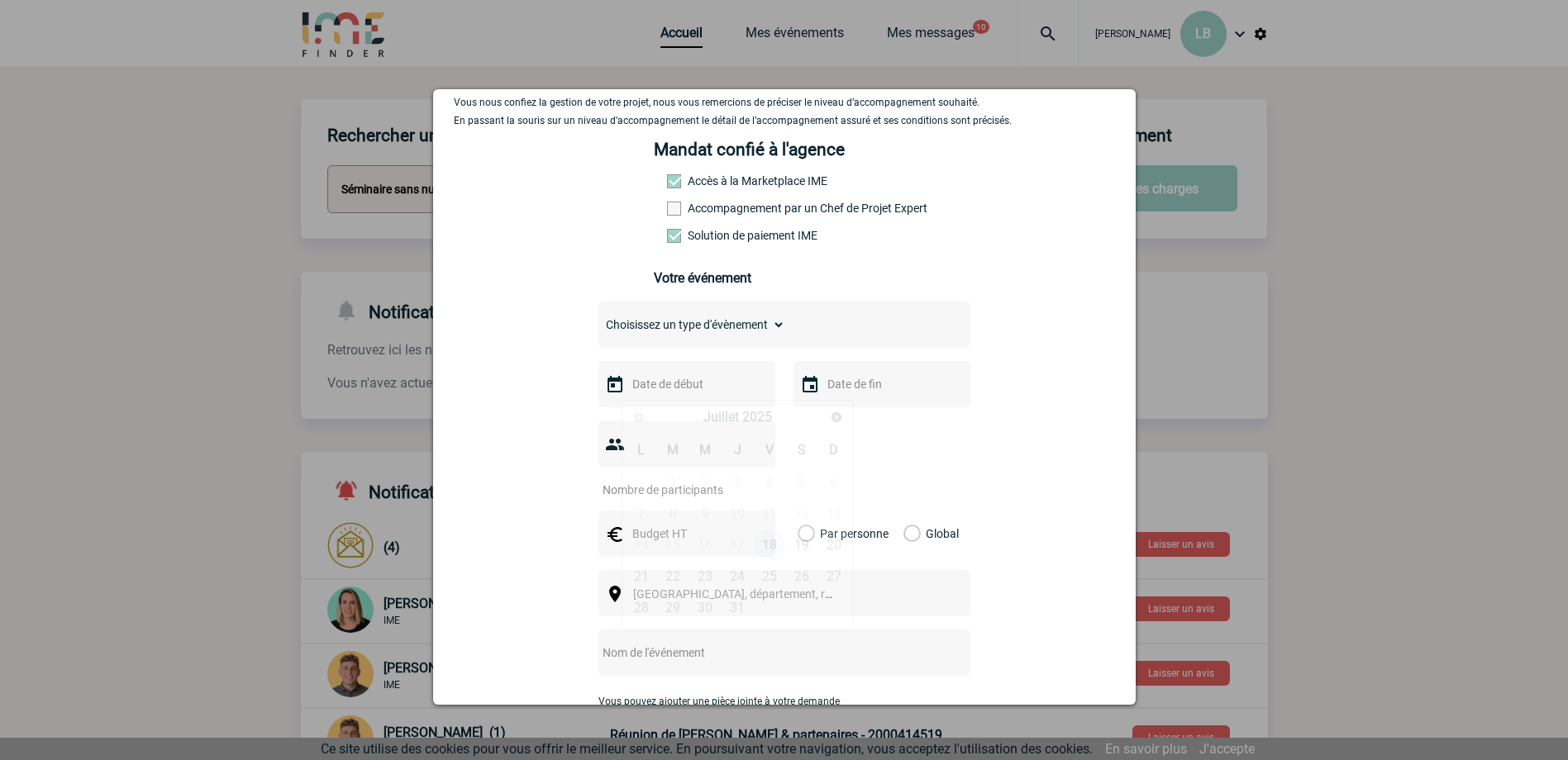click at bounding box center [685, 384] 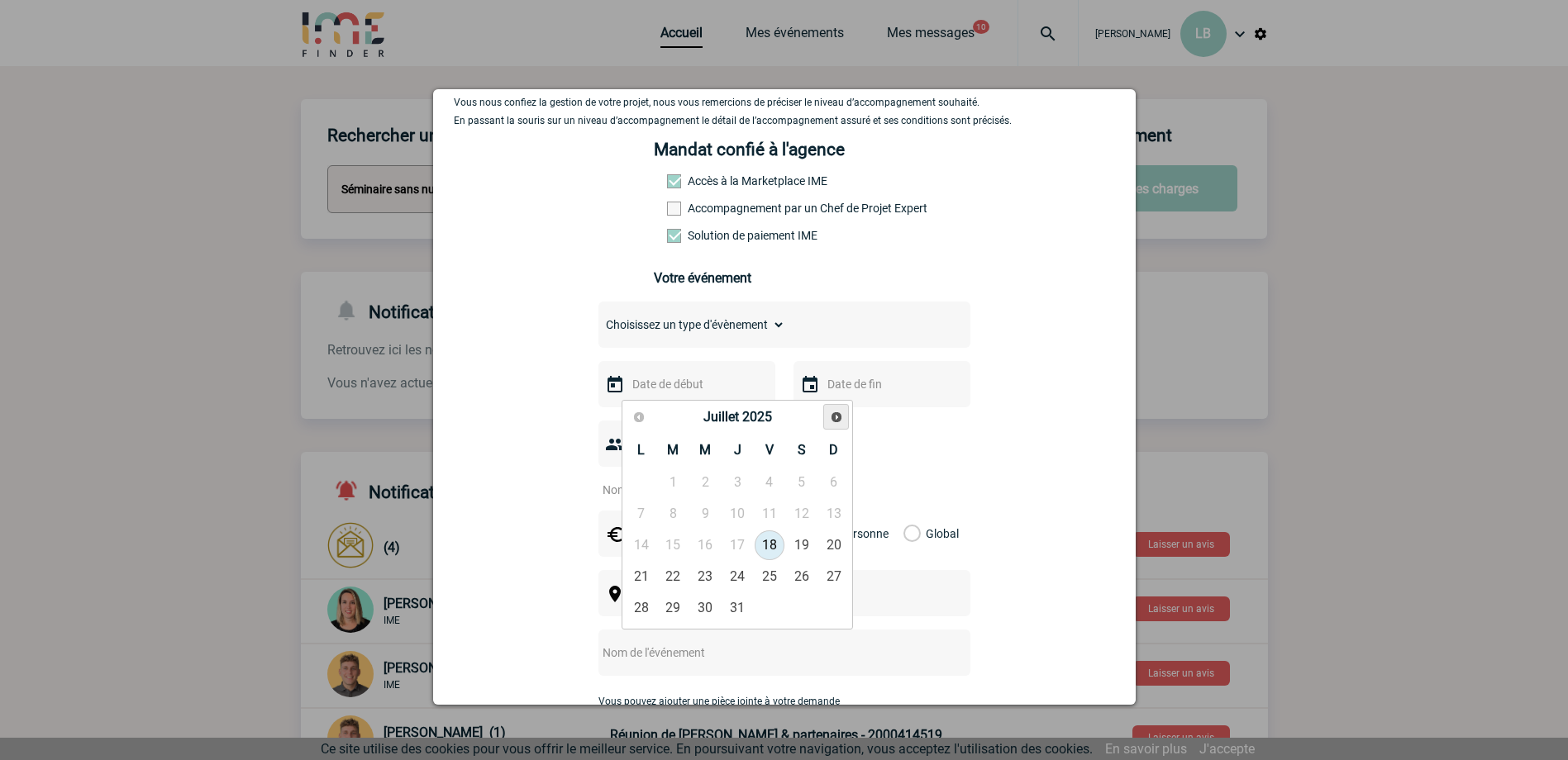 click on "Suivant" at bounding box center (836, 417) 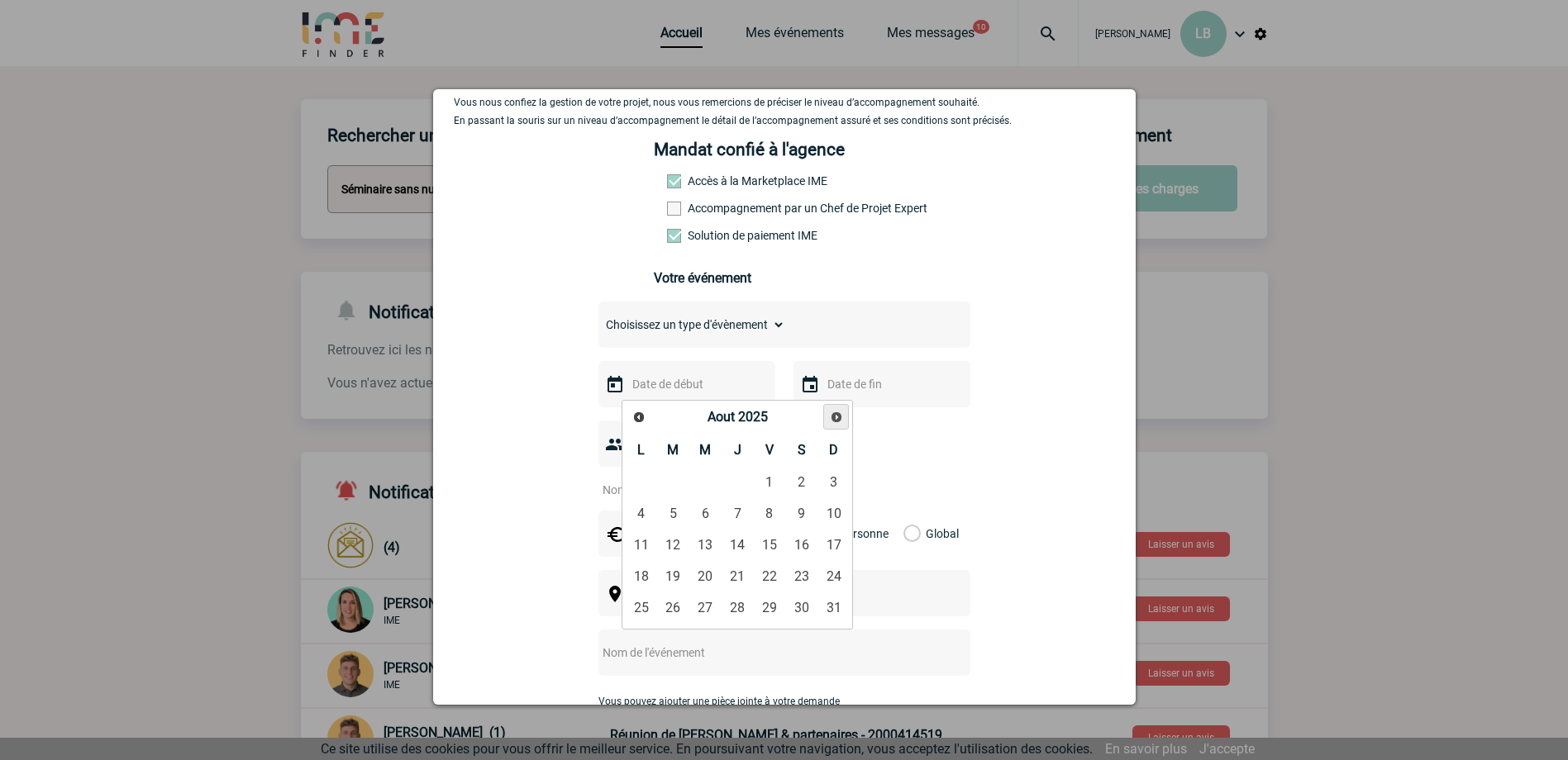 click on "Suivant" at bounding box center [836, 417] 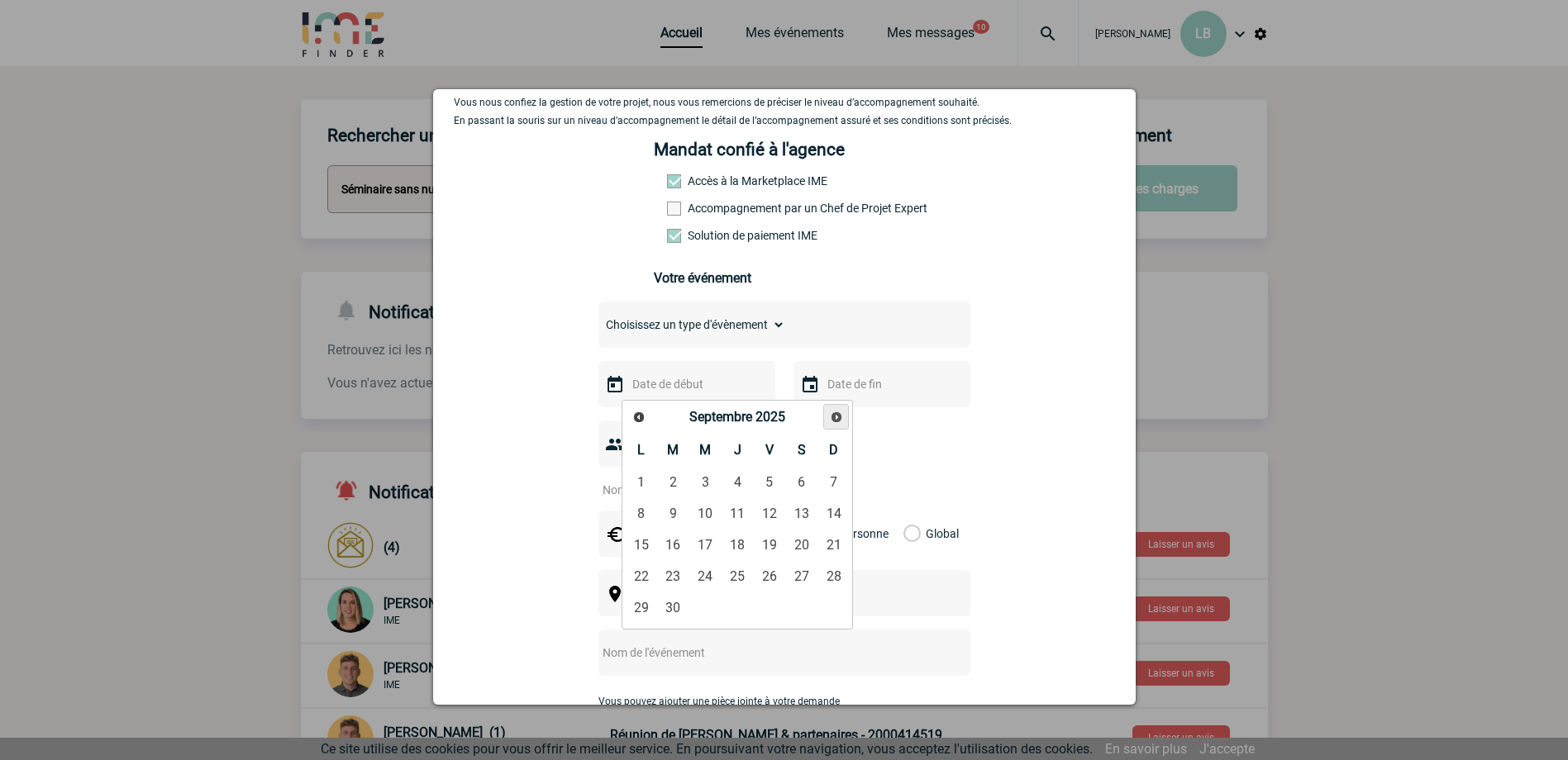 click on "Suivant" at bounding box center (836, 417) 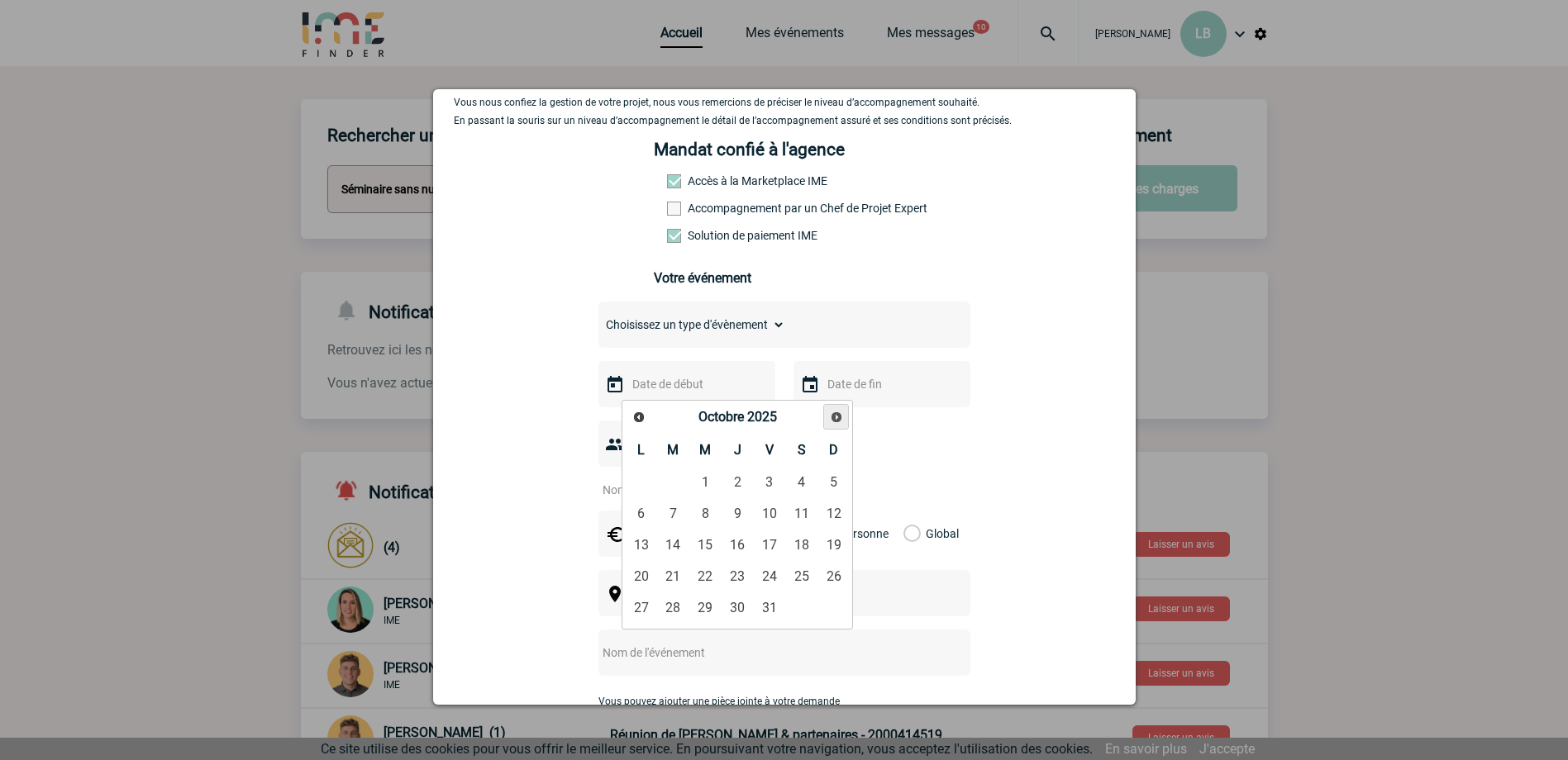 click on "Suivant" at bounding box center [836, 417] 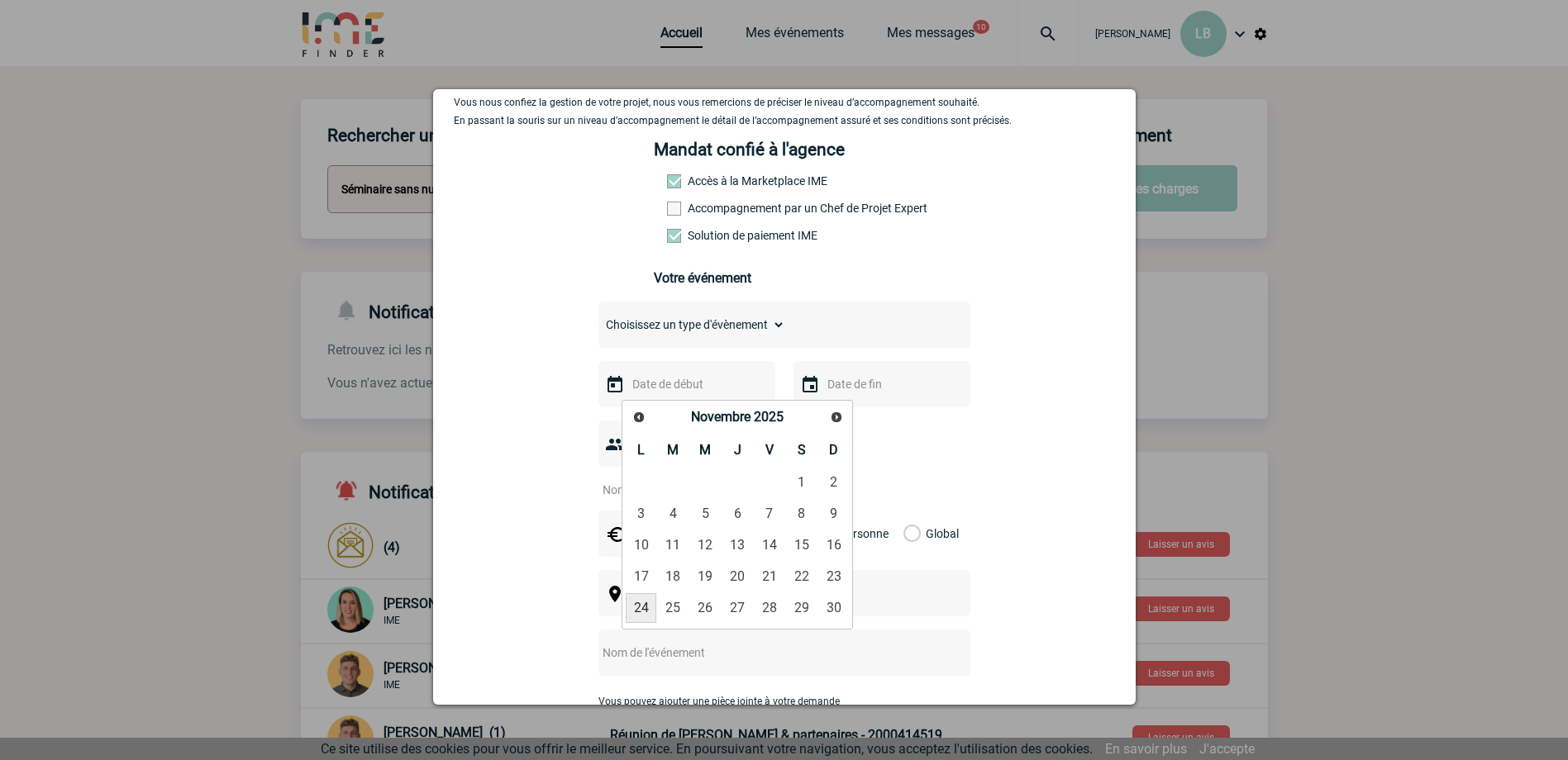 click on "24" at bounding box center (641, 608) 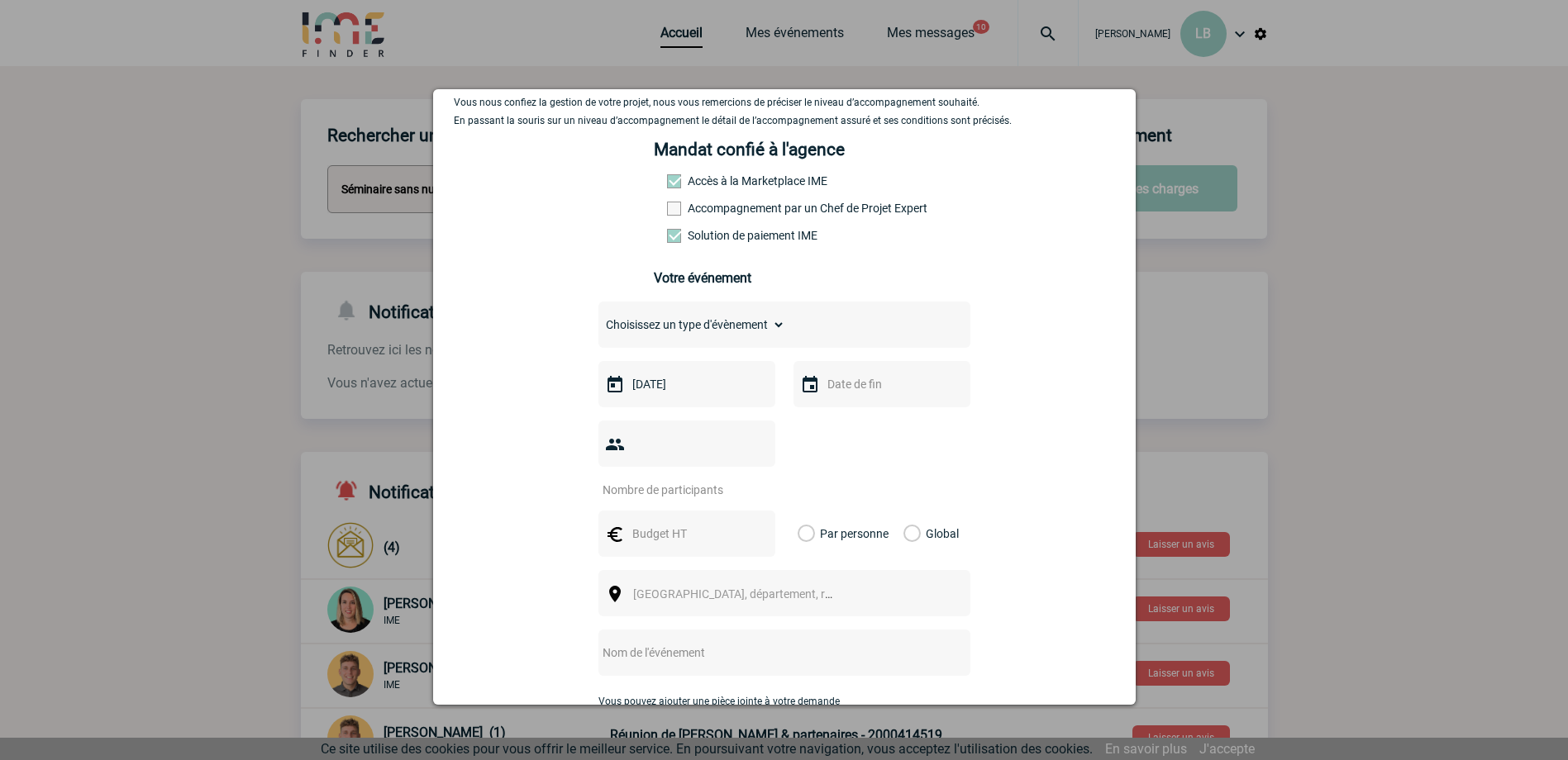 click at bounding box center (880, 384) 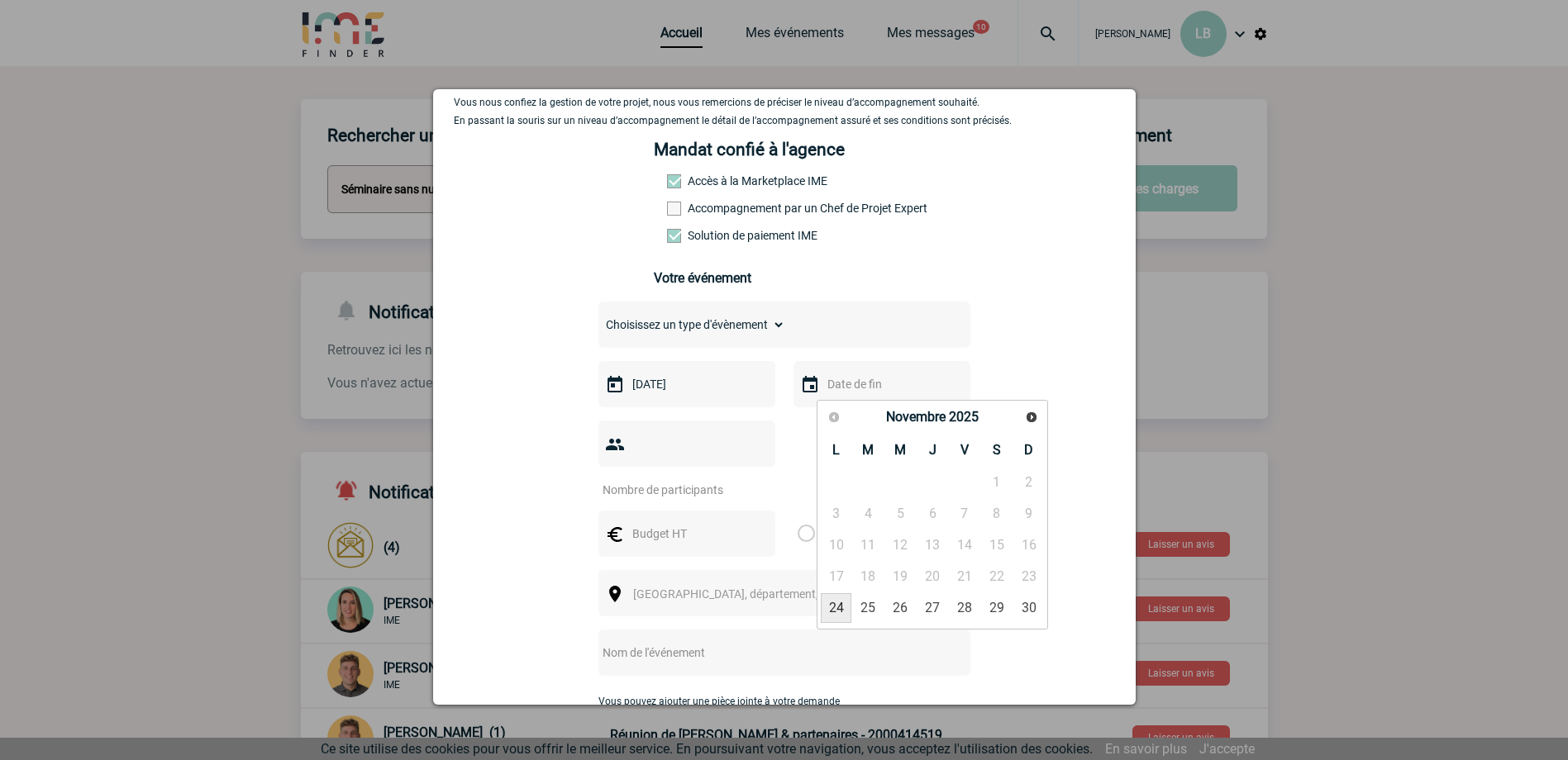 click on "24" at bounding box center (836, 608) 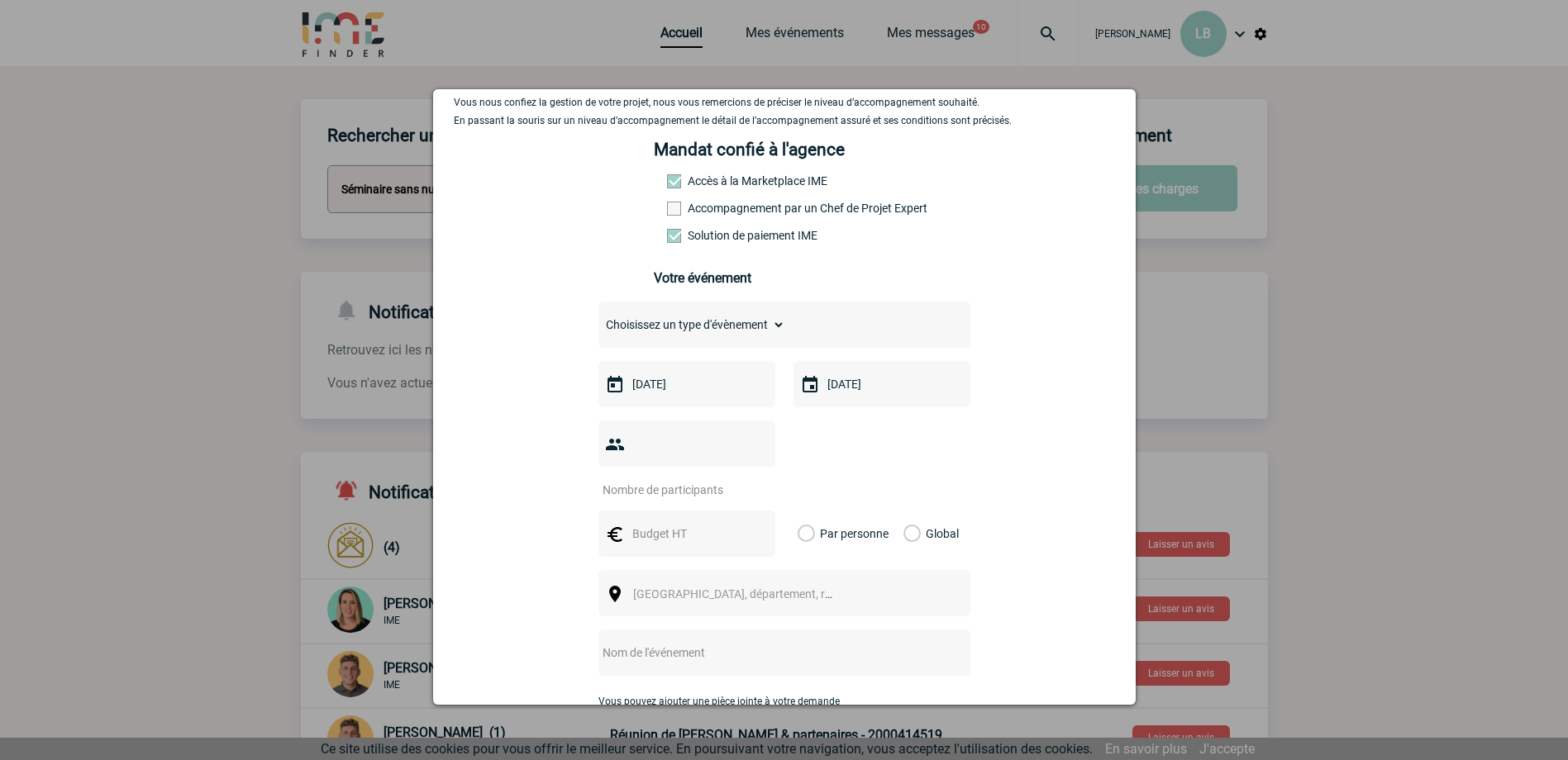 click at bounding box center [676, 490] 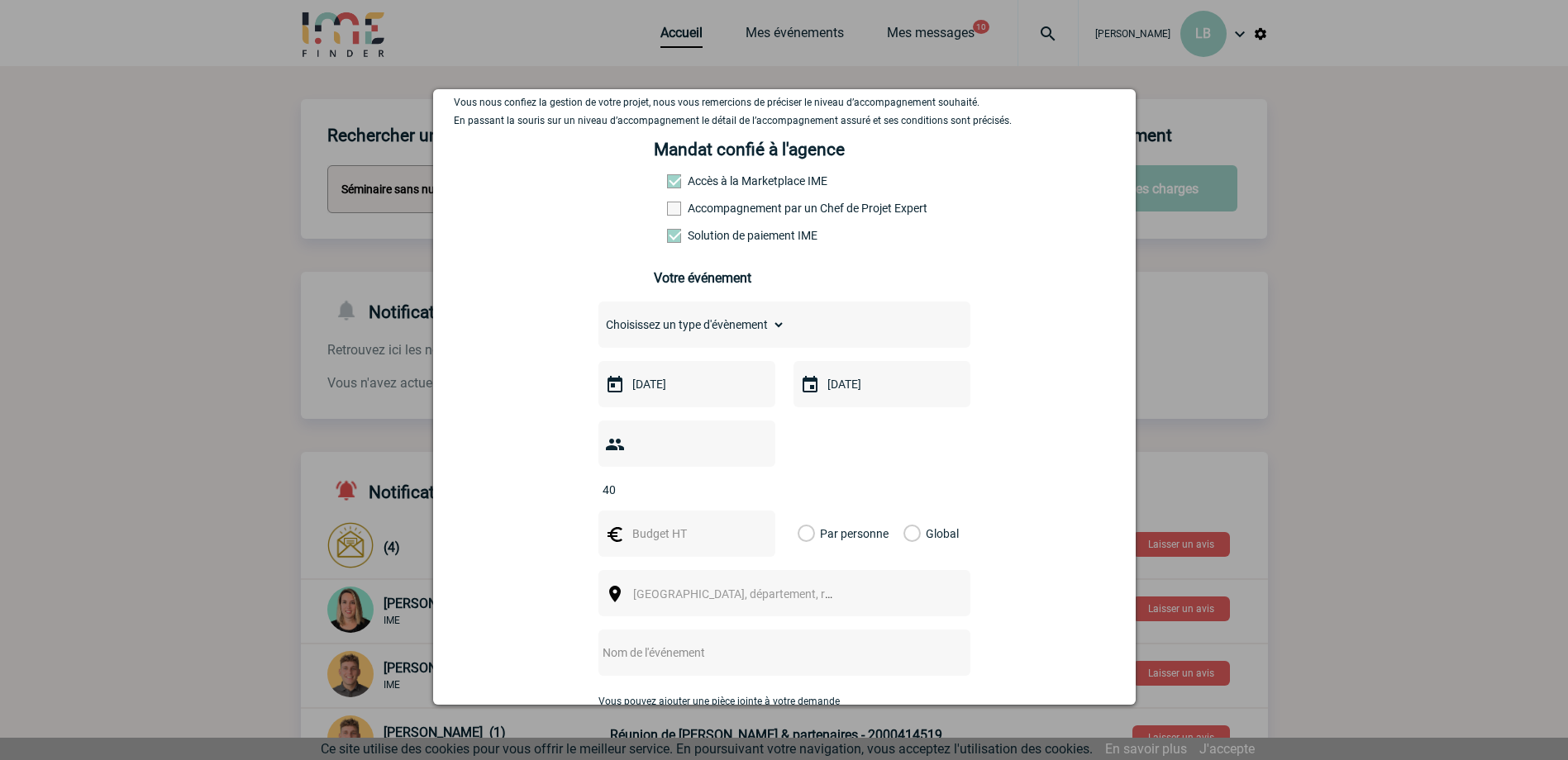 type on "40" 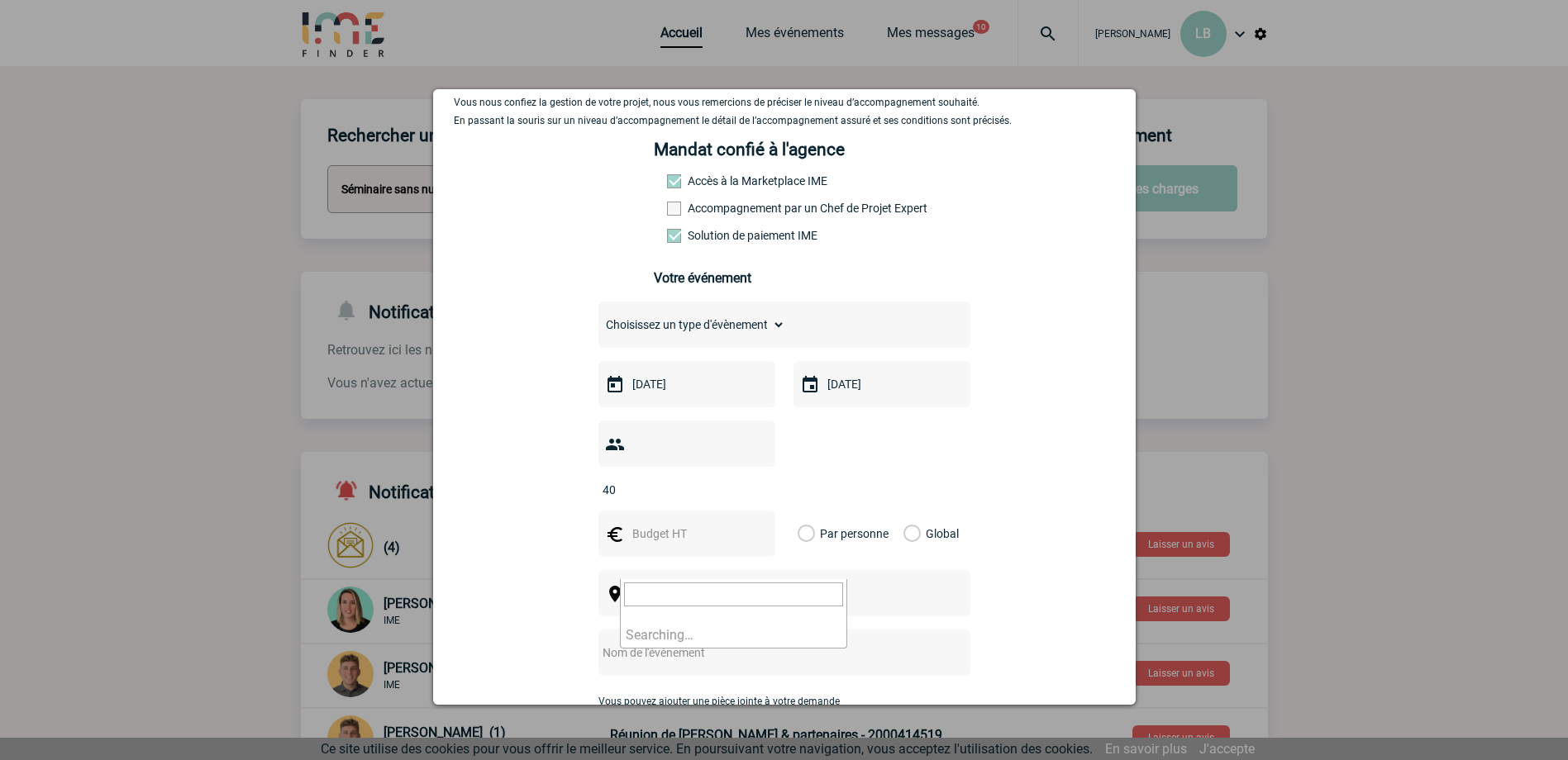 click on "Ville, département, région..." at bounding box center [740, 594] 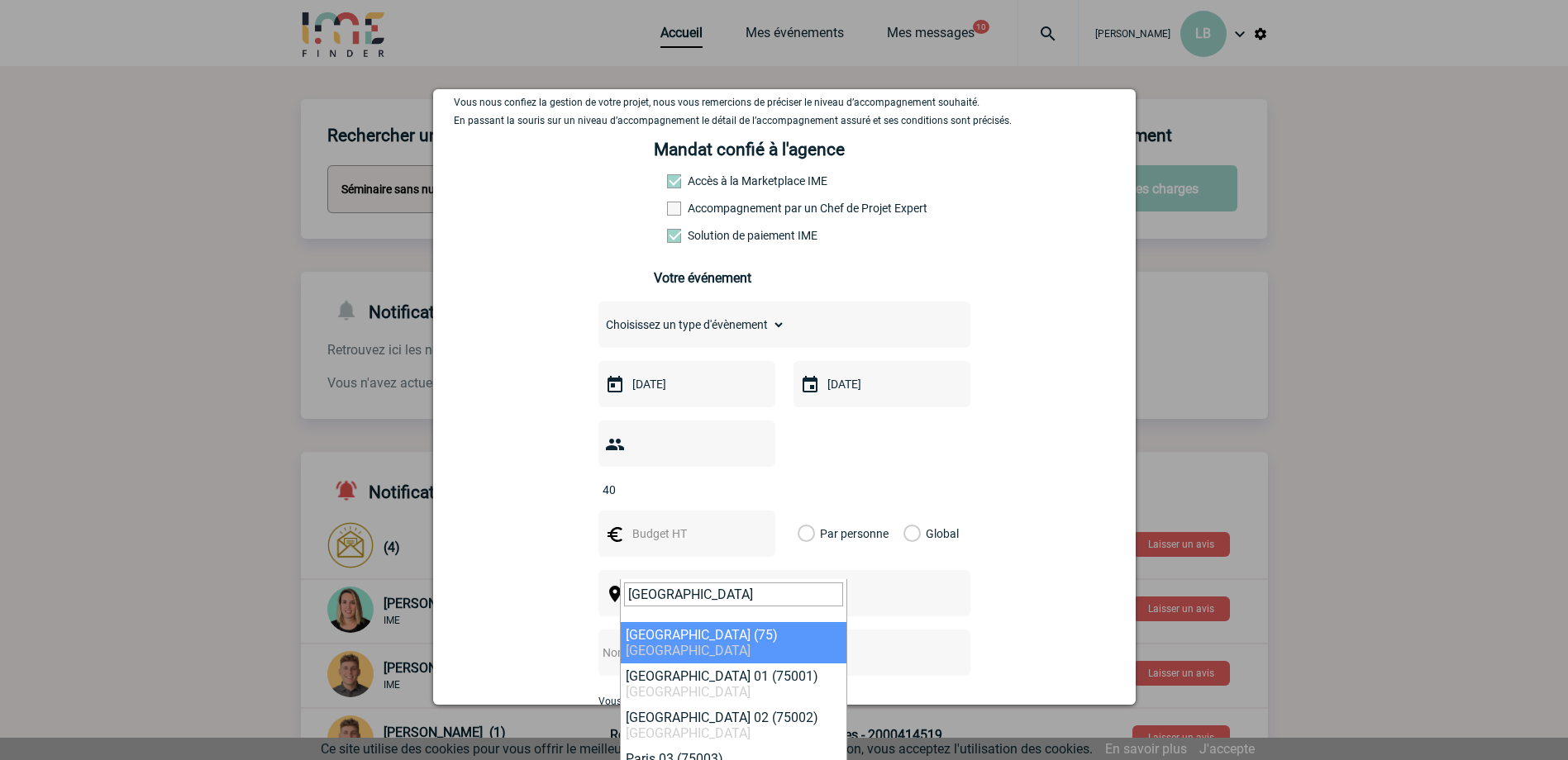 type on "[GEOGRAPHIC_DATA]" 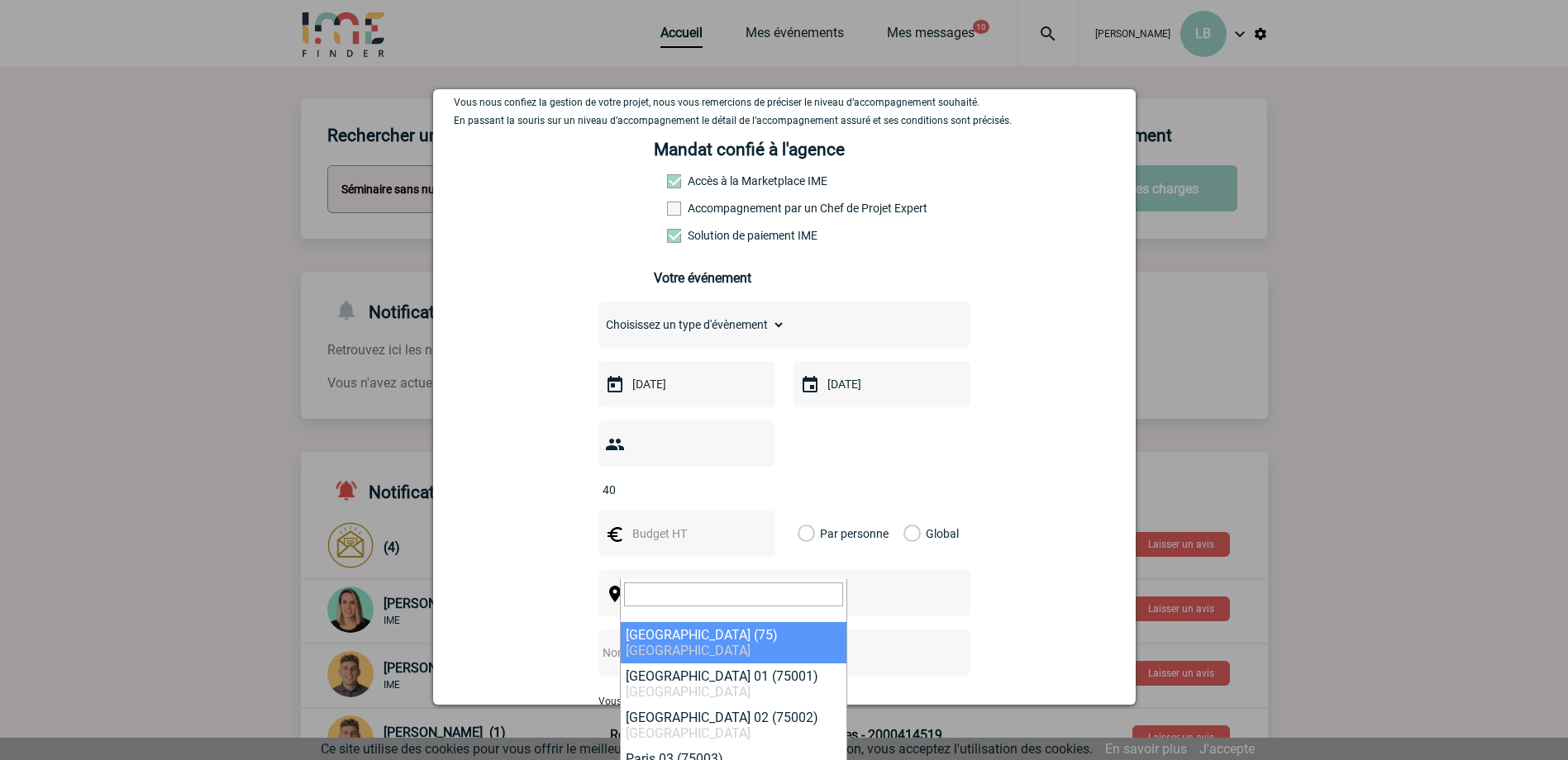 select on "3" 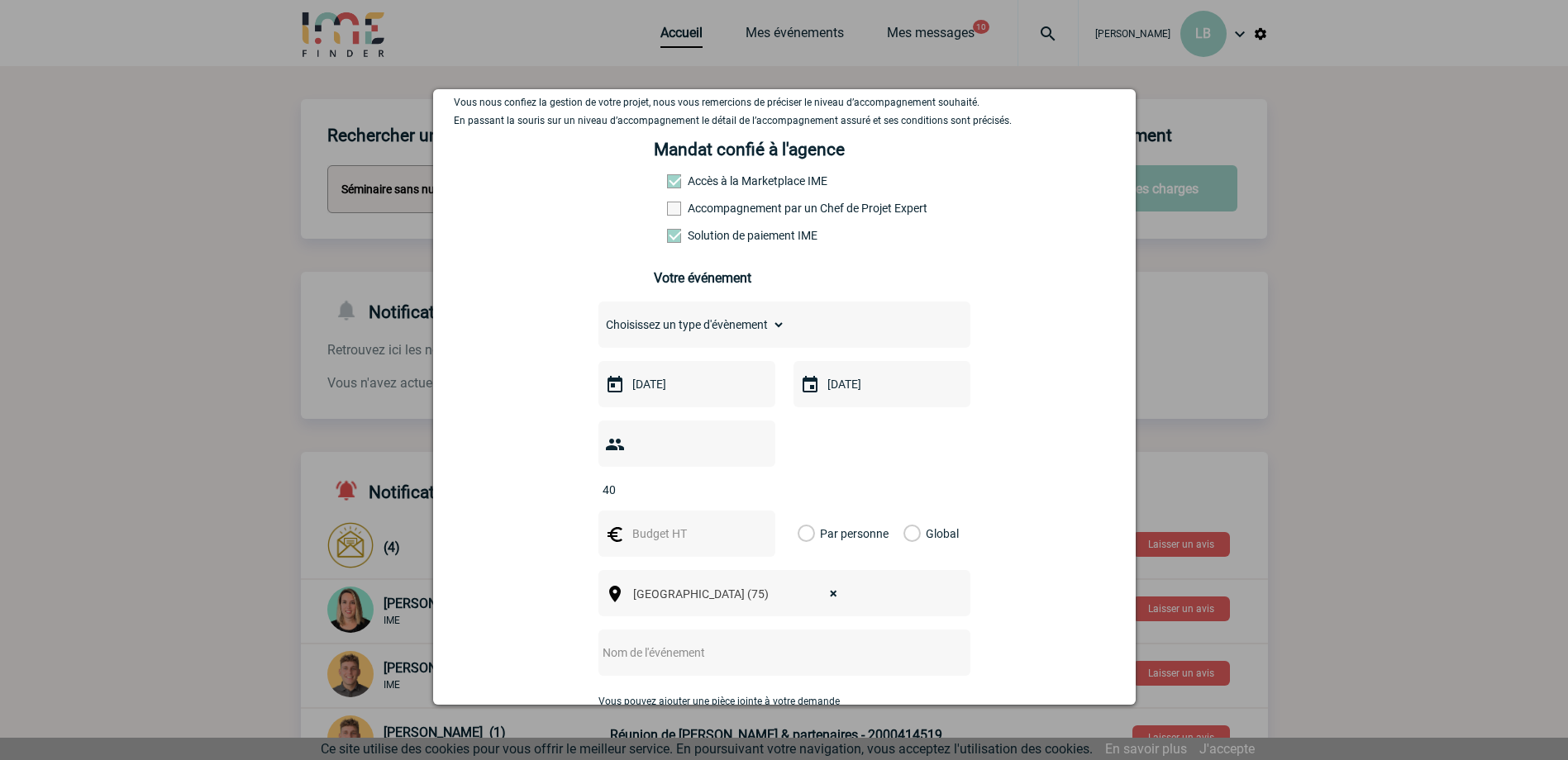 click at bounding box center (762, 653) 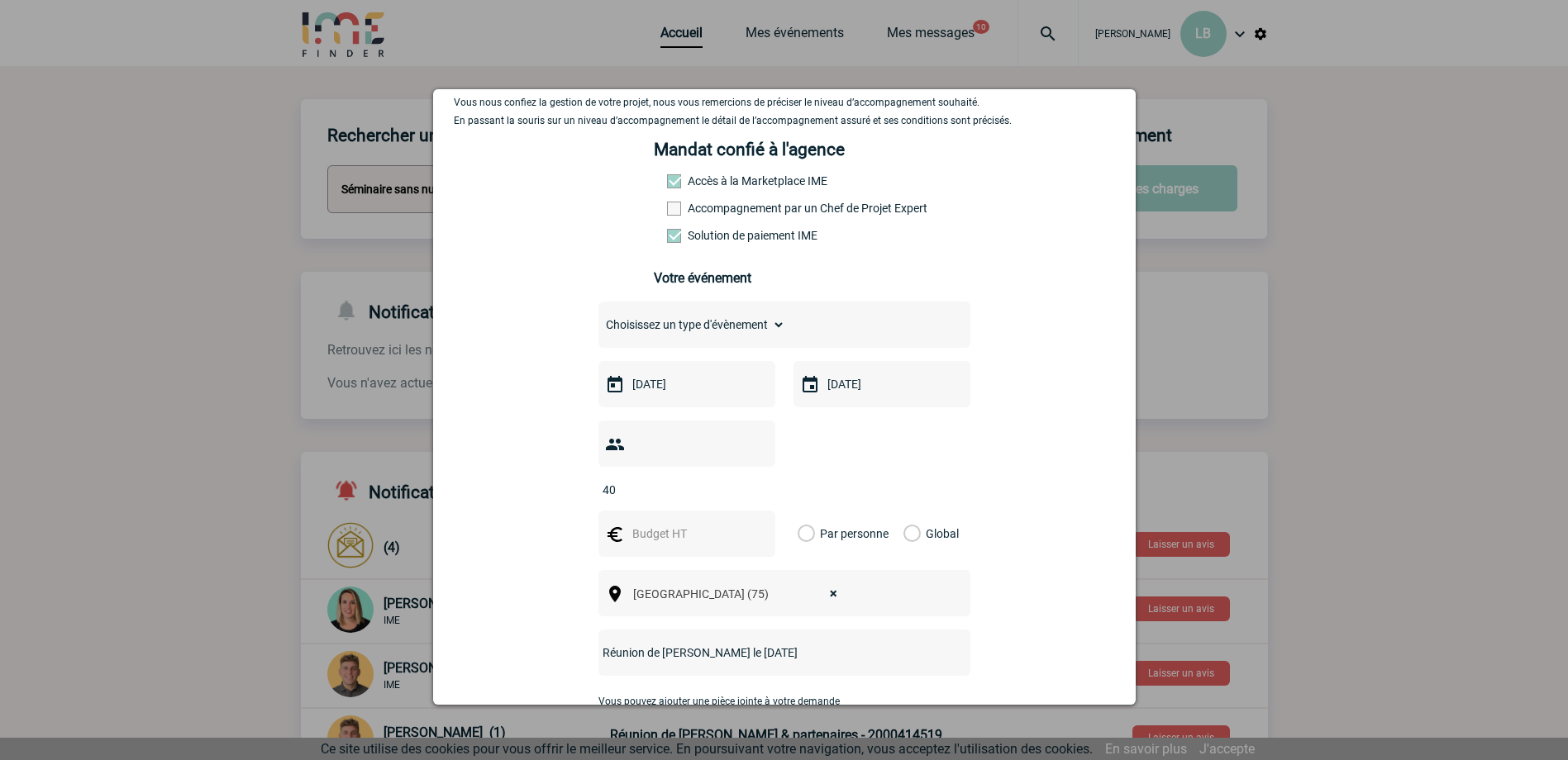 type on "Réunion de Gaëtan le 24 novembre 2025" 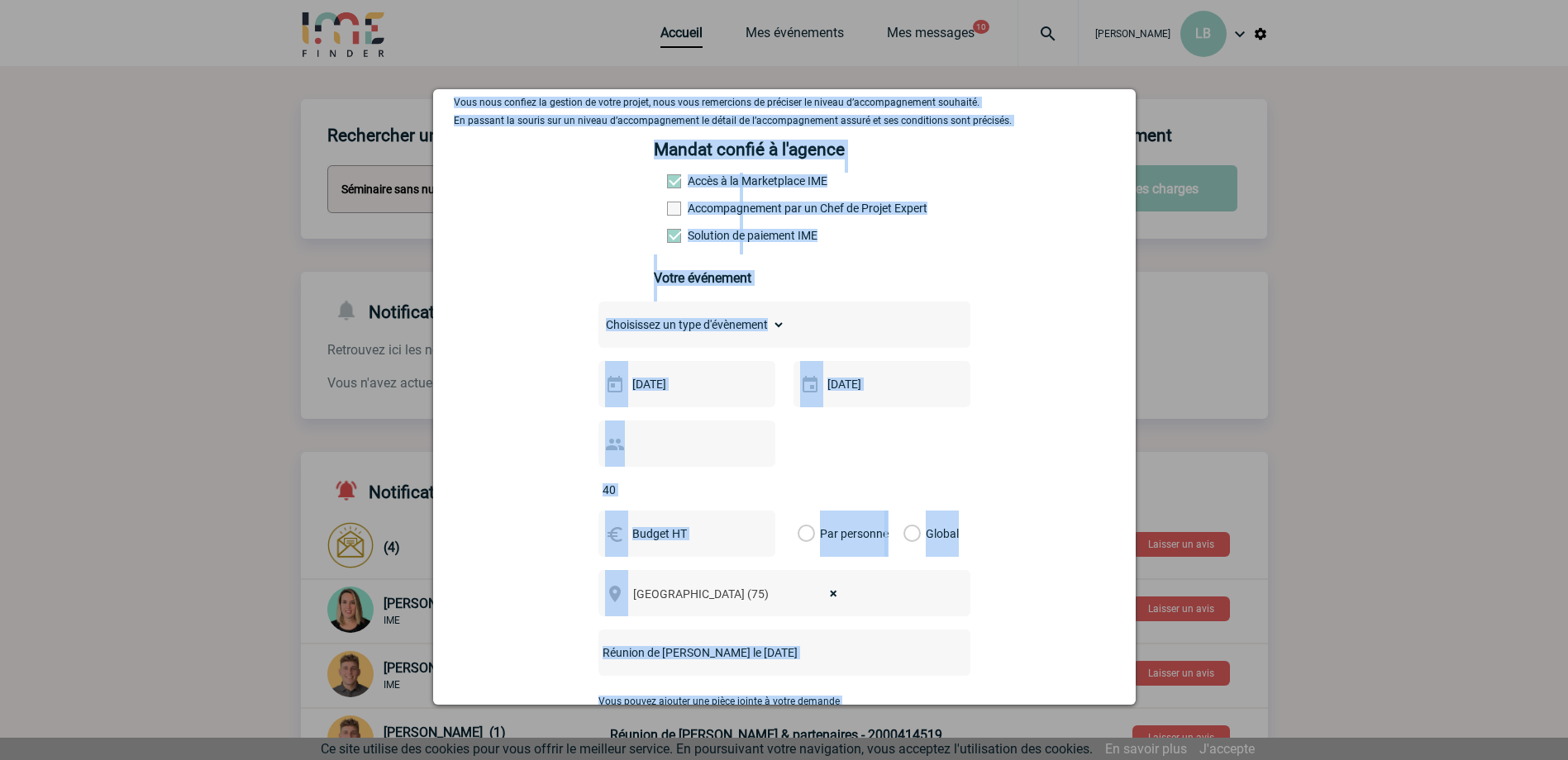 drag, startPoint x: 1137, startPoint y: 429, endPoint x: 1119, endPoint y: 597, distance: 168.96153 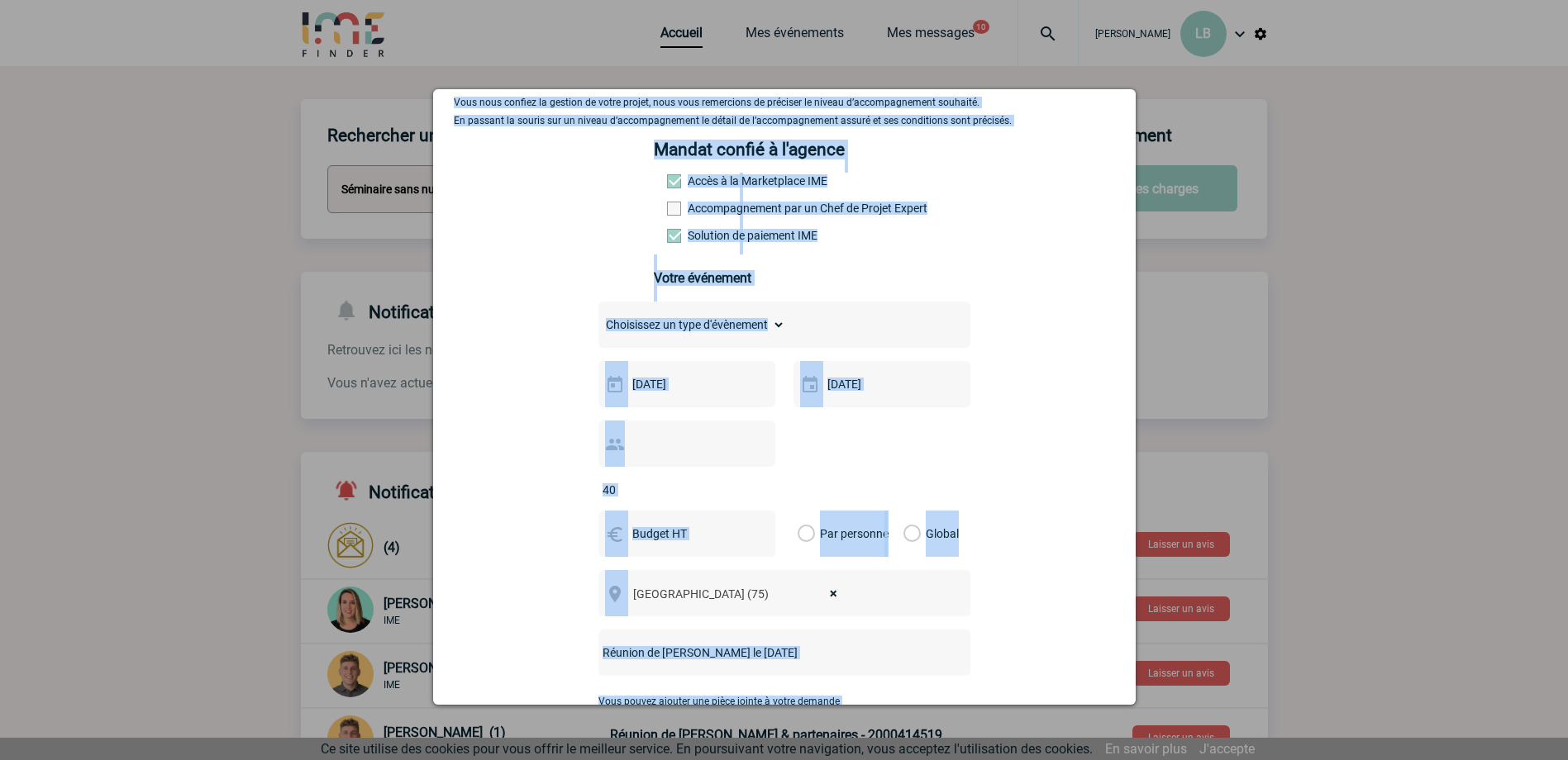 drag, startPoint x: 1119, startPoint y: 597, endPoint x: 1379, endPoint y: 430, distance: 309.01294 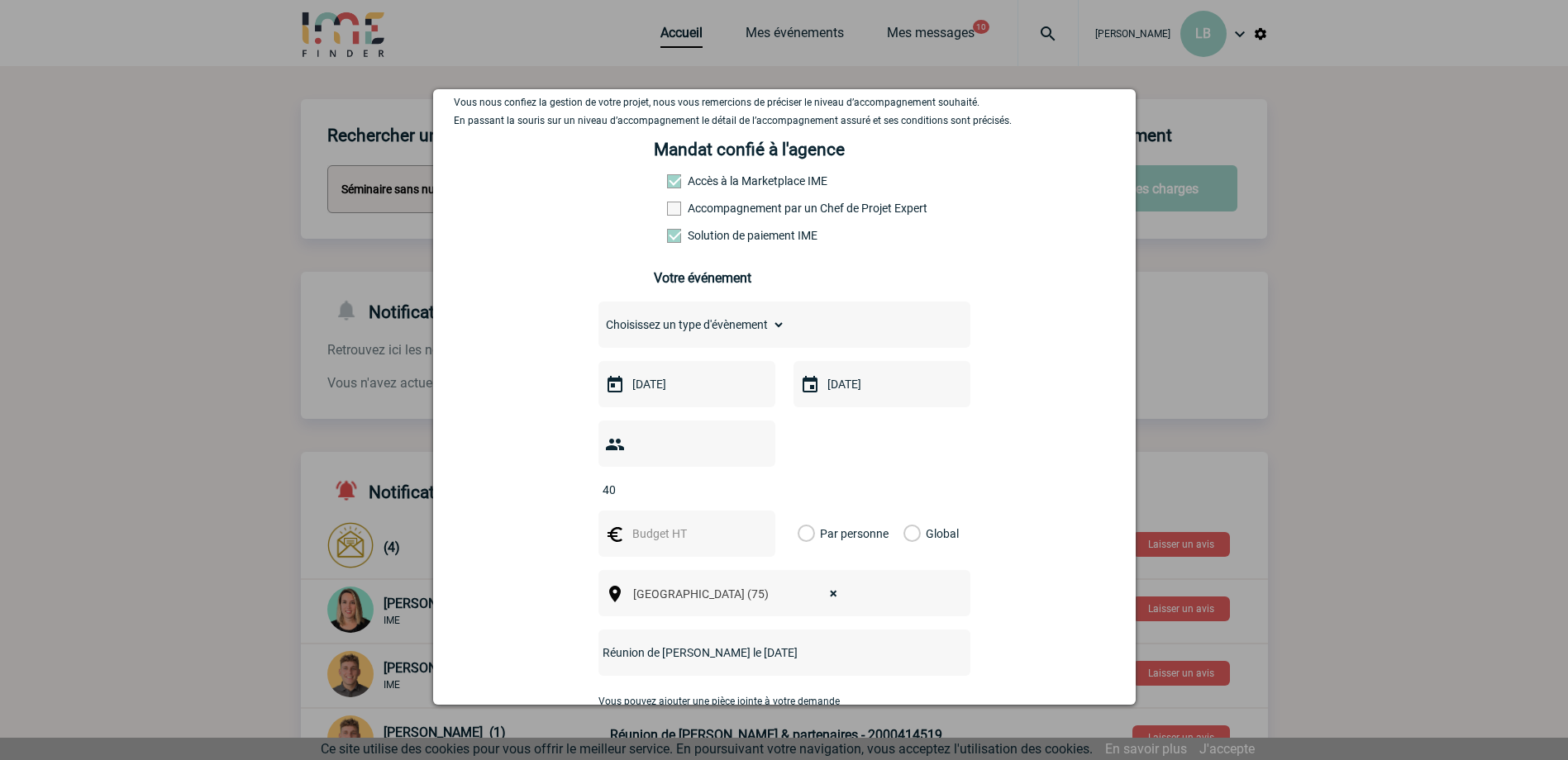 scroll, scrollTop: 0, scrollLeft: 0, axis: both 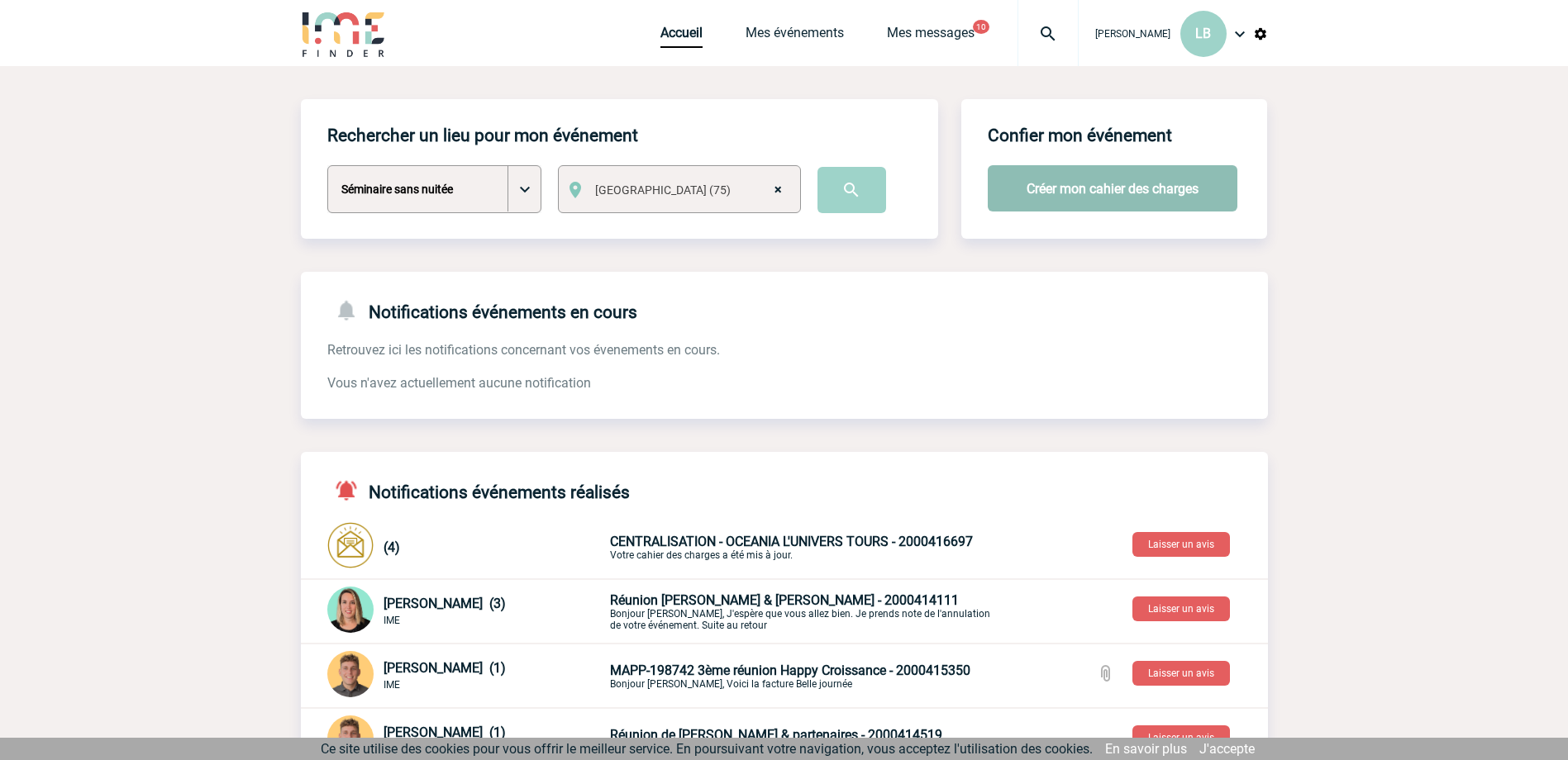 click on "Créer mon cahier des charges" at bounding box center [1113, 188] 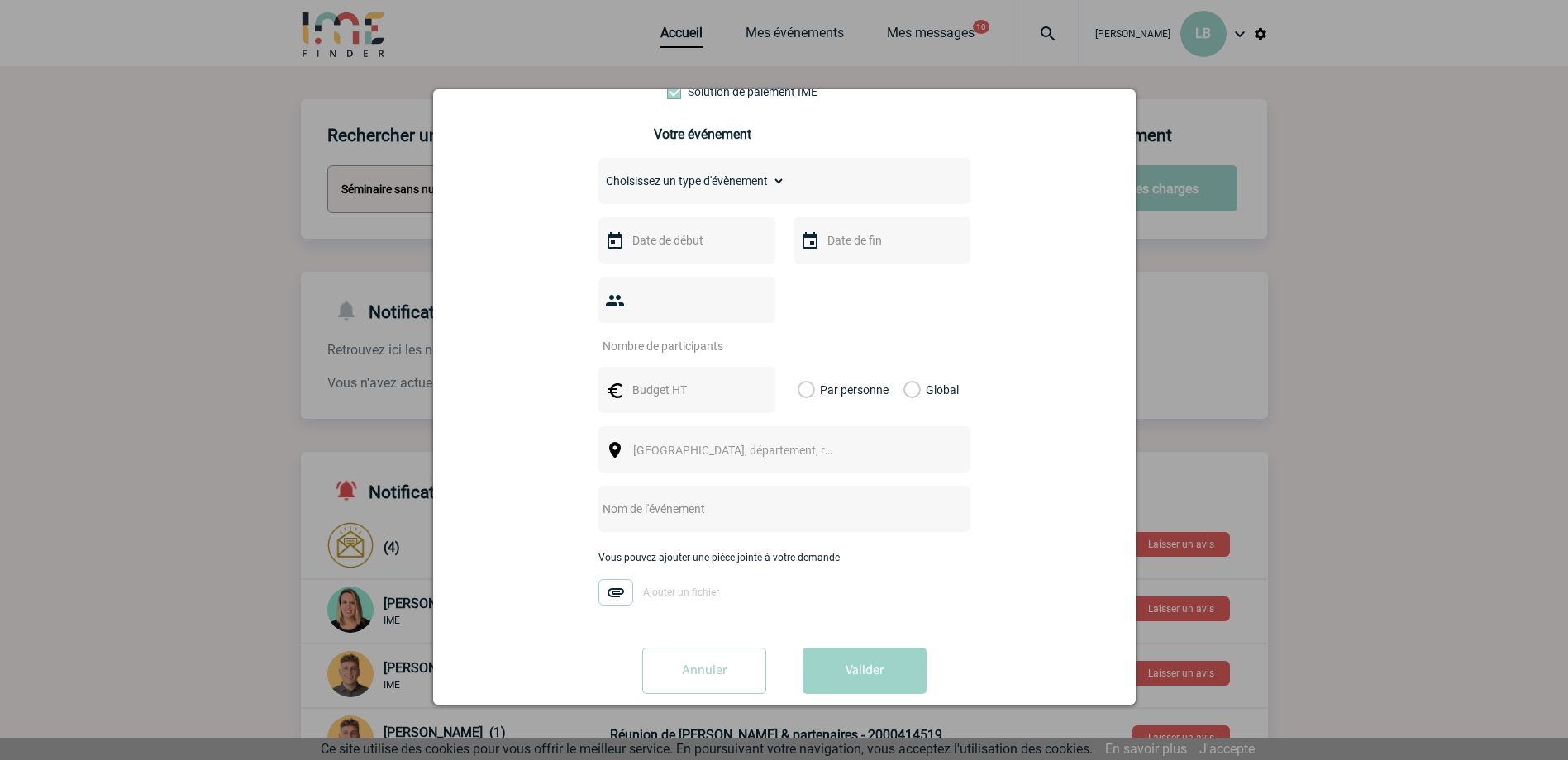 scroll, scrollTop: 0, scrollLeft: 0, axis: both 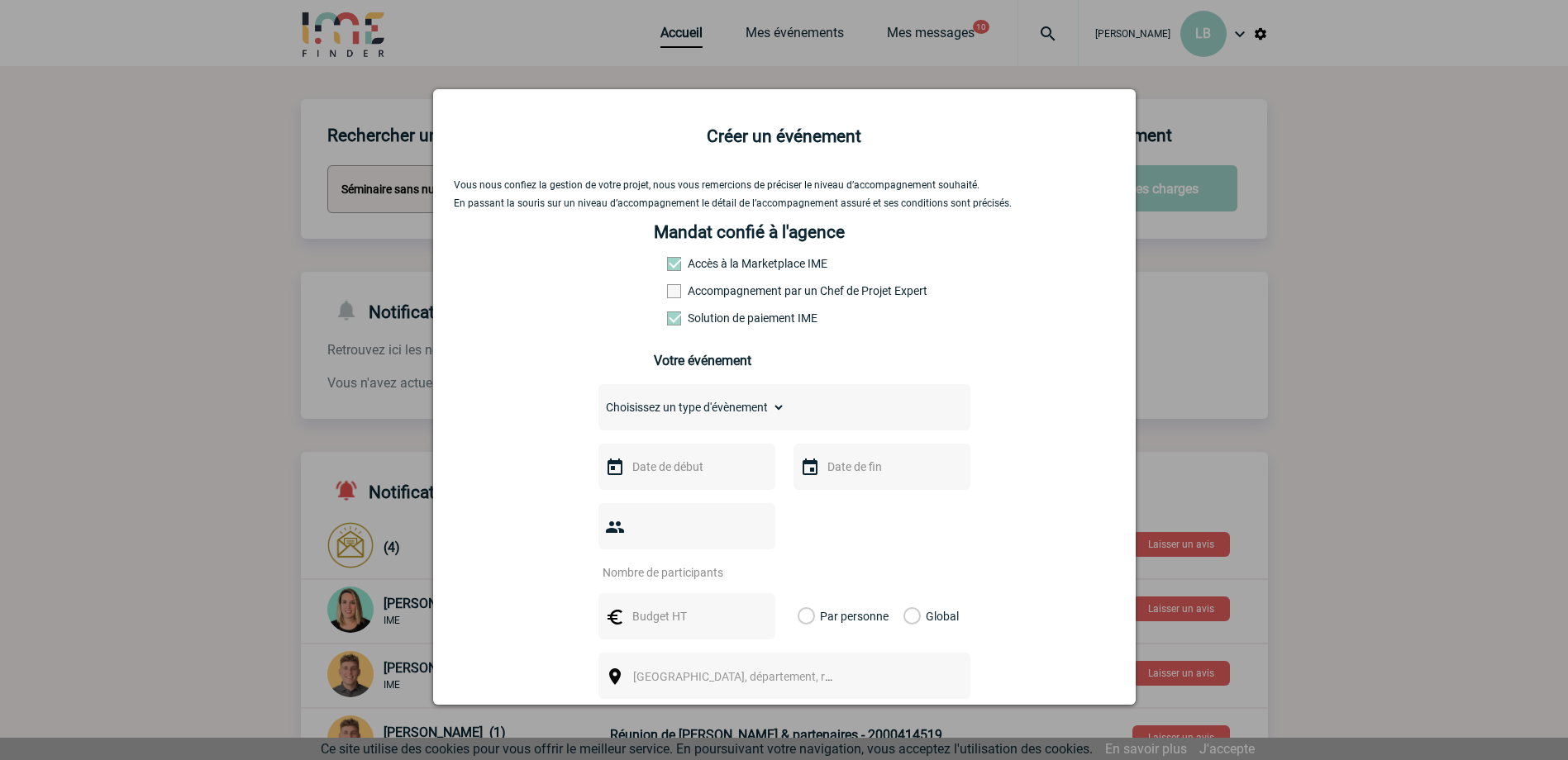 click on "Choisissez un type d'évènement
Séminaire avec nuitée Séminaire sans nuitée Repas de groupe Team Building & animation Prestation traiteur Divers" at bounding box center [692, 407] 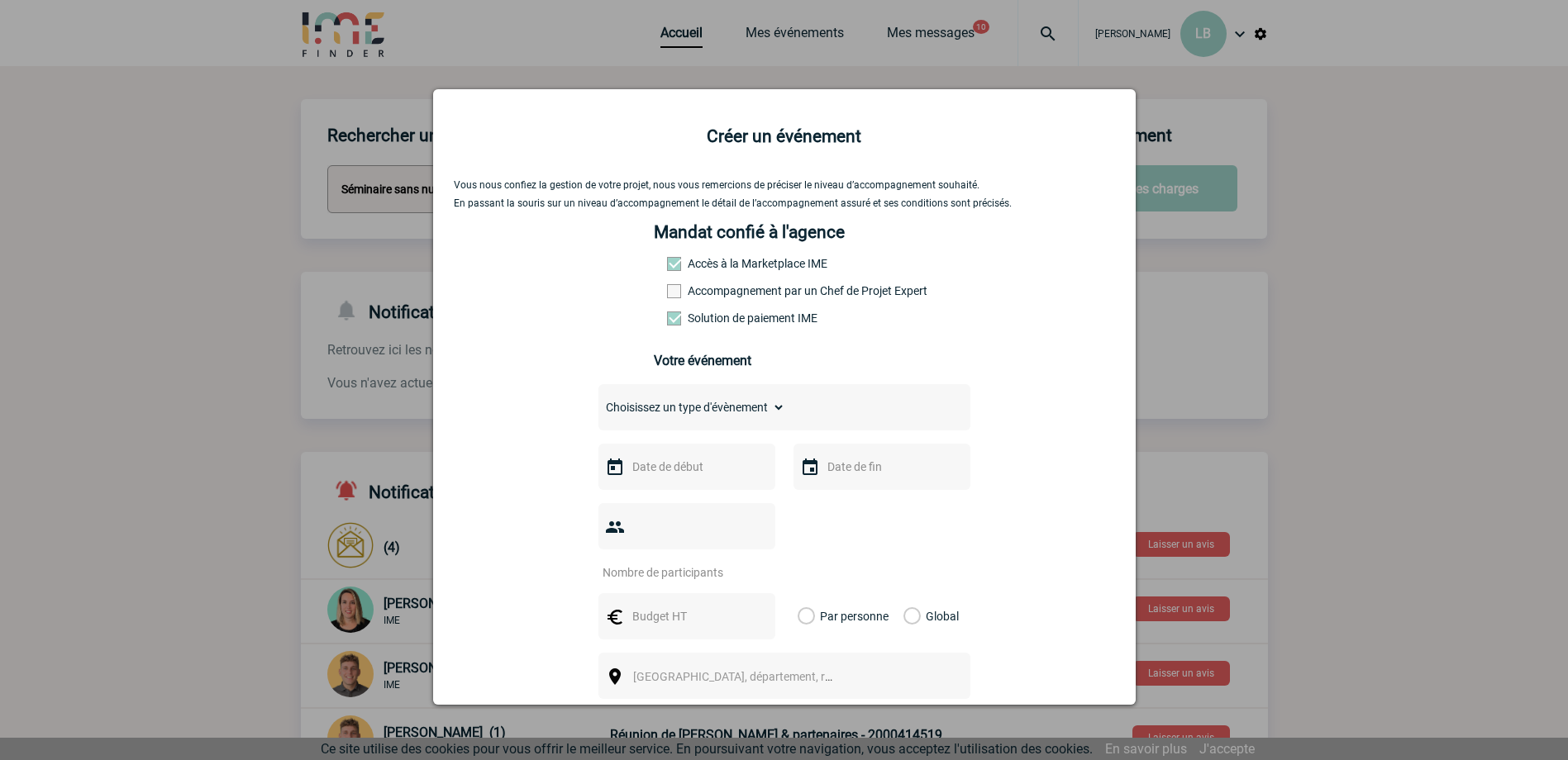 select on "2" 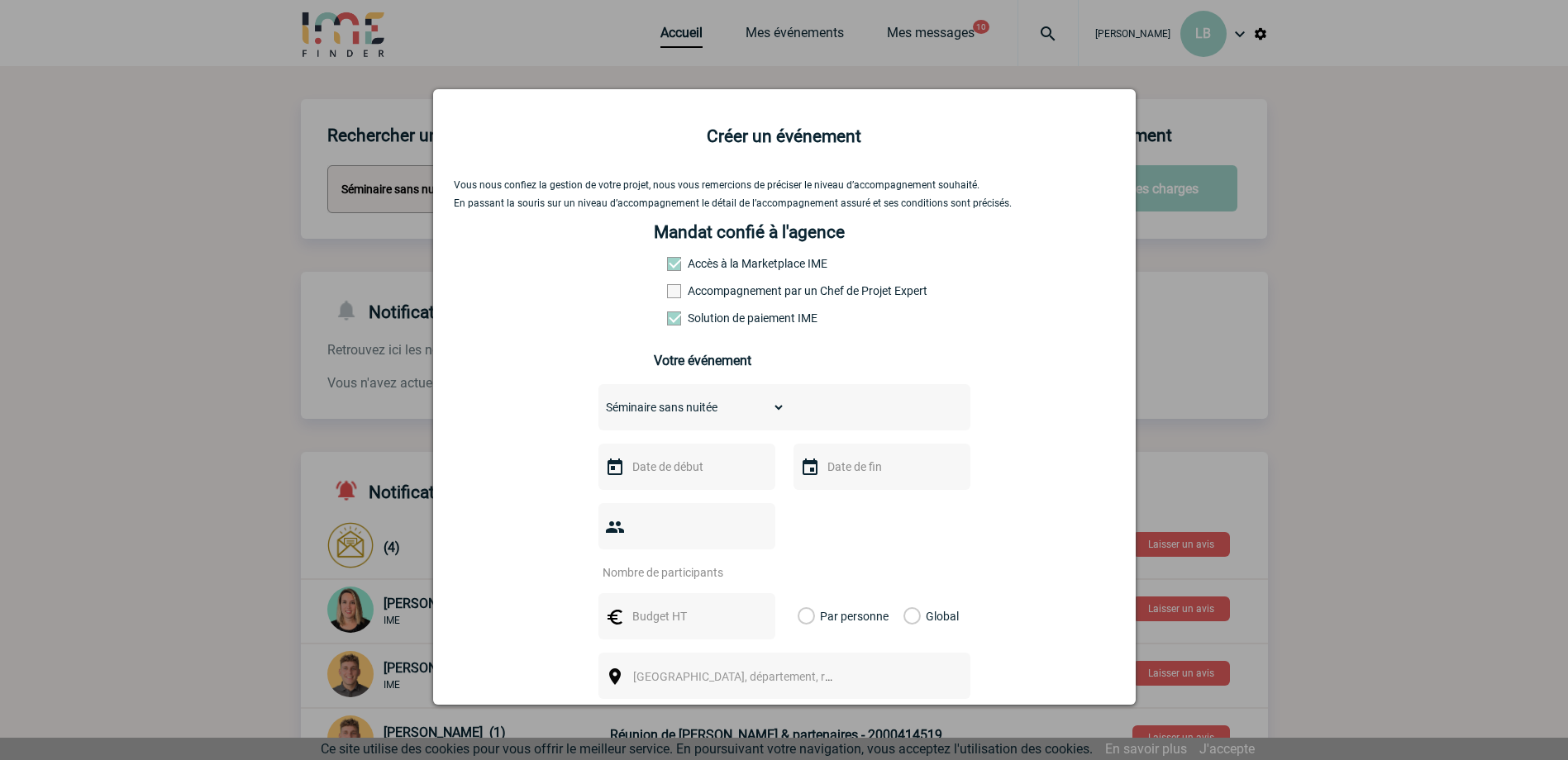 click on "Choisissez un type d'évènement
Séminaire avec nuitée Séminaire sans nuitée Repas de groupe Team Building & animation Prestation traiteur Divers" at bounding box center (692, 407) 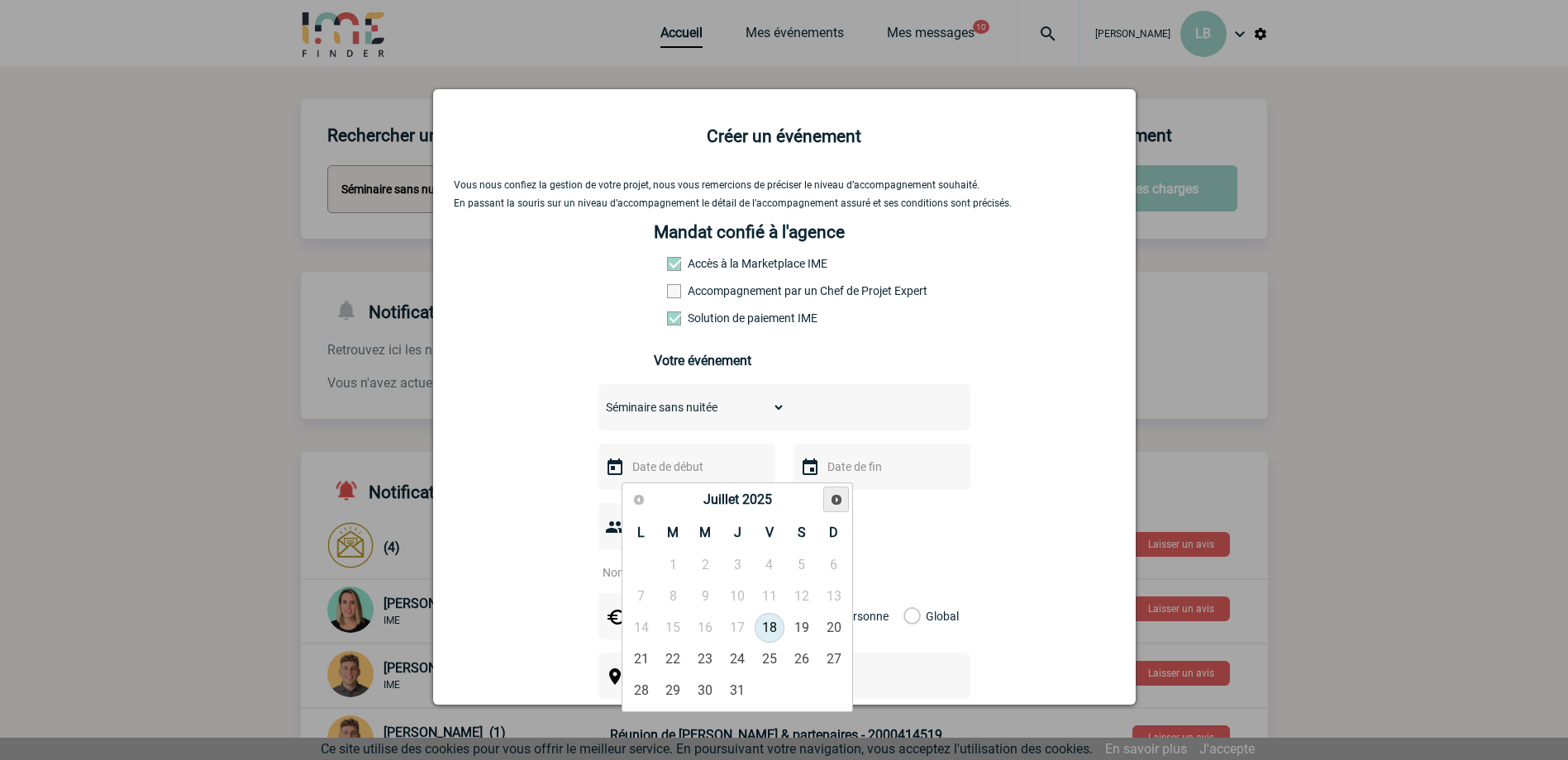 click on "Suivant" at bounding box center (836, 500) 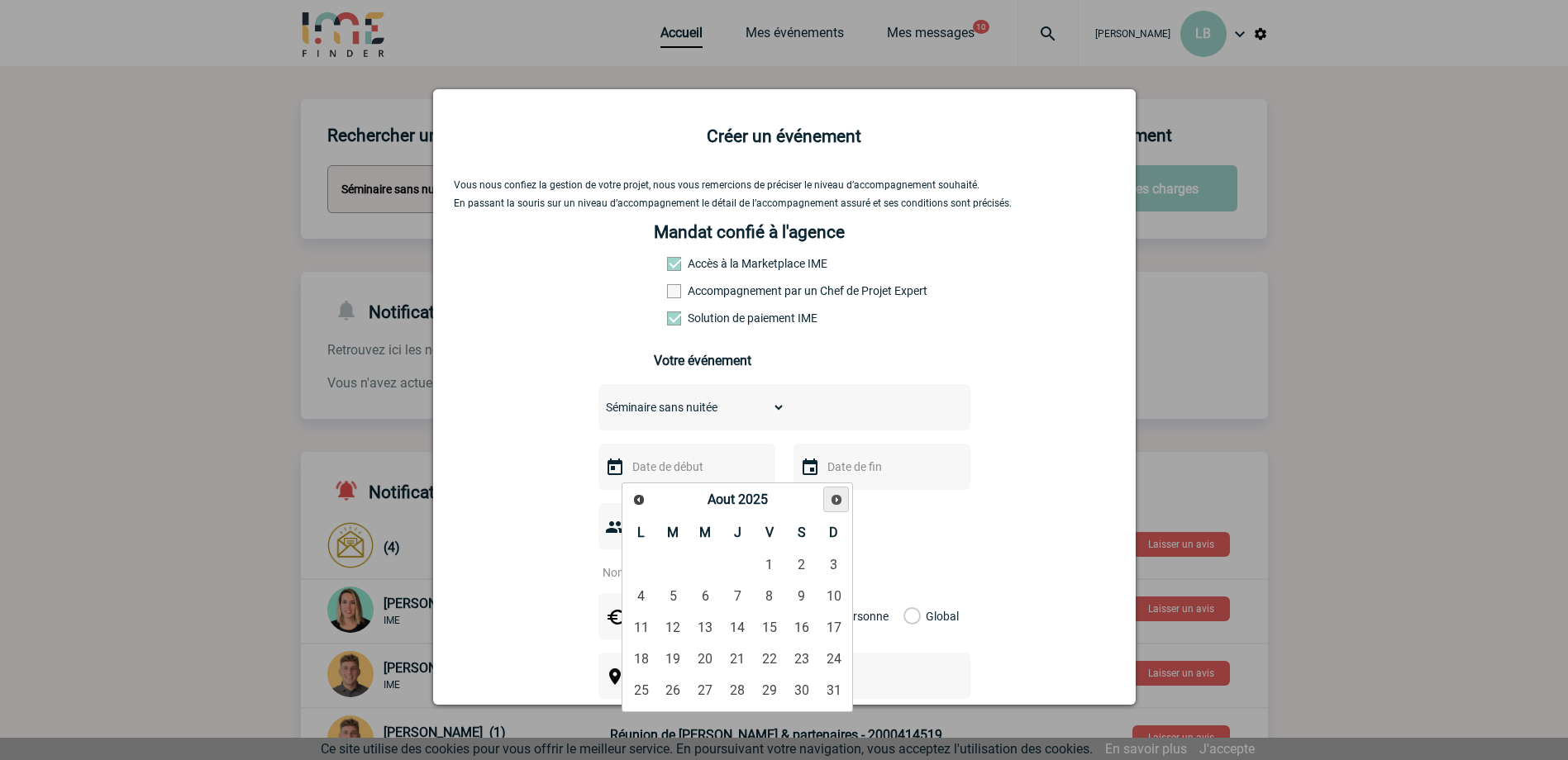 click on "Suivant" at bounding box center (836, 500) 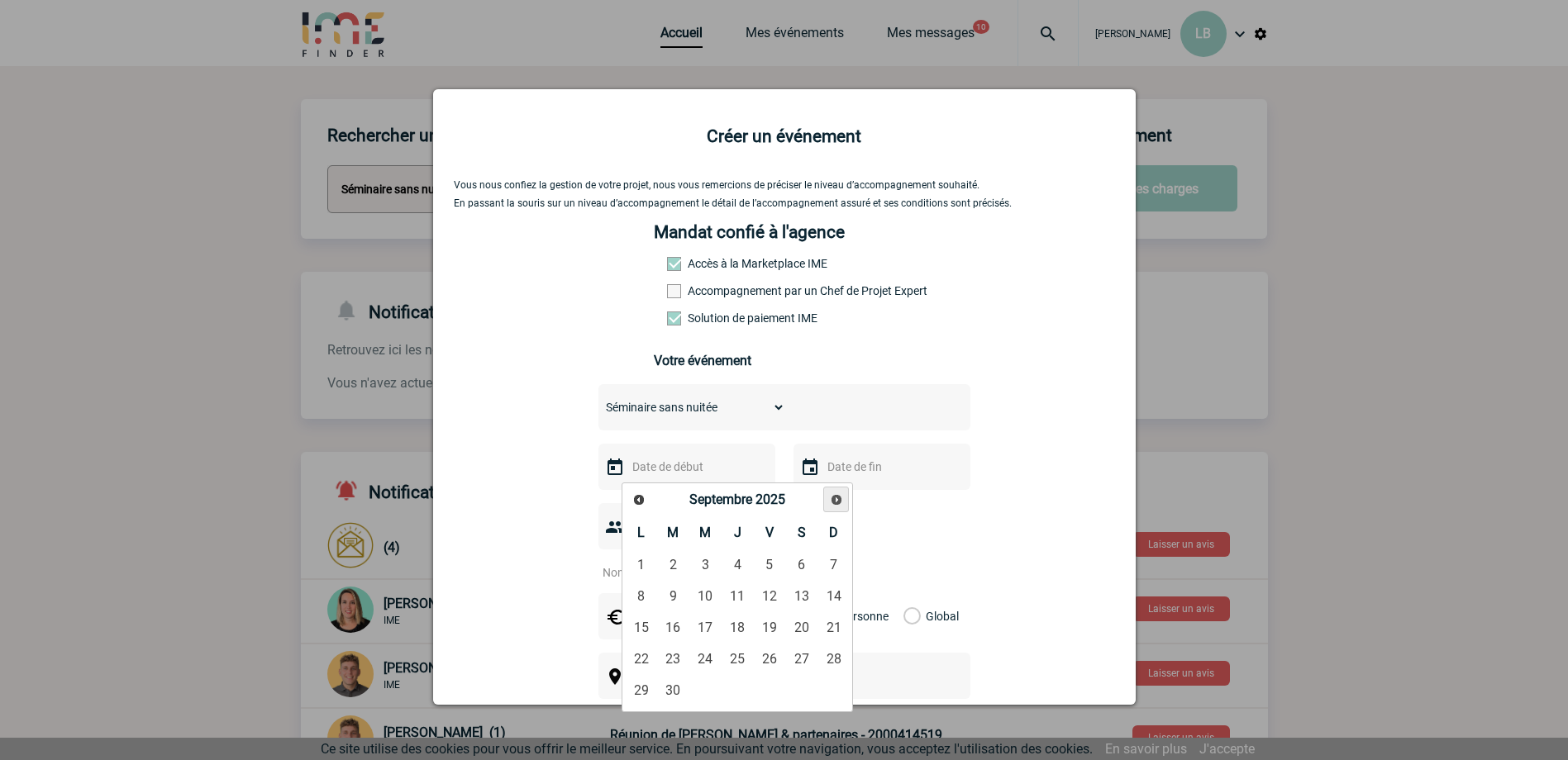 click on "Suivant" at bounding box center [836, 500] 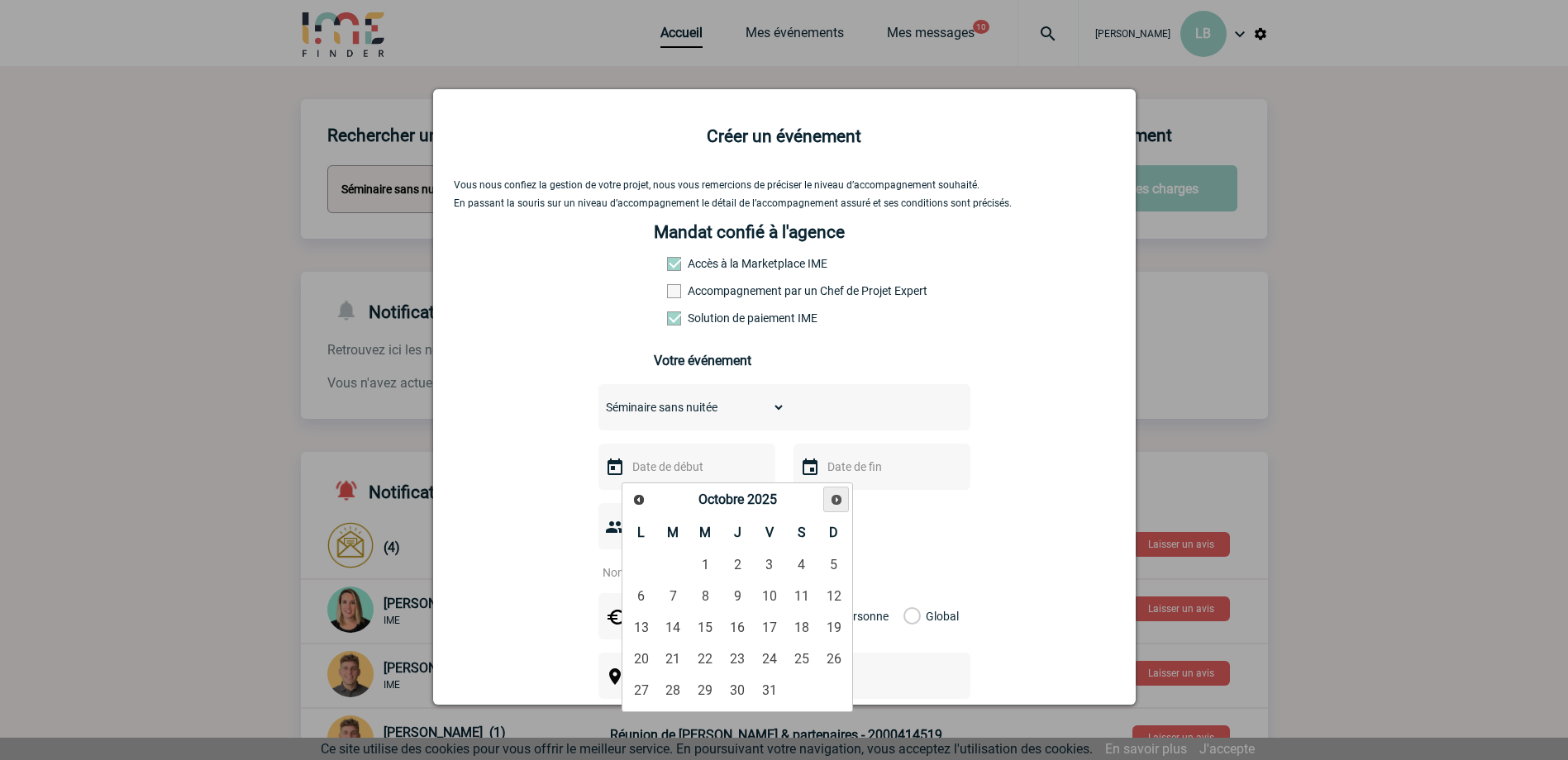 click on "Suivant" at bounding box center [836, 500] 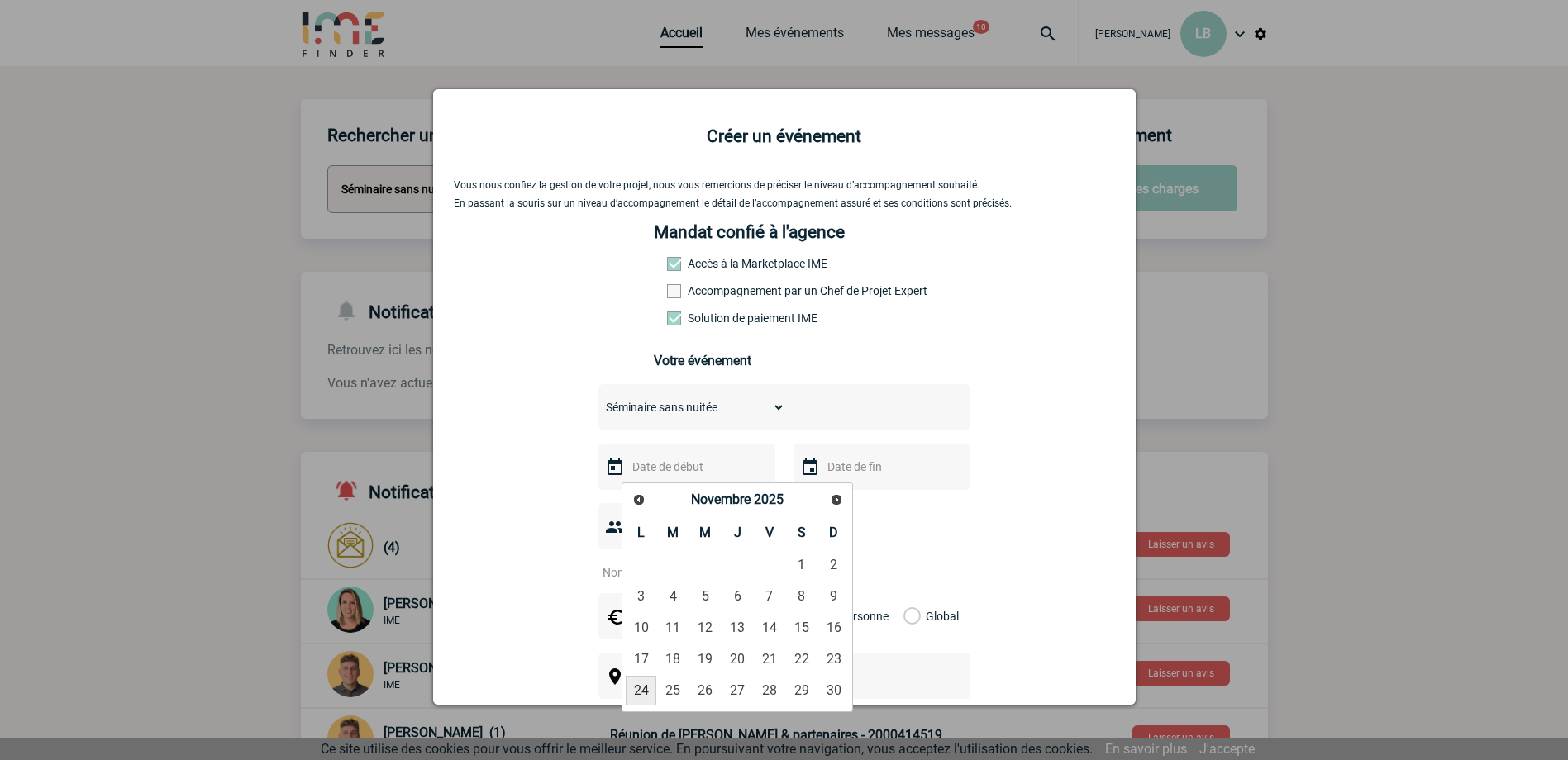 click on "24" at bounding box center [641, 691] 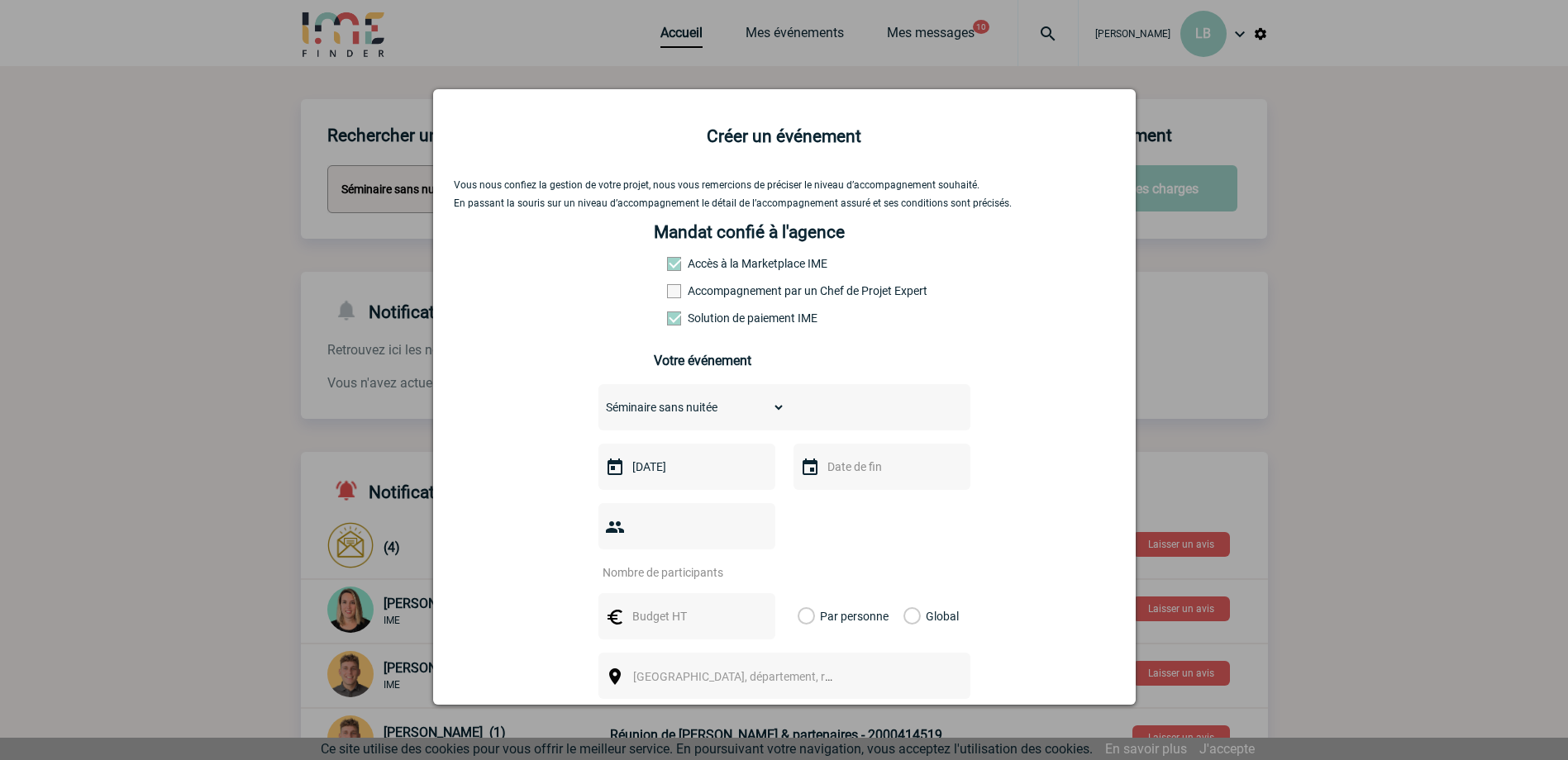click at bounding box center [880, 467] 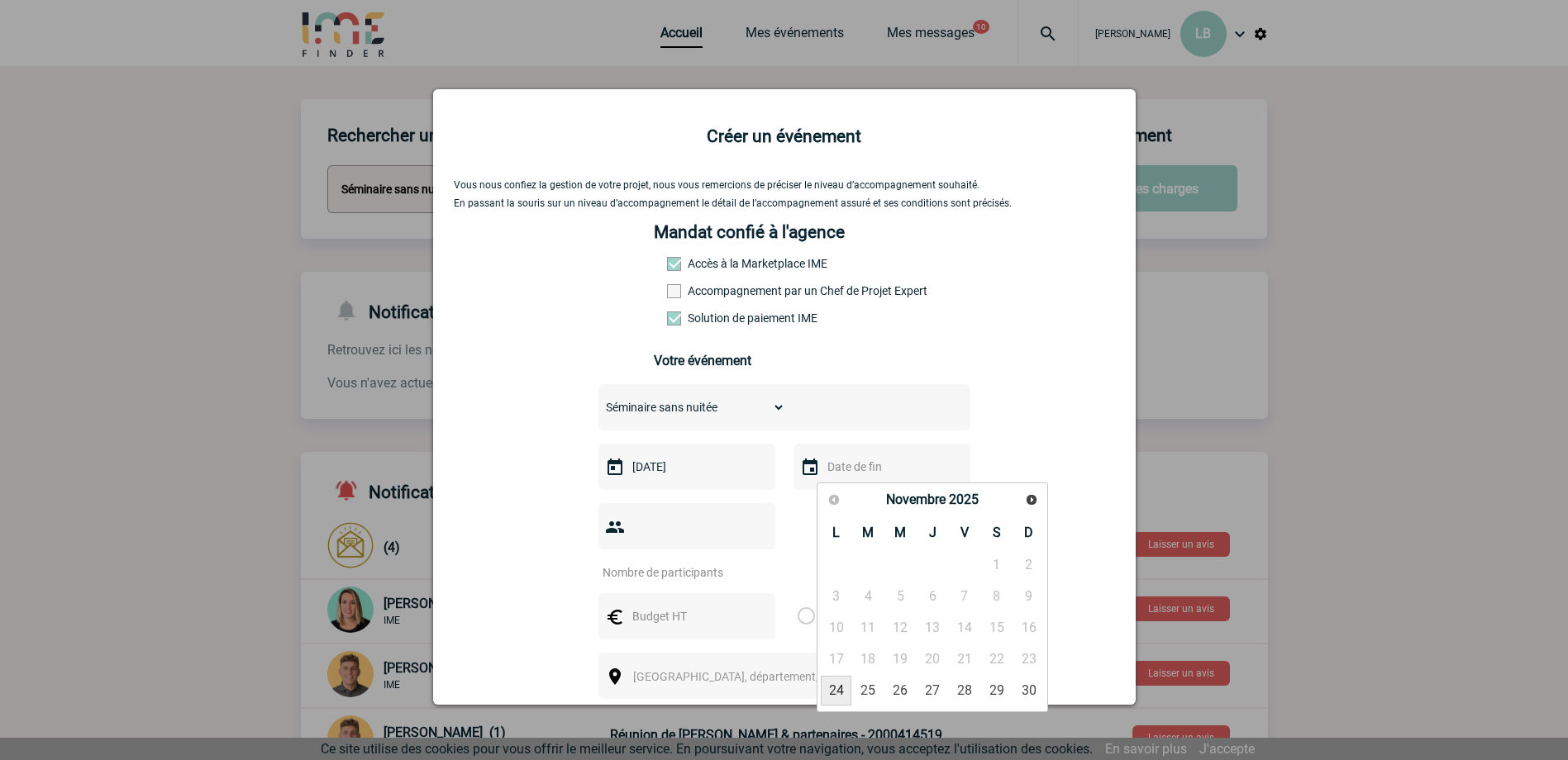 click on "24" at bounding box center (836, 691) 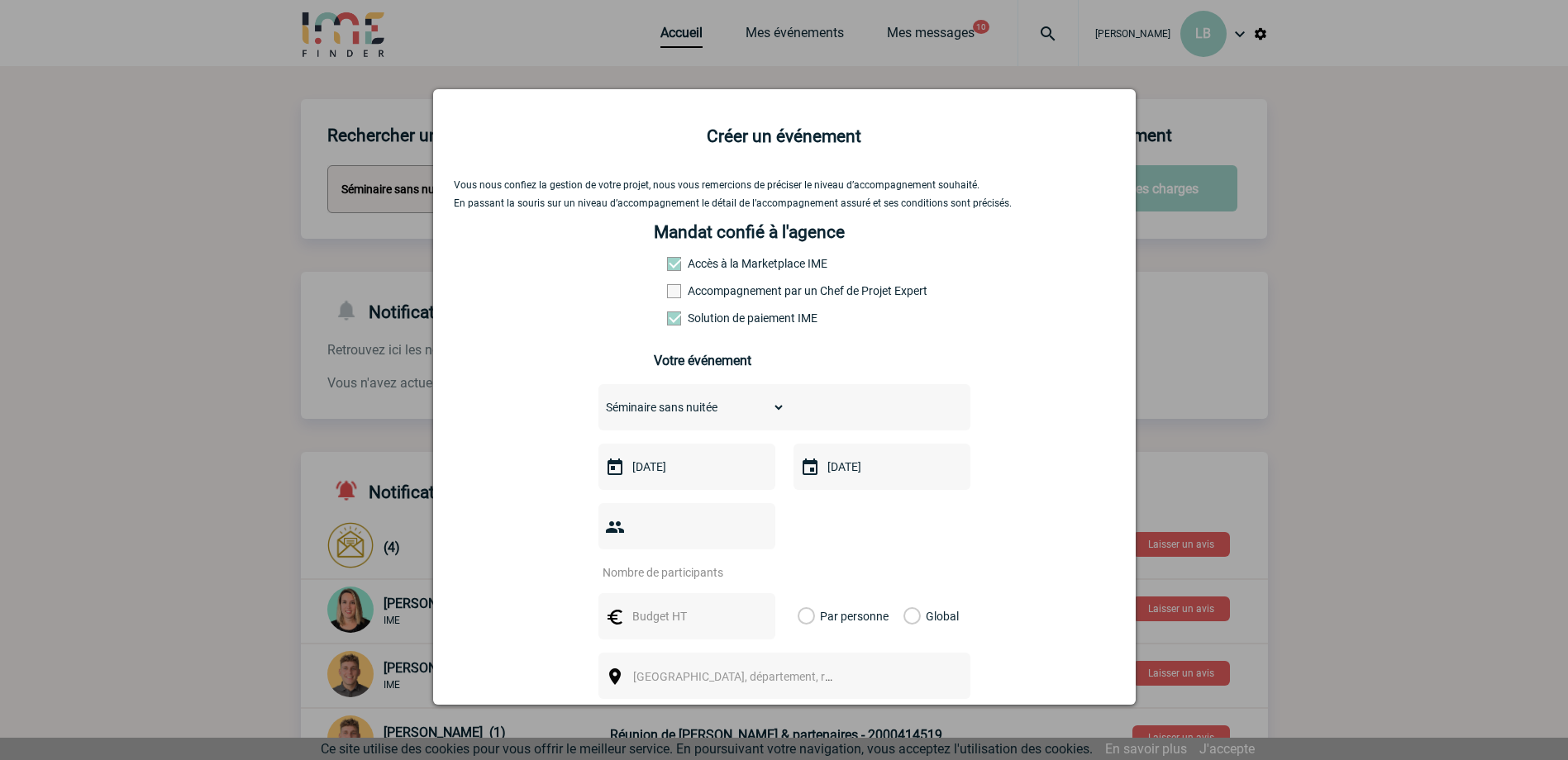 click at bounding box center [676, 572] 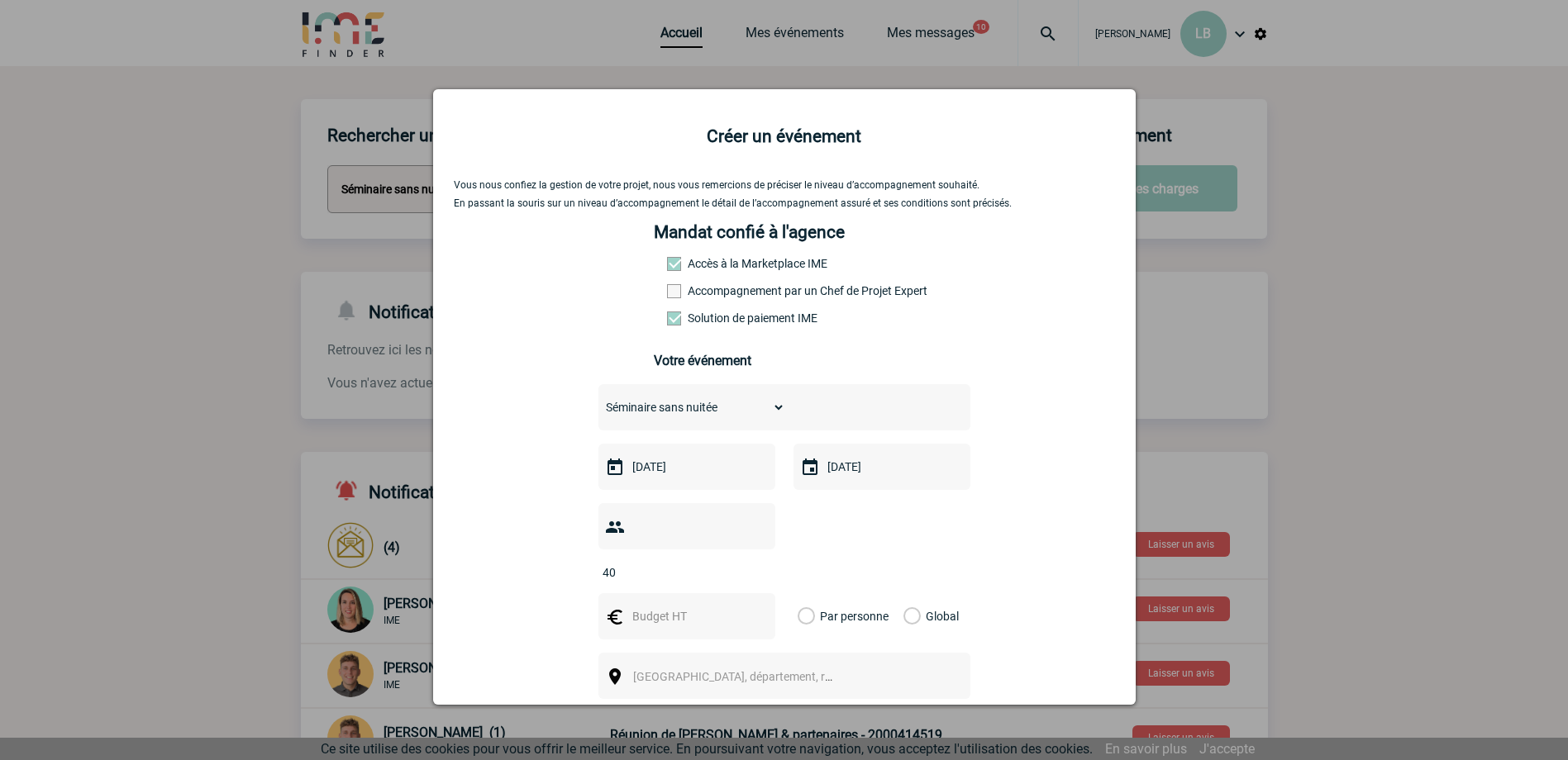 type on "40" 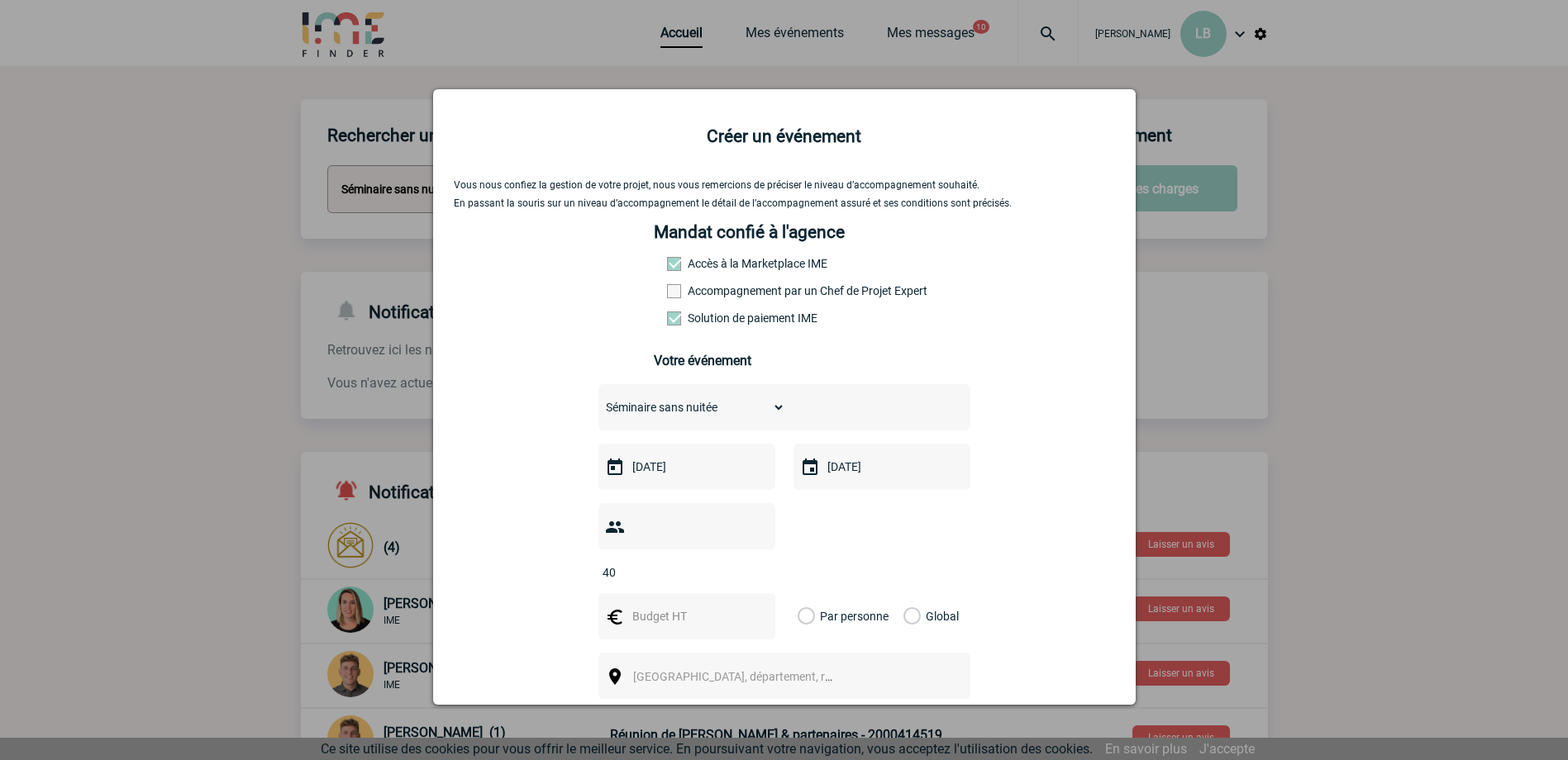 click on "Par personne" at bounding box center [807, 616] 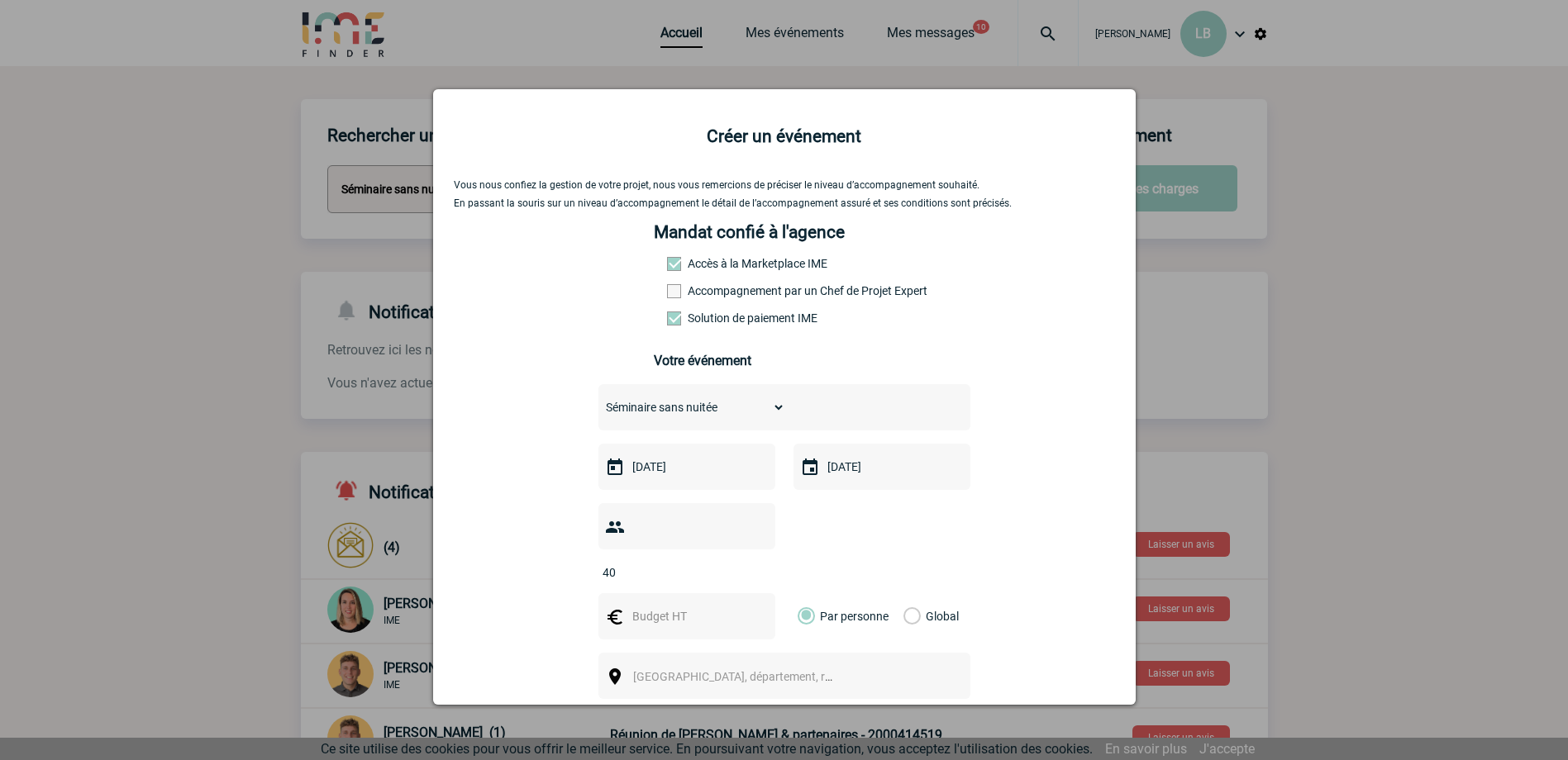 click on "Ville, département, région..." at bounding box center [748, 677] 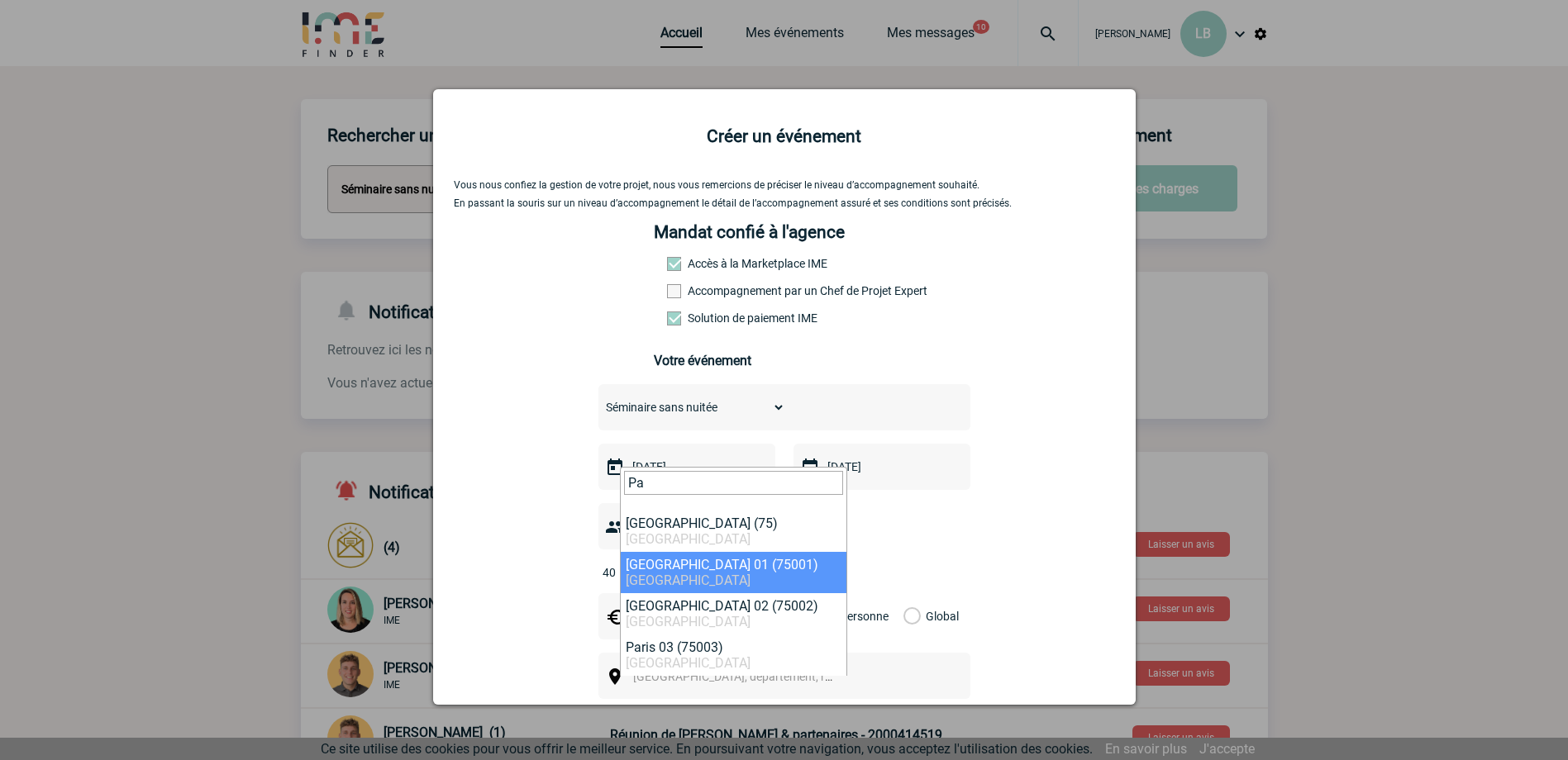 type on "Pa" 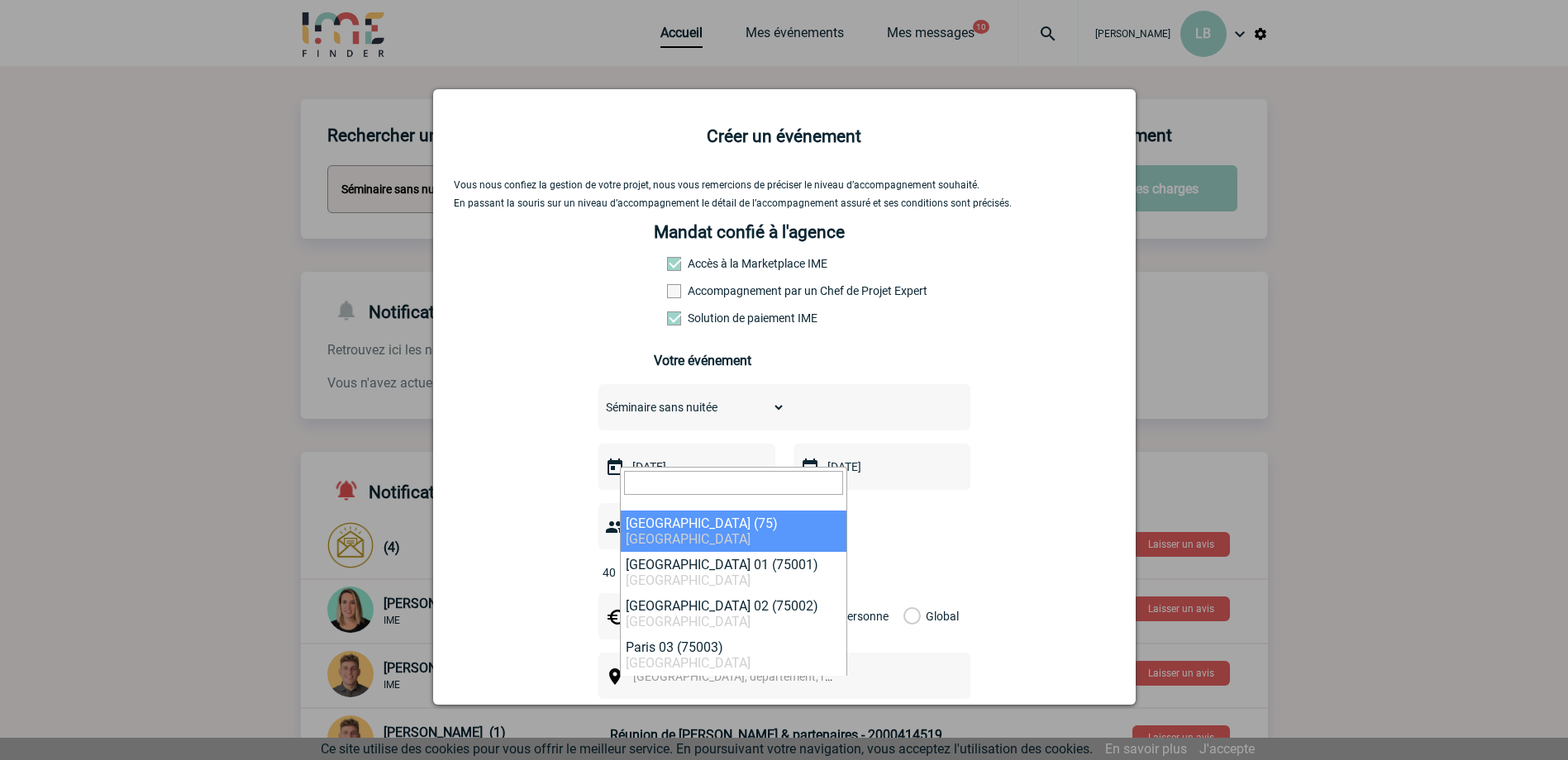 select on "3" 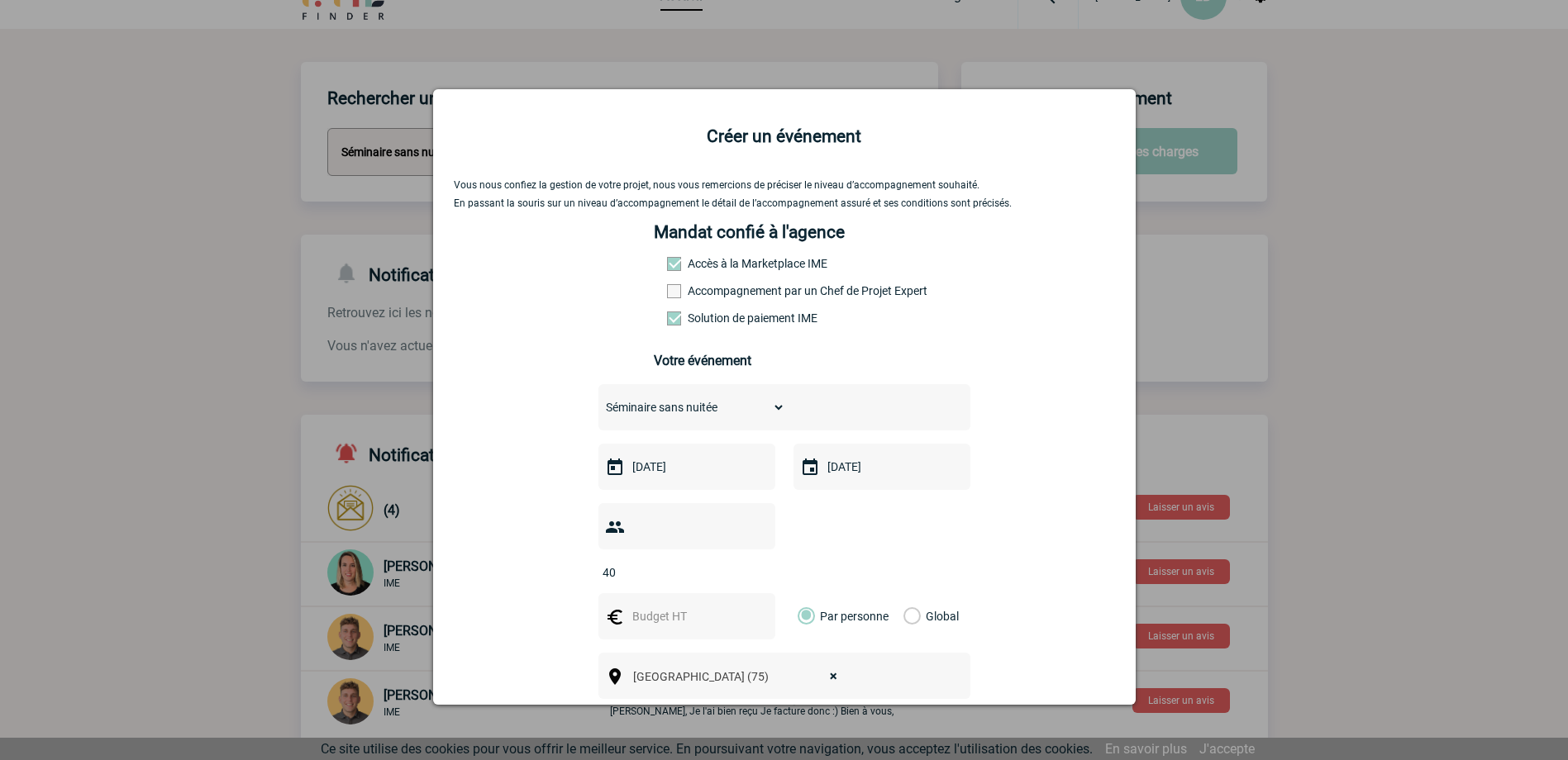 scroll, scrollTop: 40, scrollLeft: 0, axis: vertical 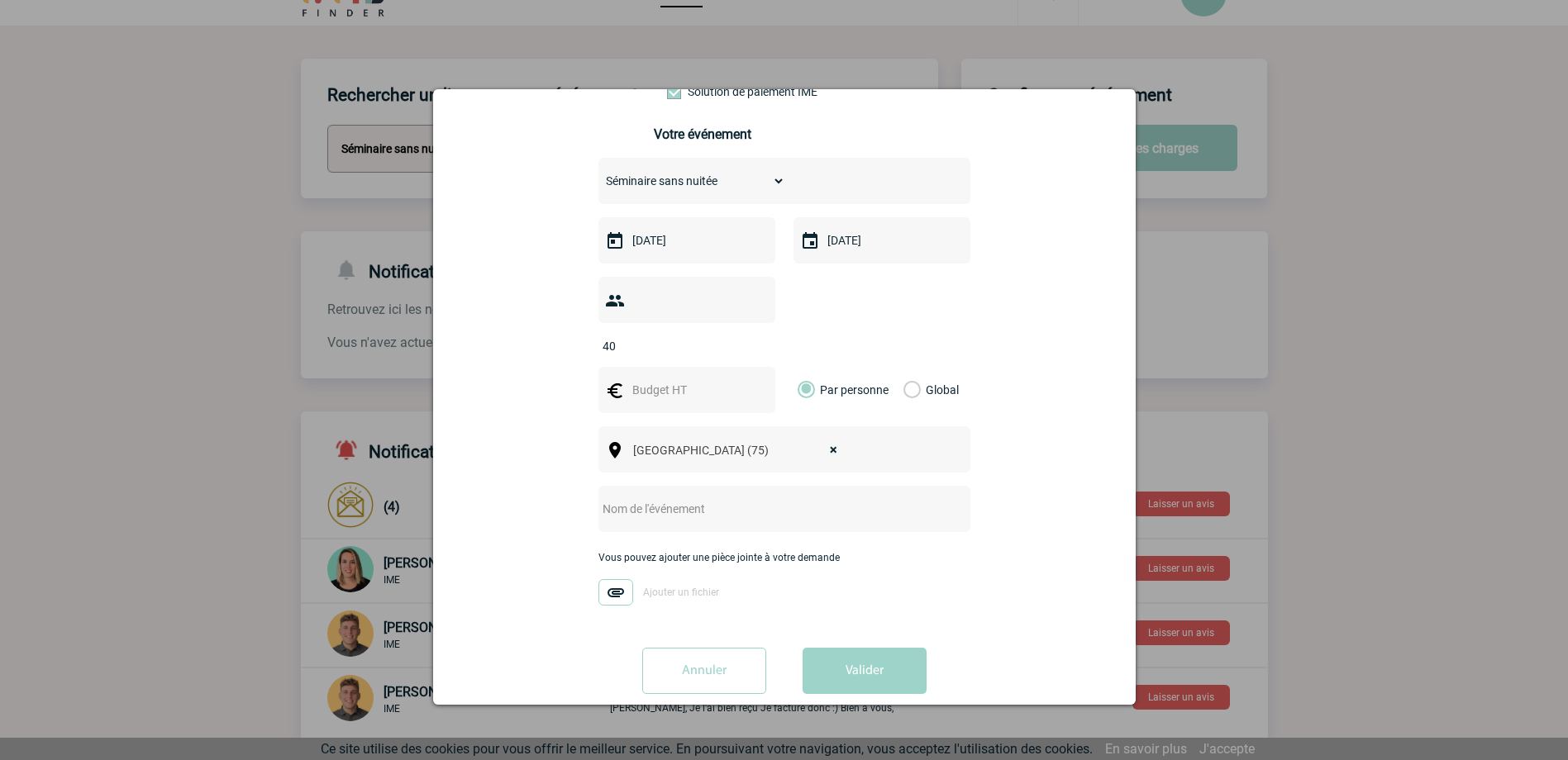 click at bounding box center [762, 509] 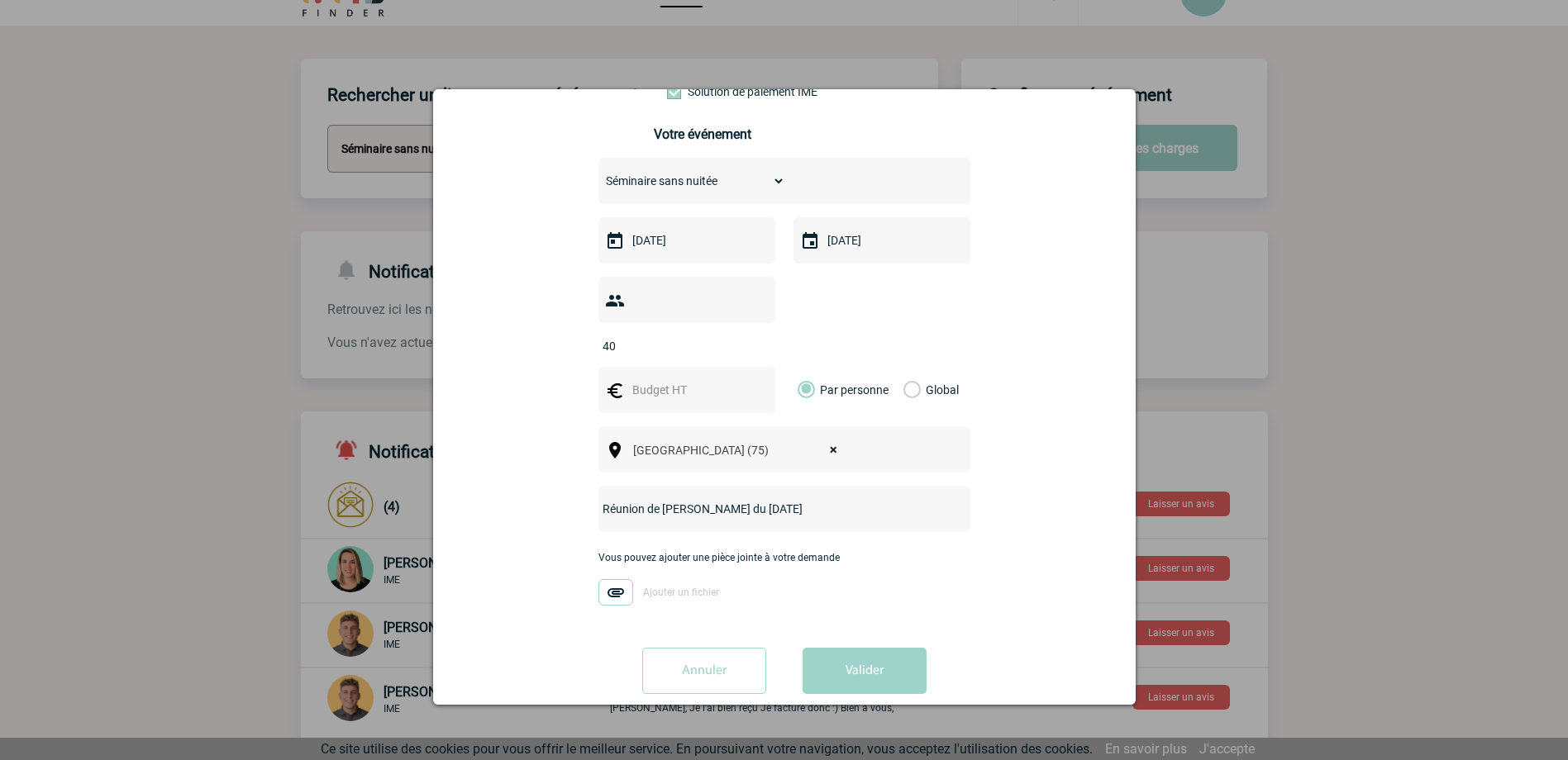 type on "Réunion de [PERSON_NAME] du [DATE]" 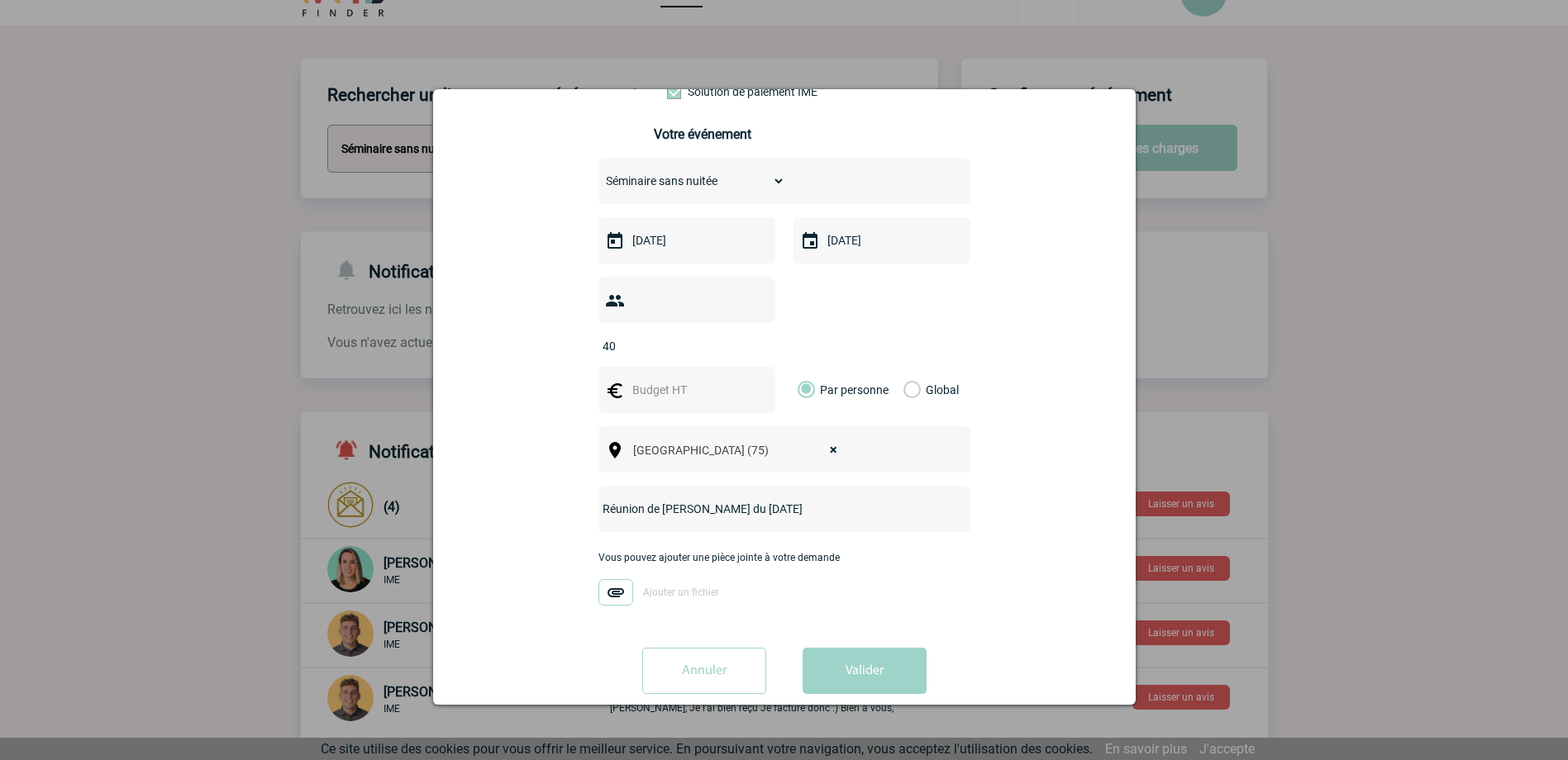 click at bounding box center (685, 390) 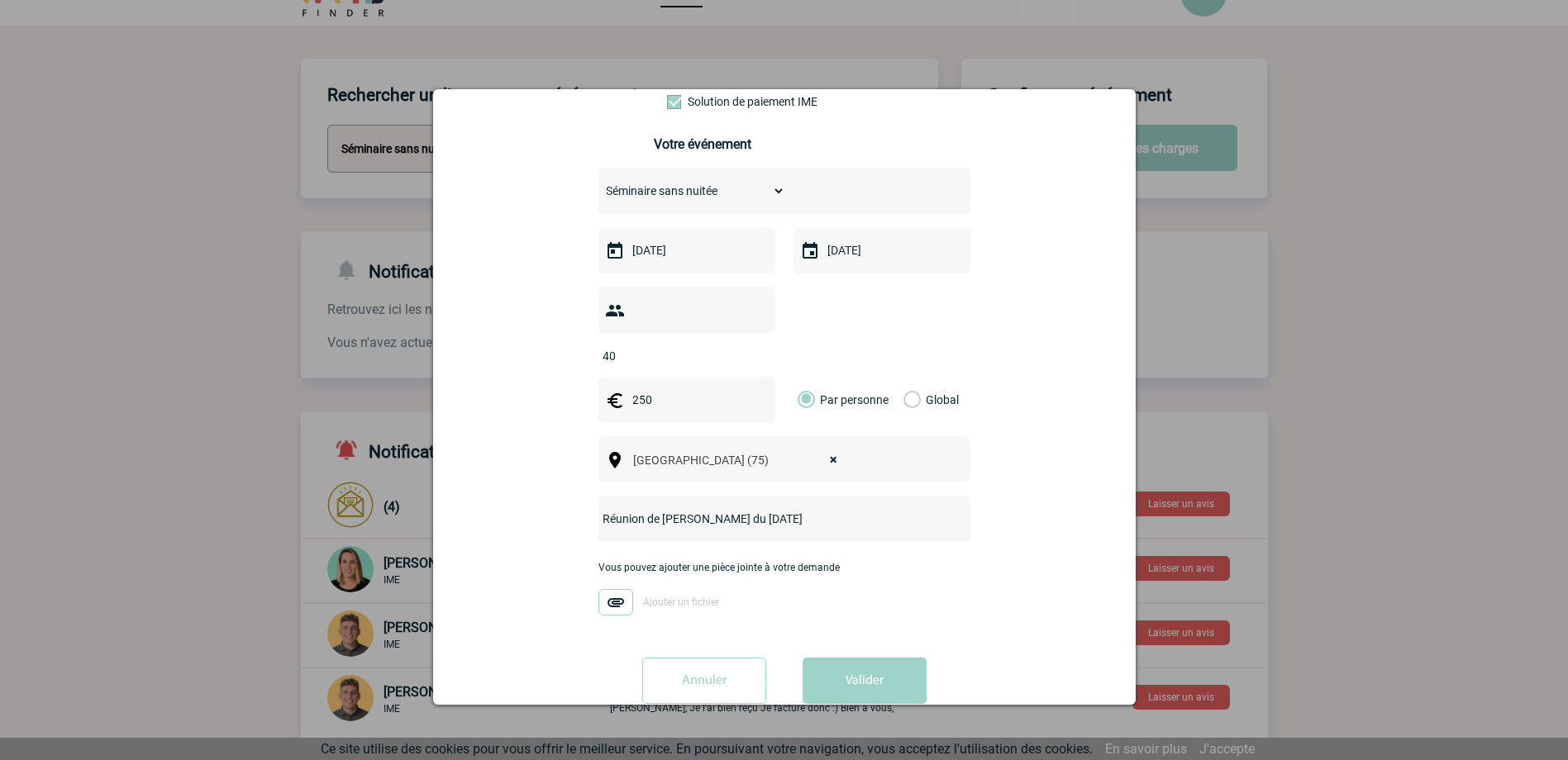 scroll, scrollTop: 226, scrollLeft: 0, axis: vertical 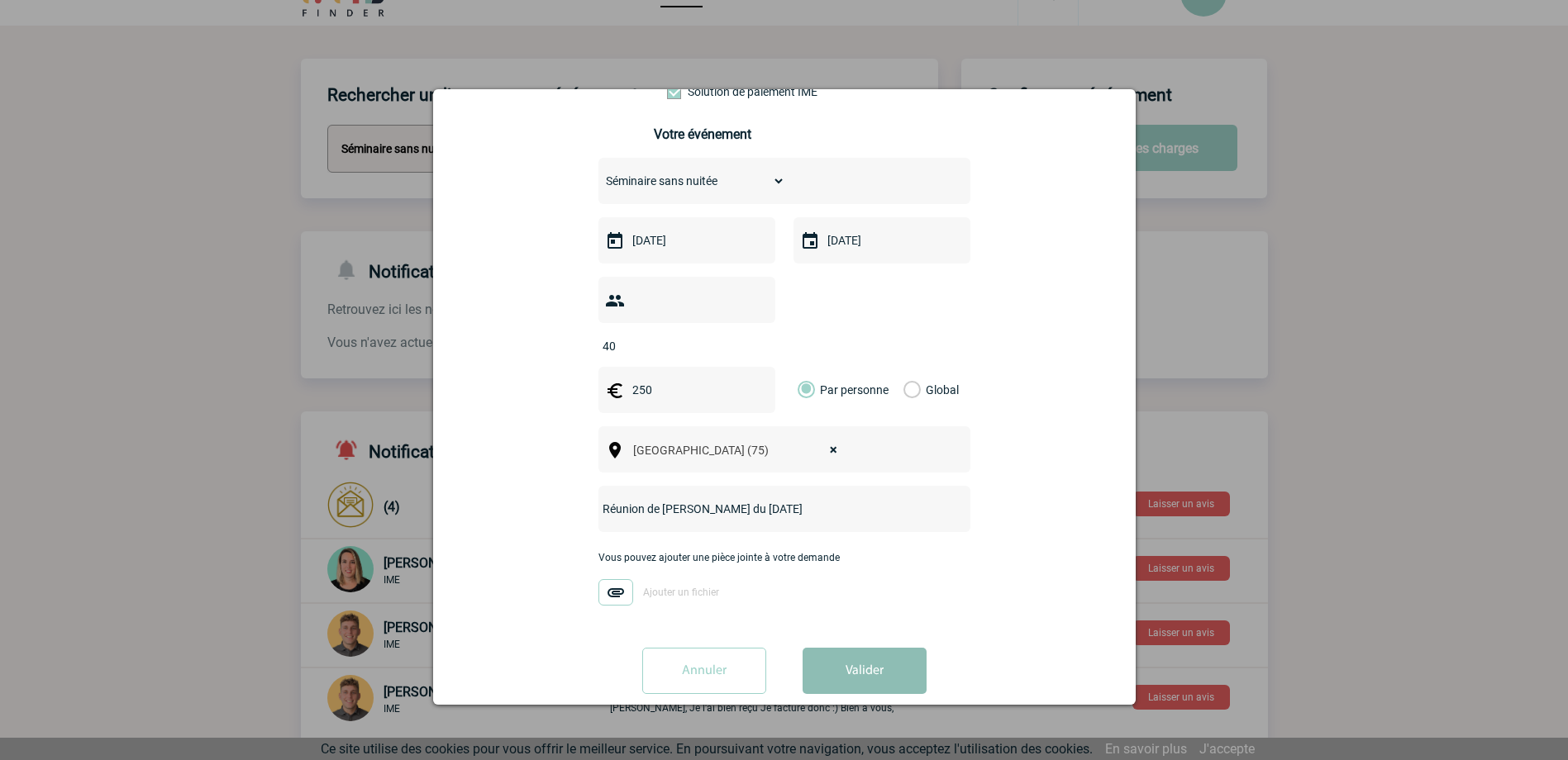 type on "250" 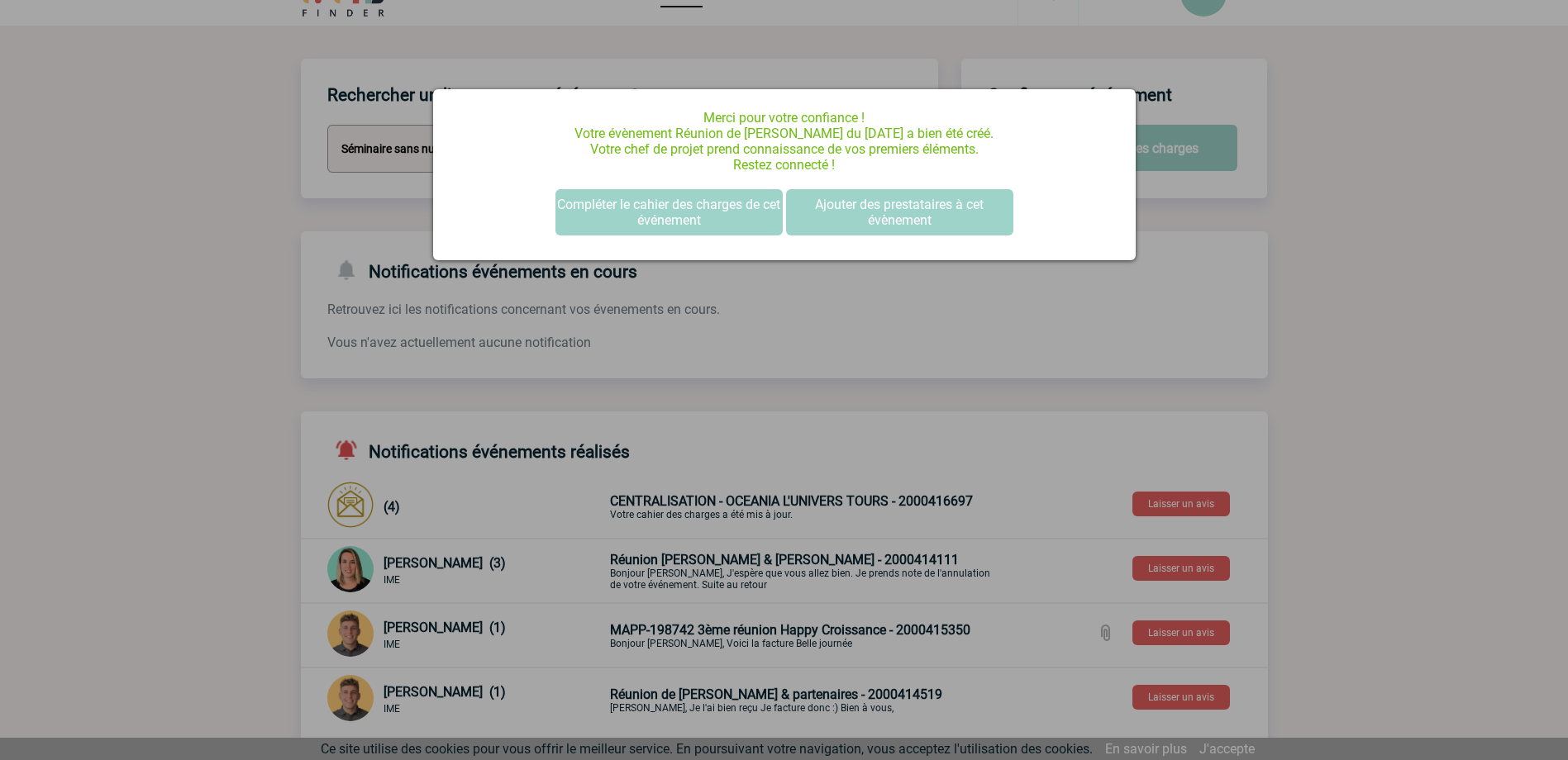 scroll, scrollTop: 0, scrollLeft: 0, axis: both 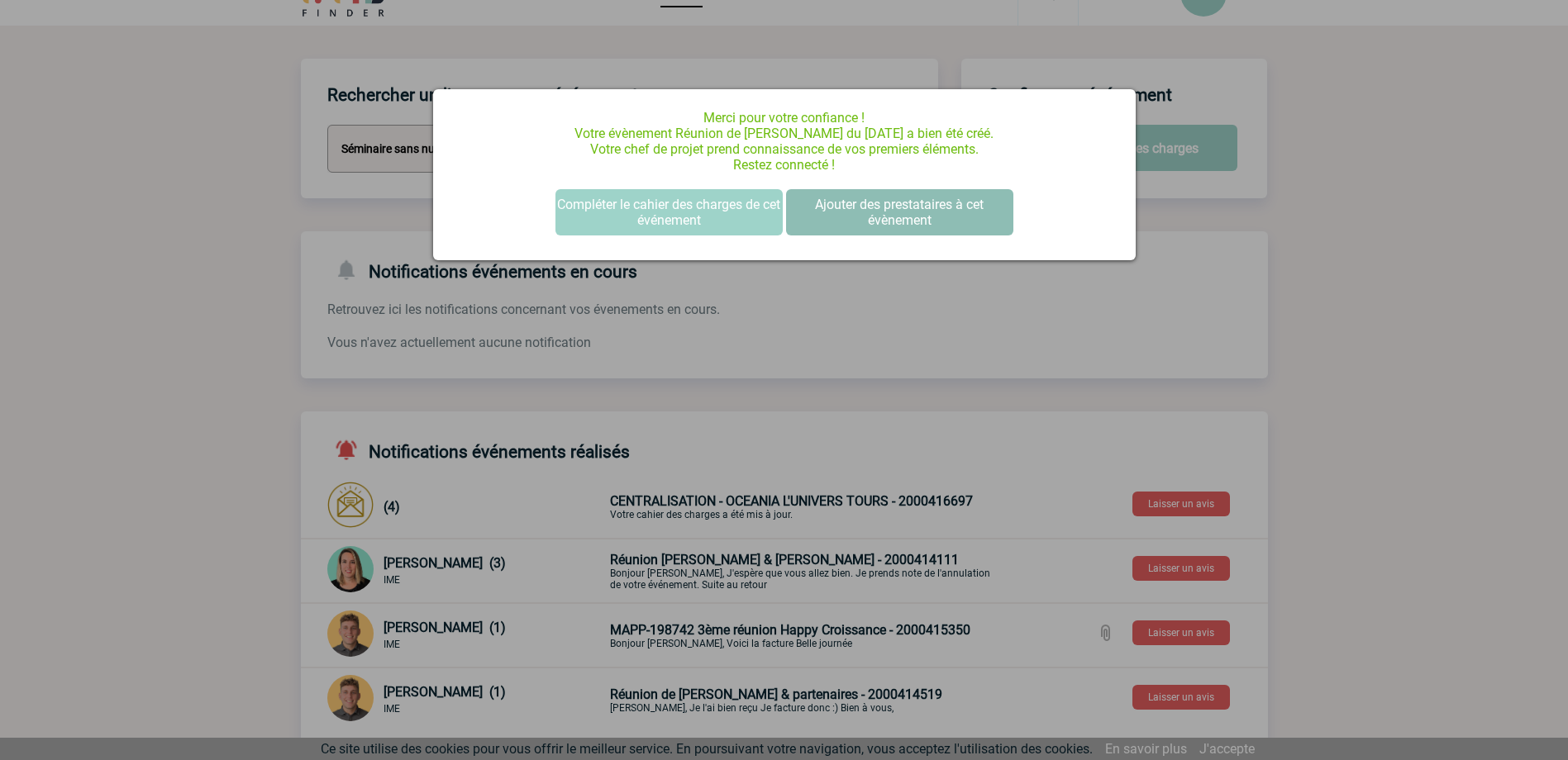 click on "Ajouter des prestataires à cet évènement" at bounding box center (899, 212) 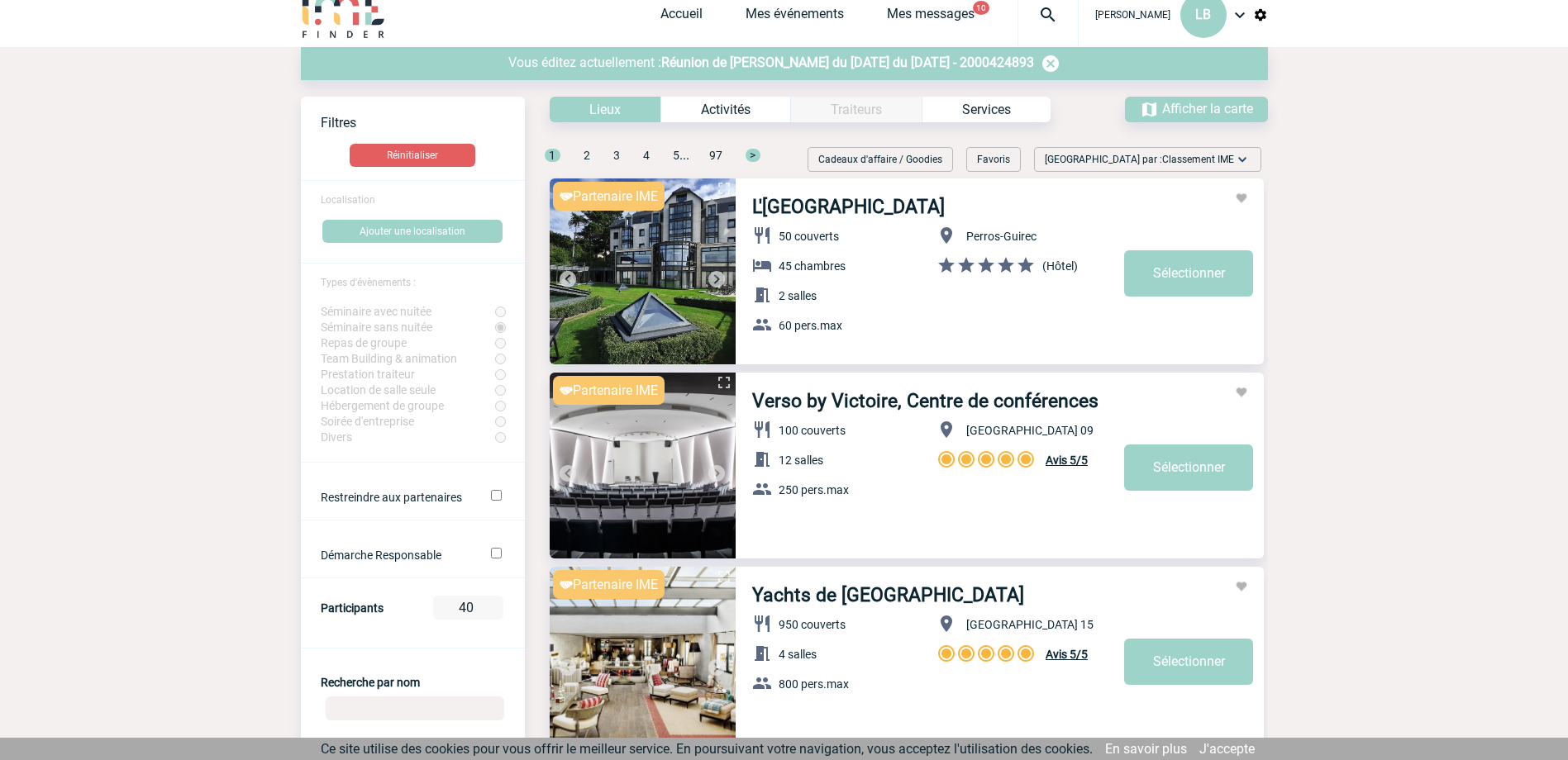 scroll, scrollTop: 0, scrollLeft: 0, axis: both 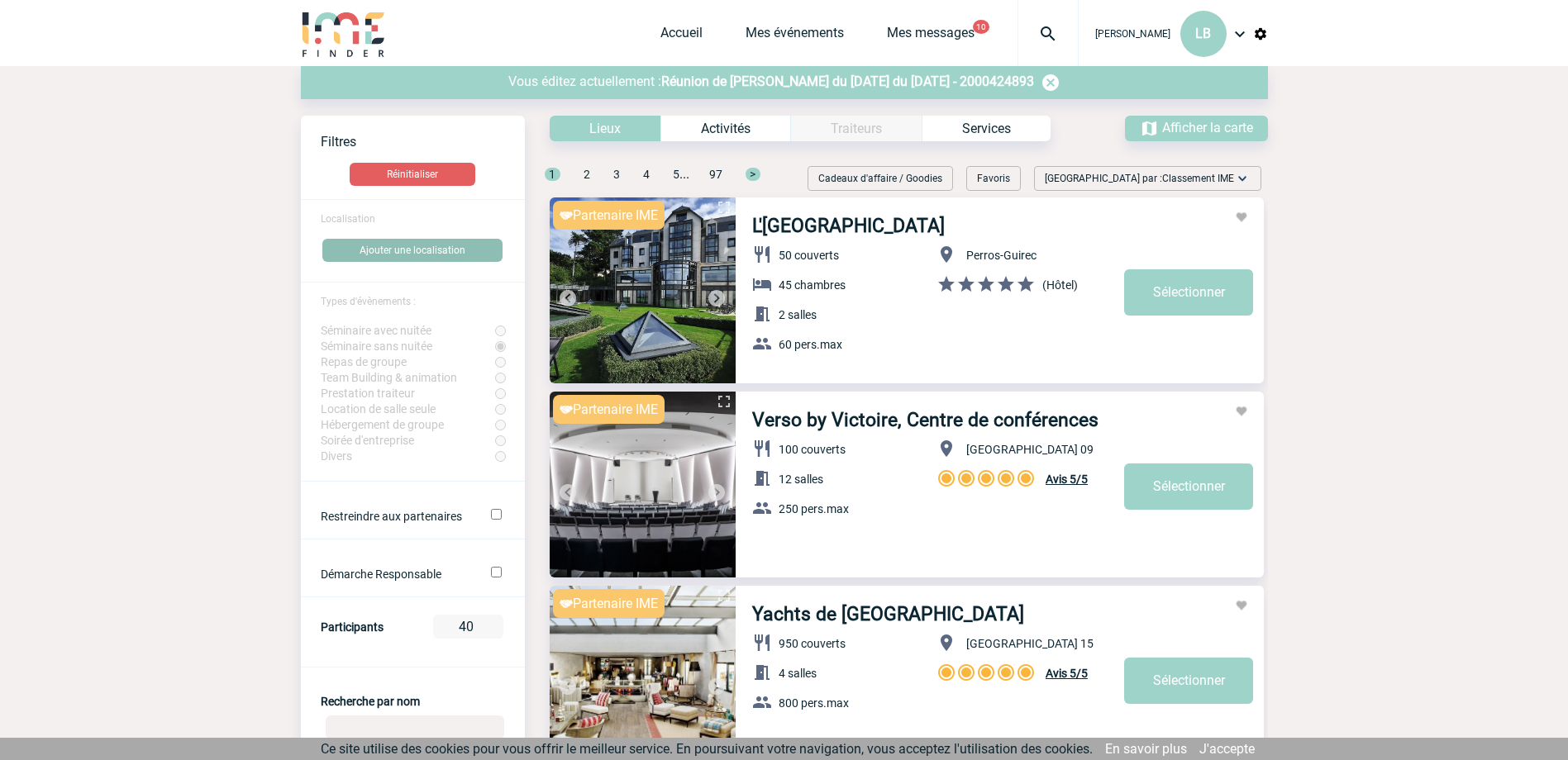 click on "Ajouter une localisation" at bounding box center (412, 250) 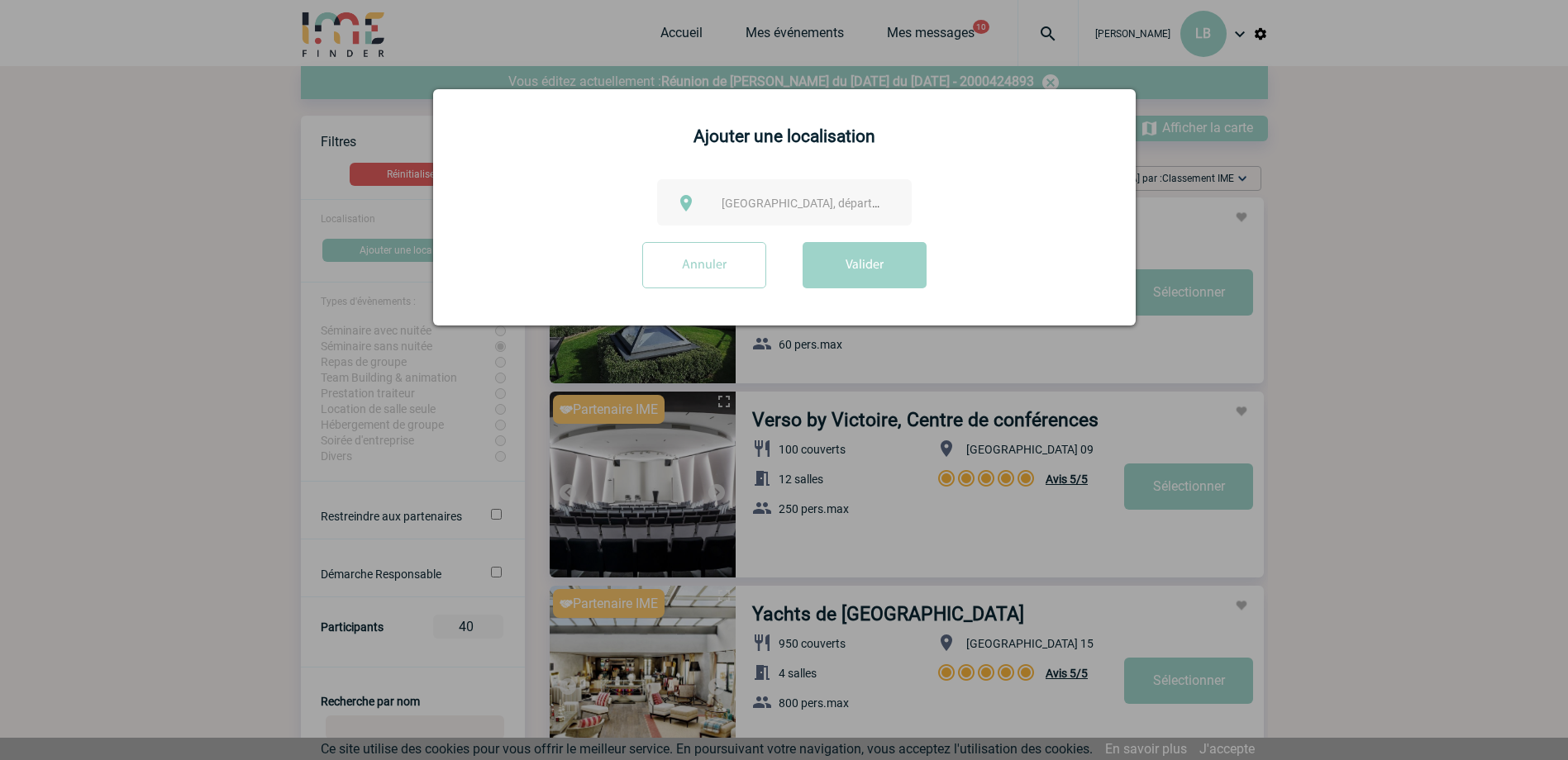 click on "Ville, département, région..." at bounding box center [836, 203] 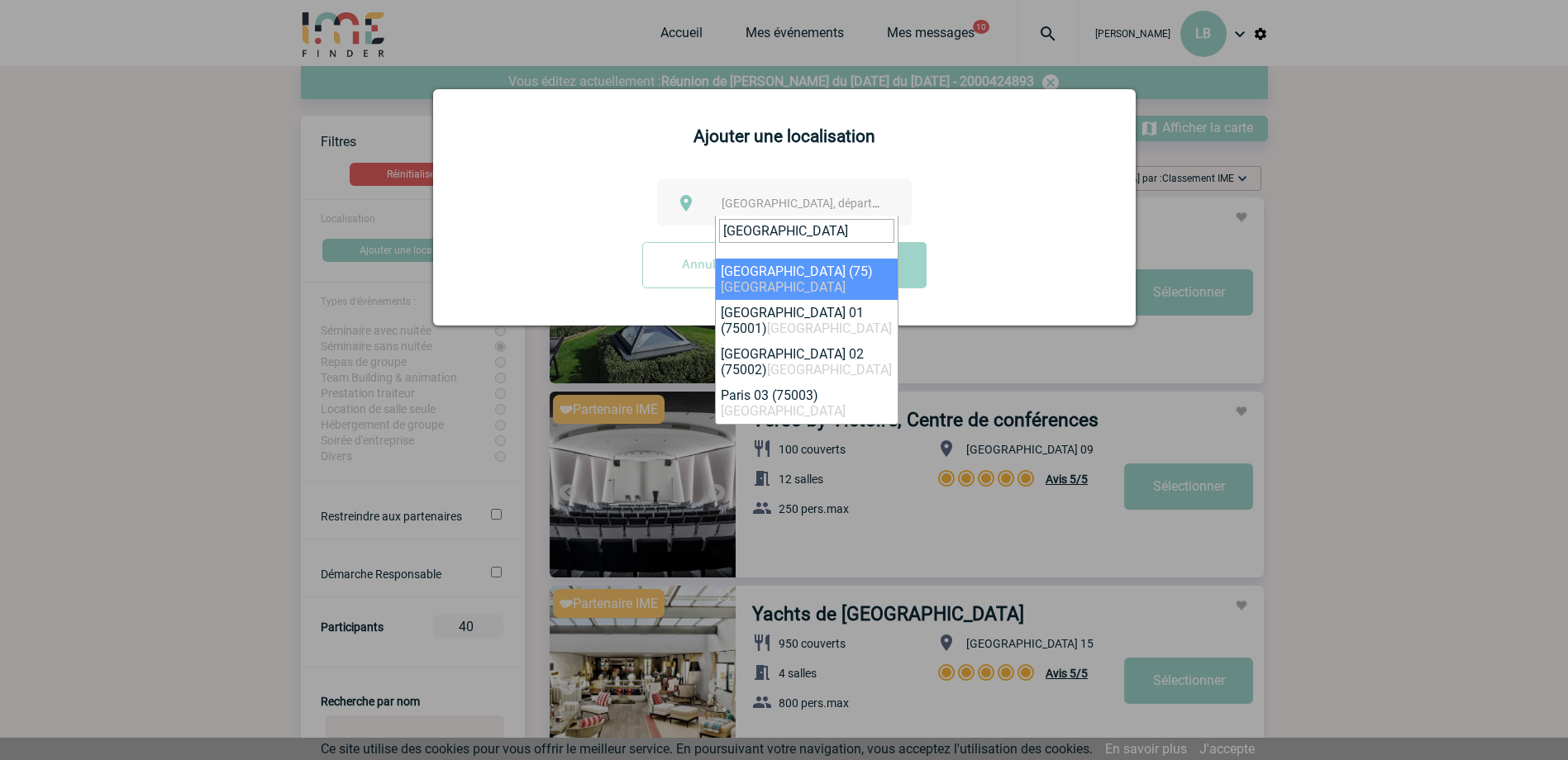 type on "paris" 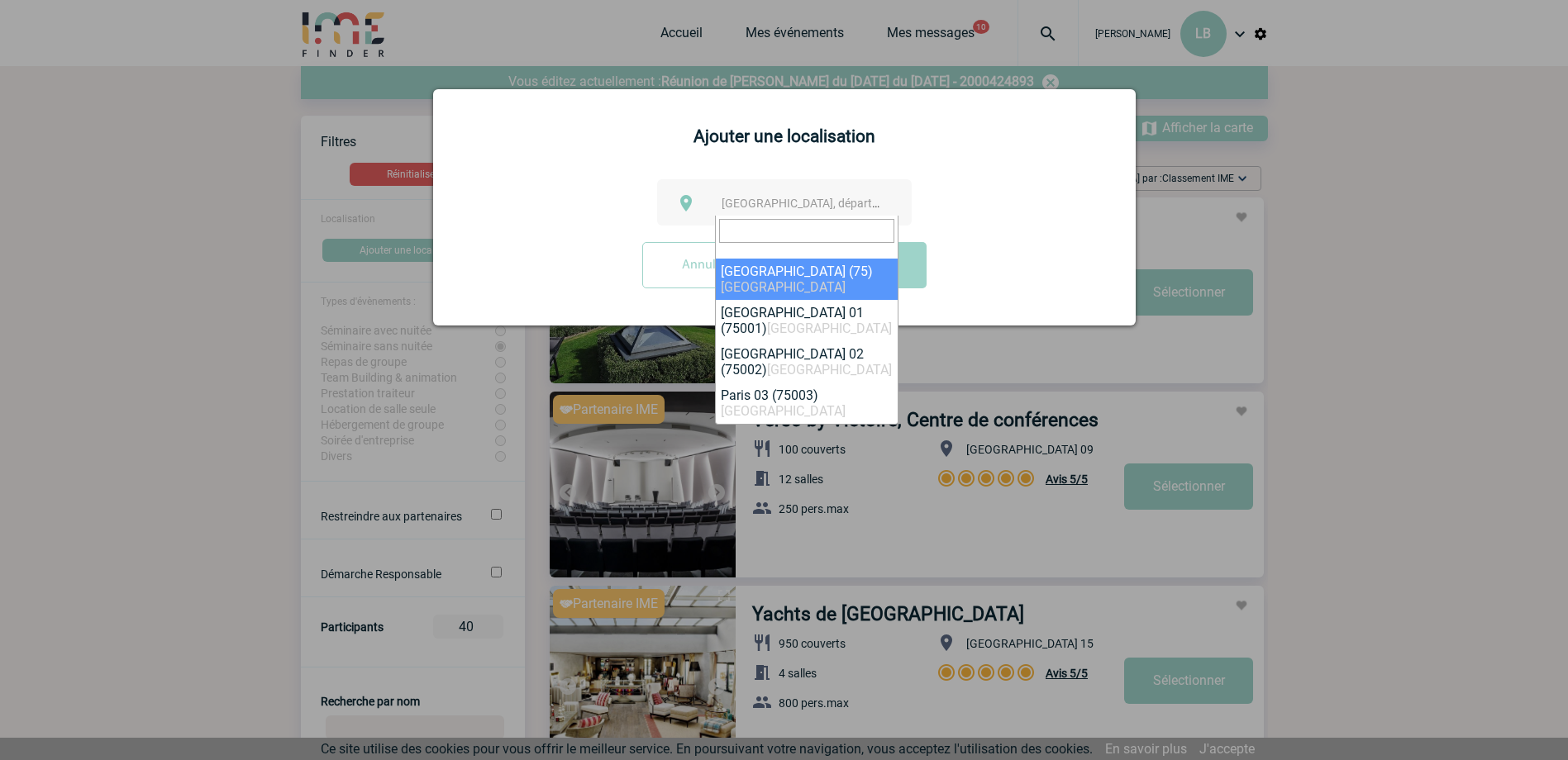 select on "3" 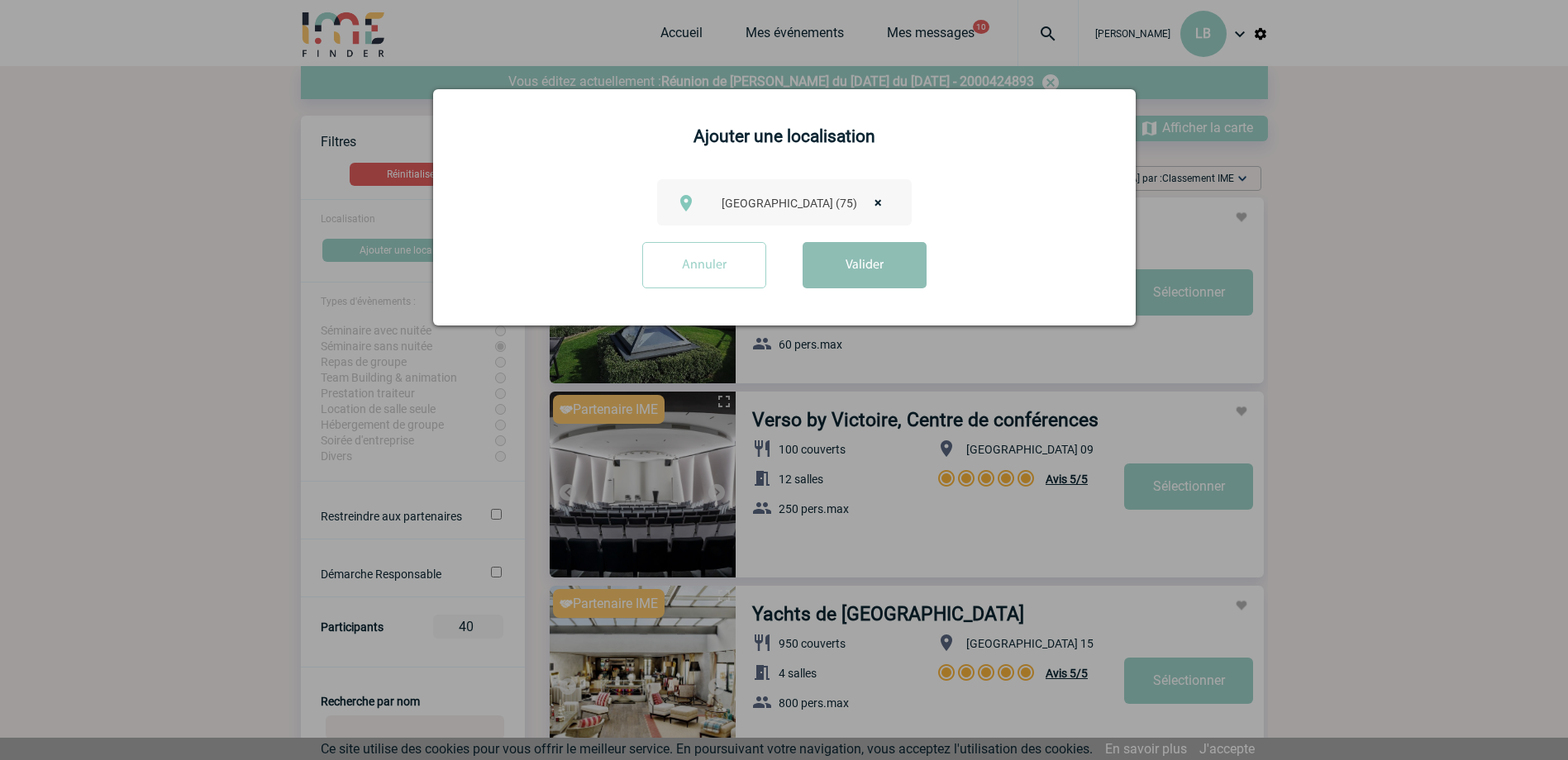 click on "Valider" at bounding box center [865, 265] 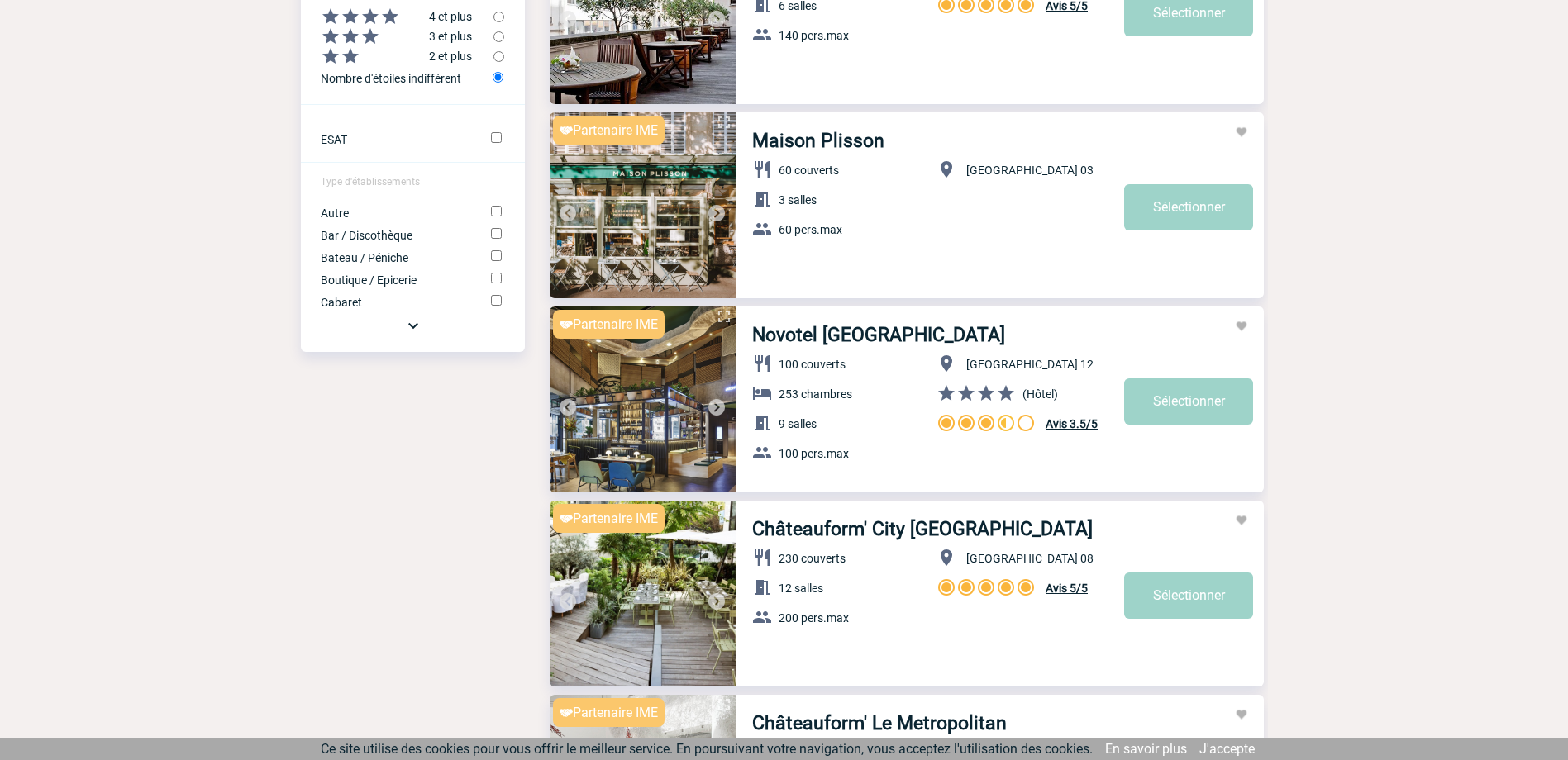 scroll, scrollTop: 641, scrollLeft: 0, axis: vertical 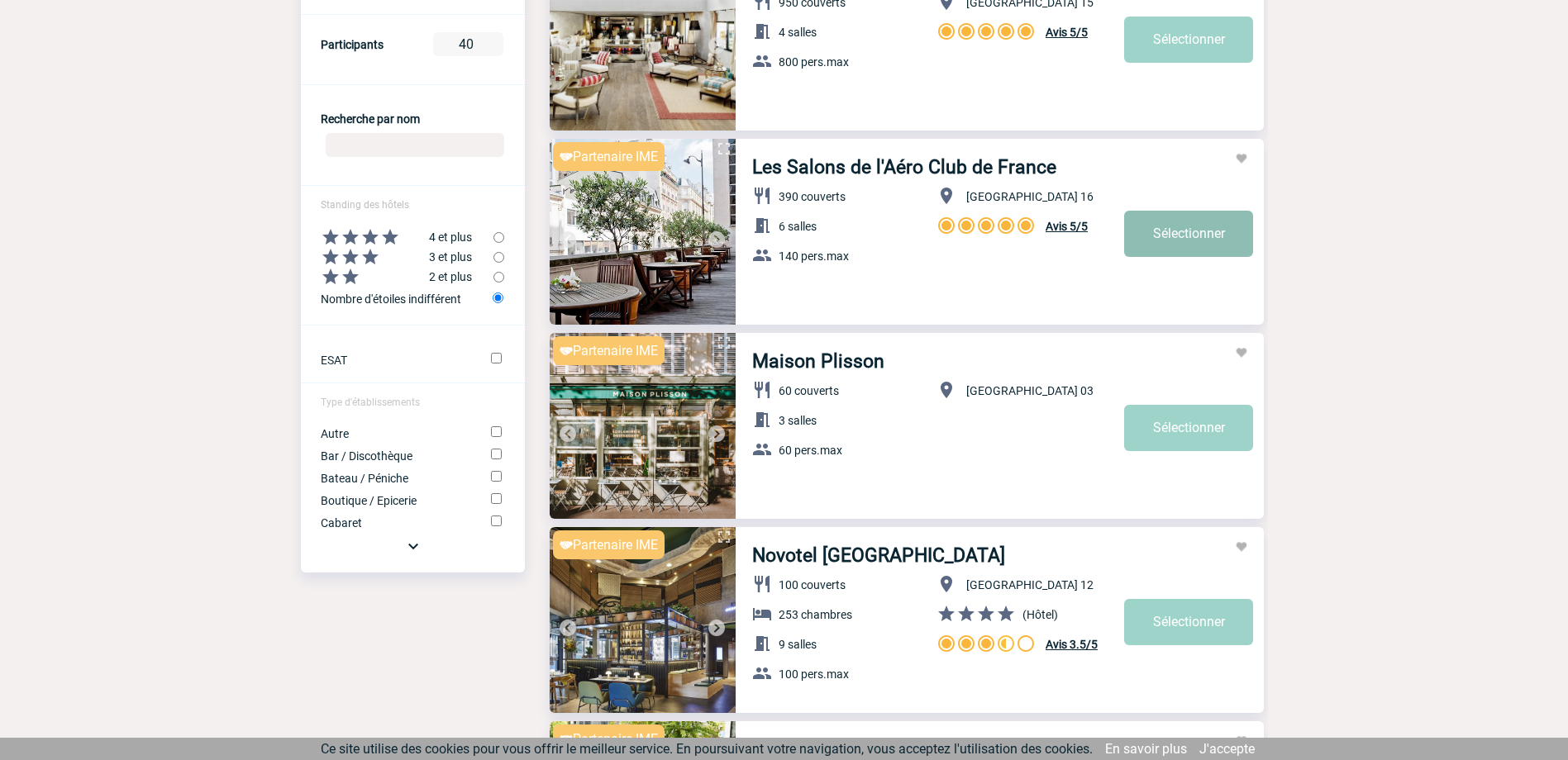 click on "Sélectionner" at bounding box center (1189, -349) 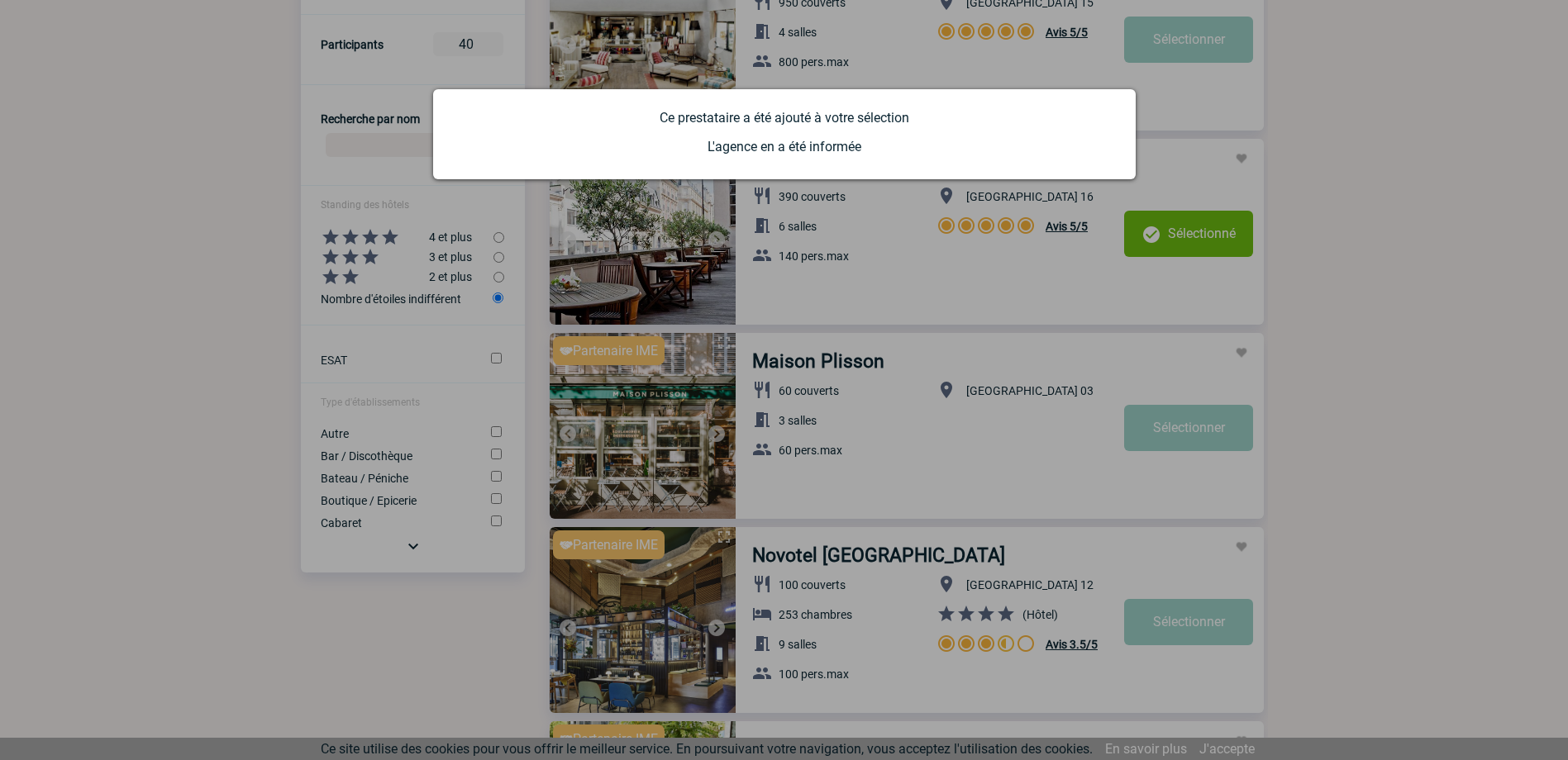 click at bounding box center (784, 380) 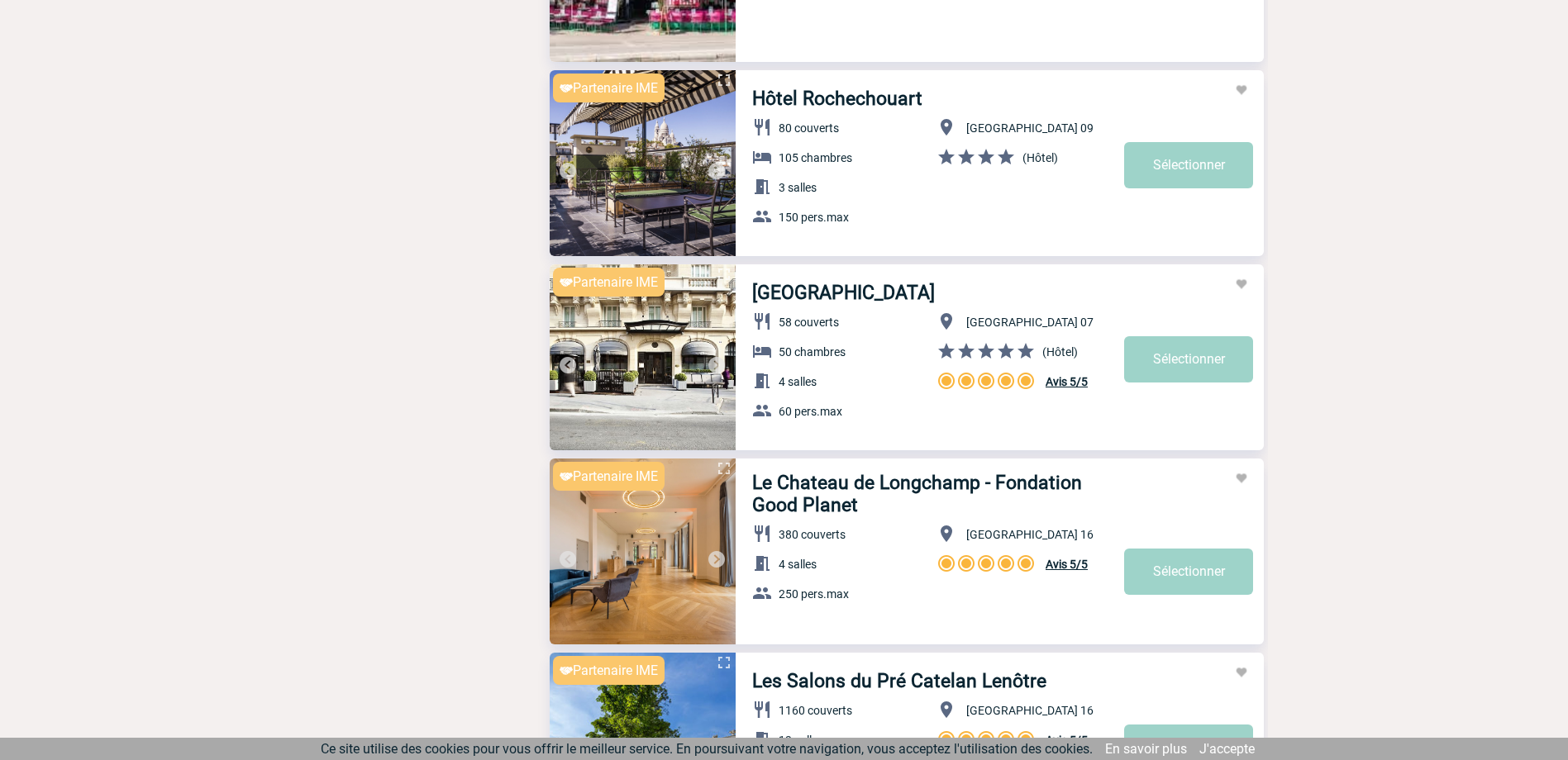 scroll, scrollTop: 5350, scrollLeft: 0, axis: vertical 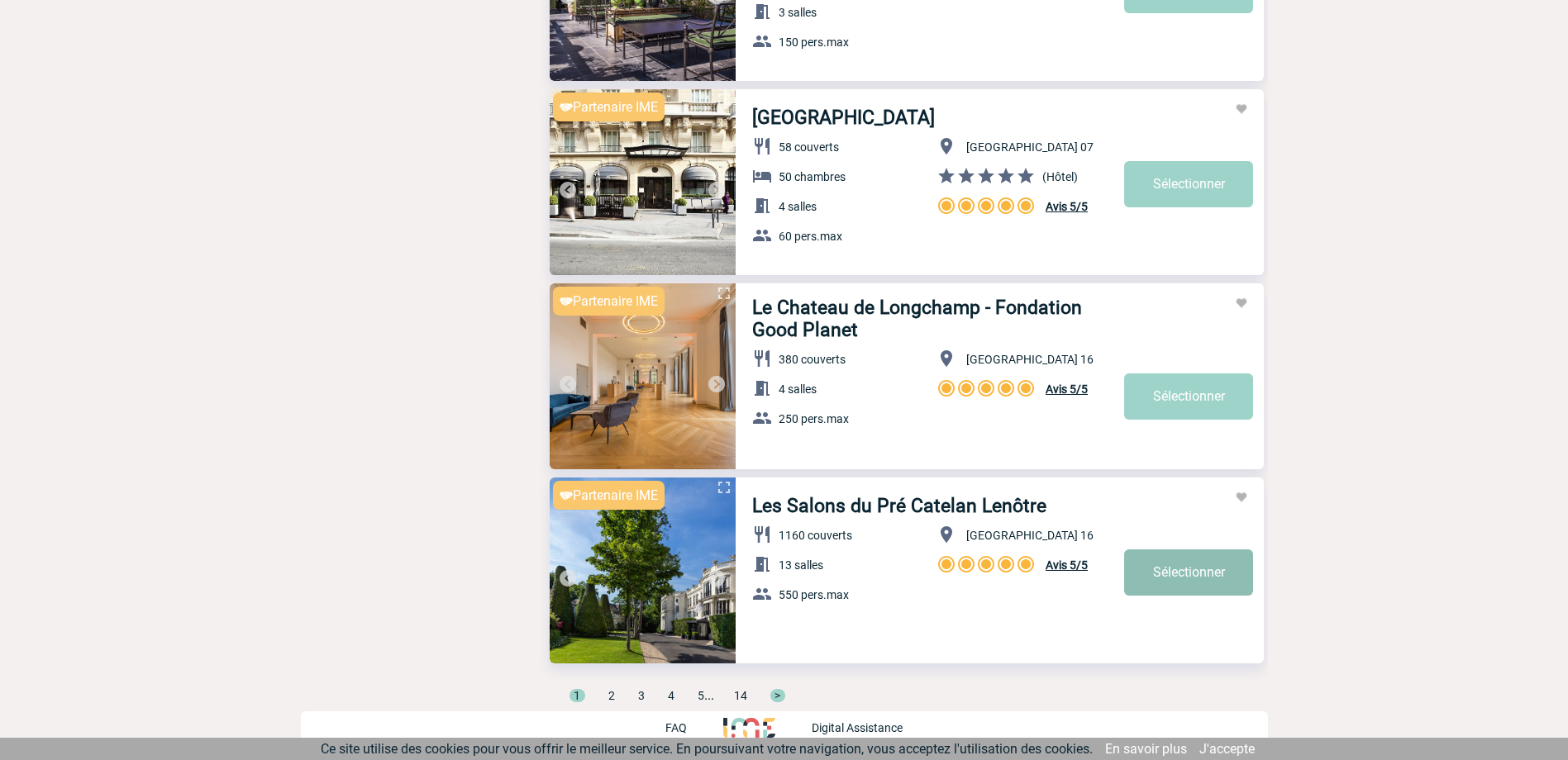 click on "Sélectionner" at bounding box center [1189, -5057] 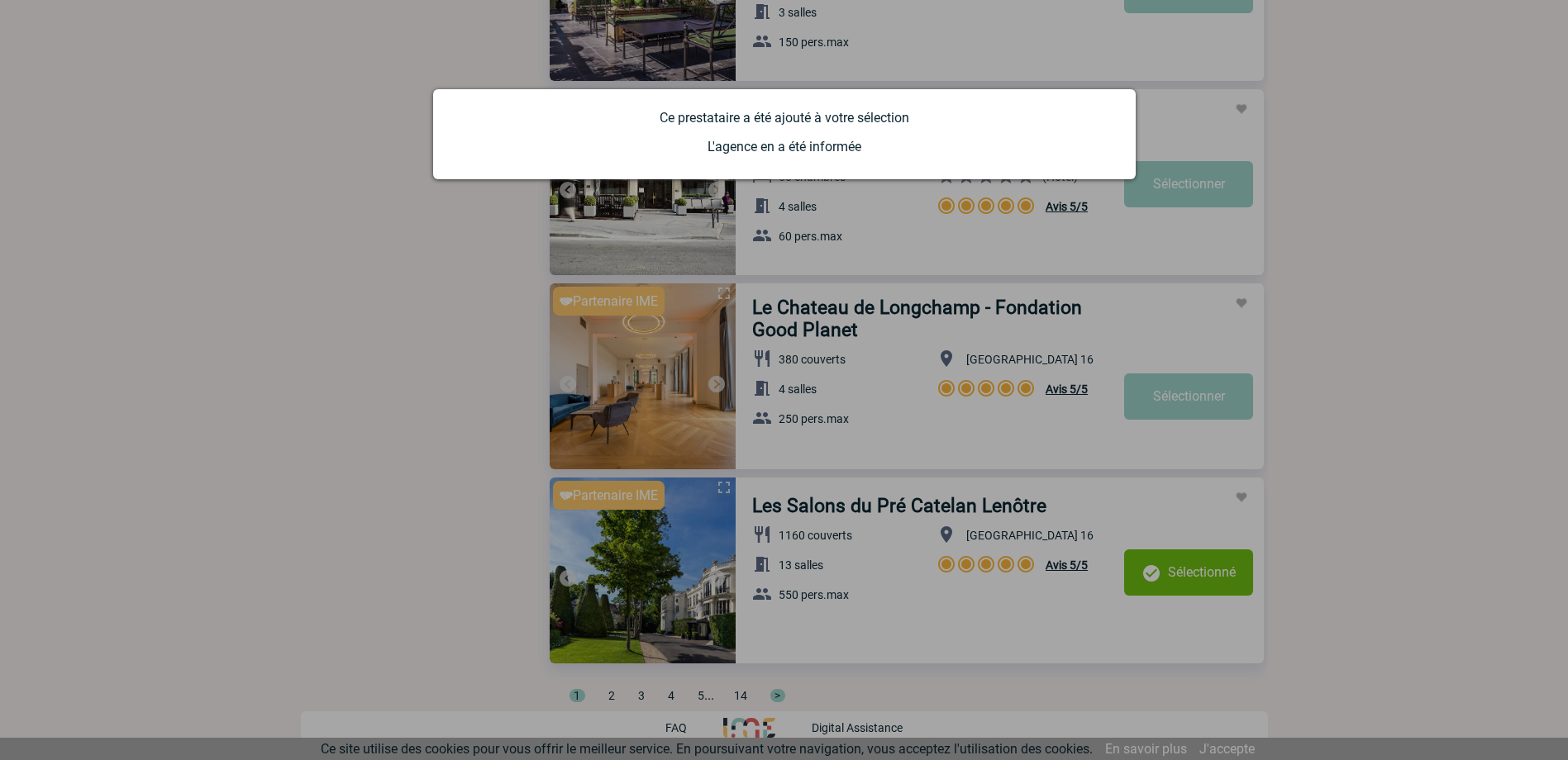 click at bounding box center [784, 380] 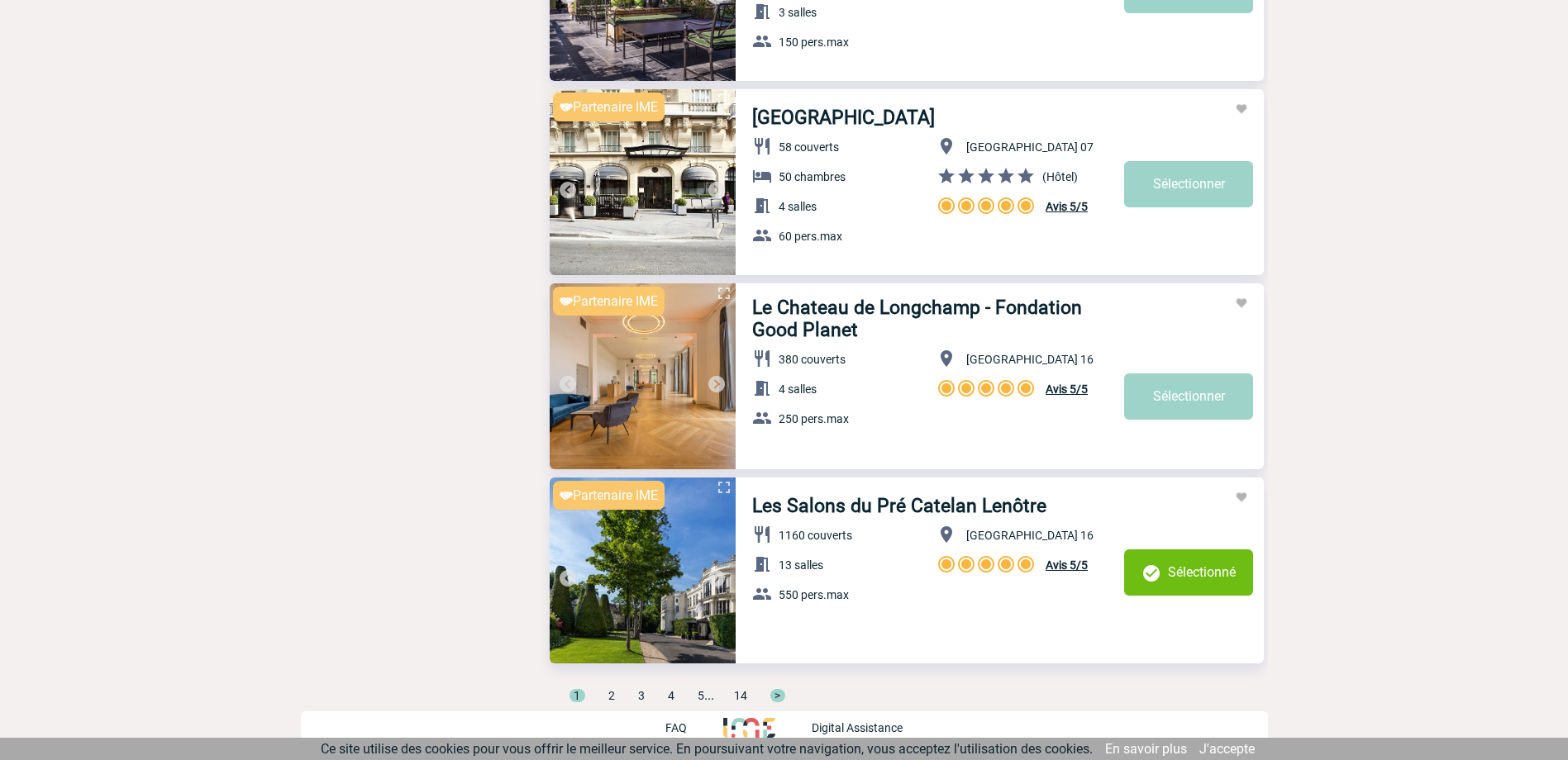 click on "2" at bounding box center [612, 696] 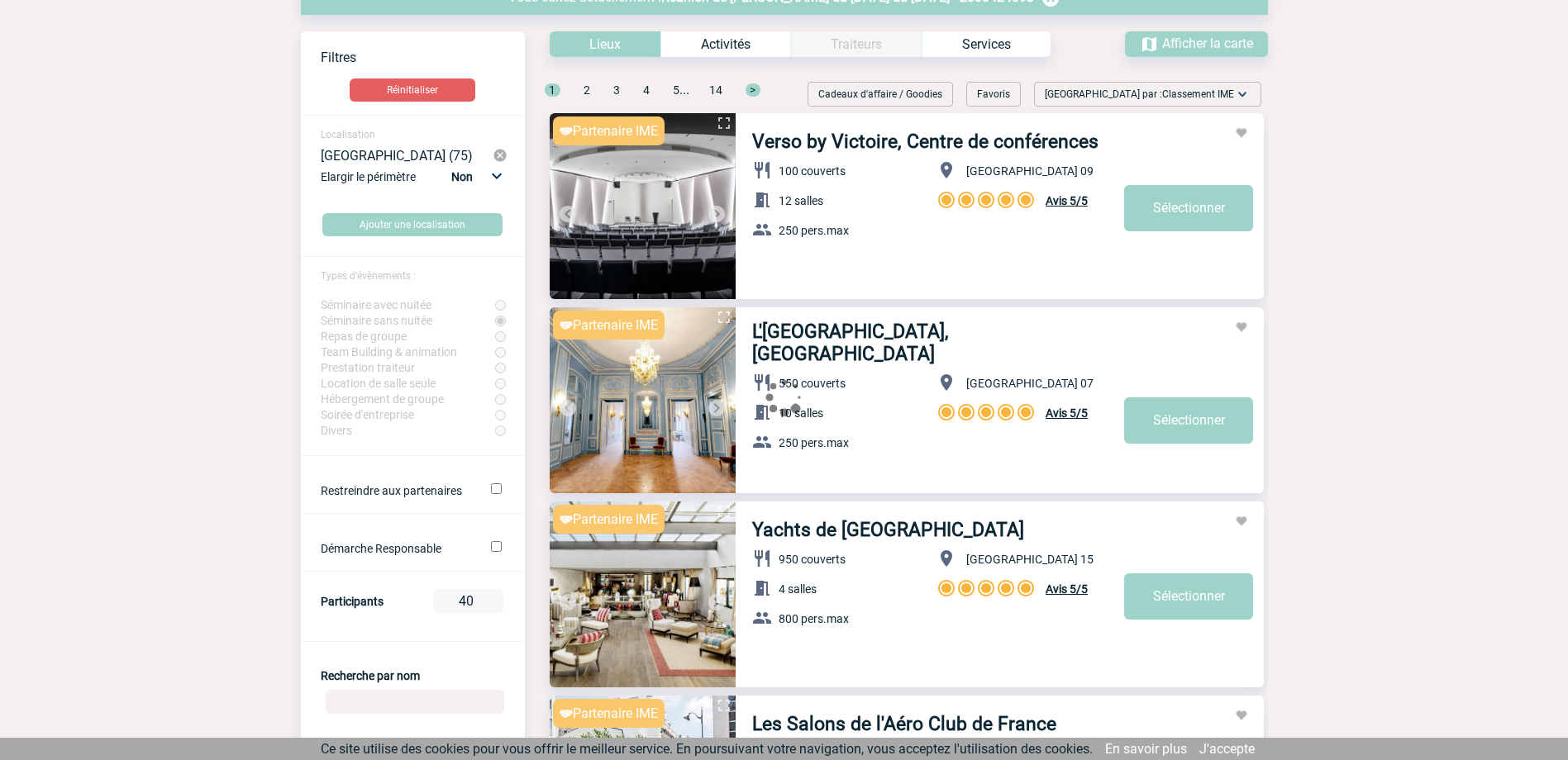 scroll, scrollTop: 0, scrollLeft: 0, axis: both 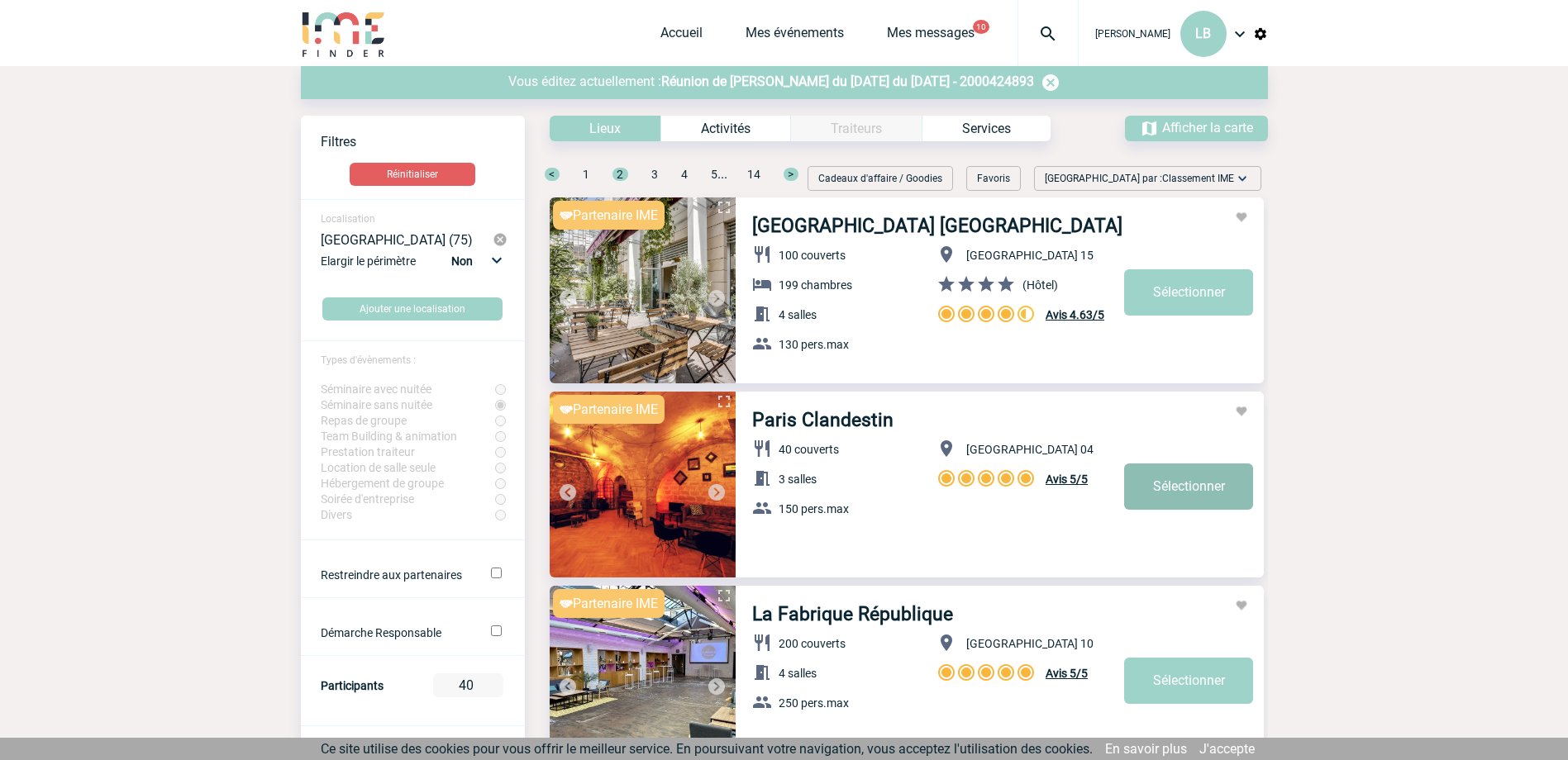 click on "Sélectionner" at bounding box center (1189, 292) 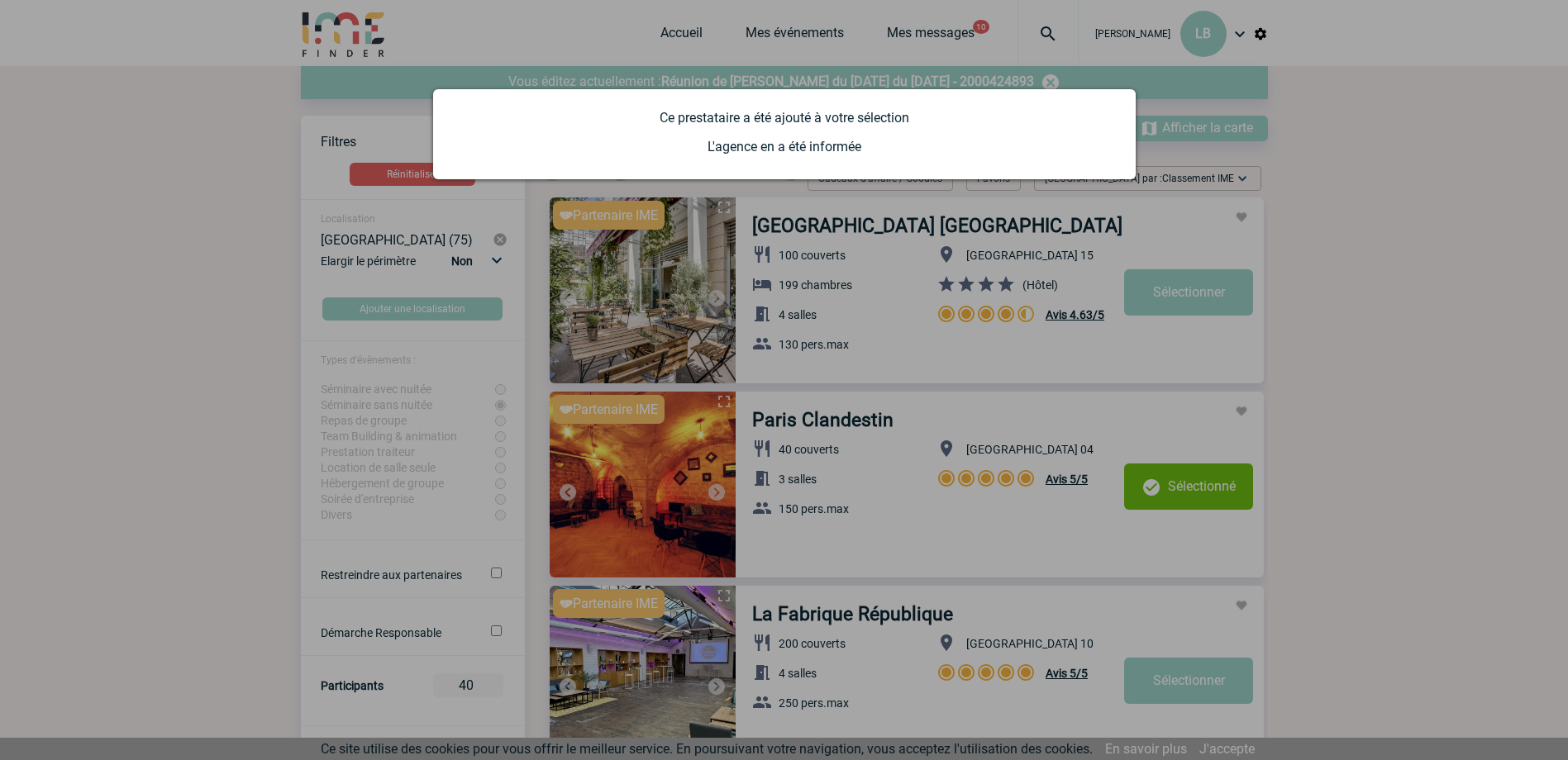 click at bounding box center (784, 380) 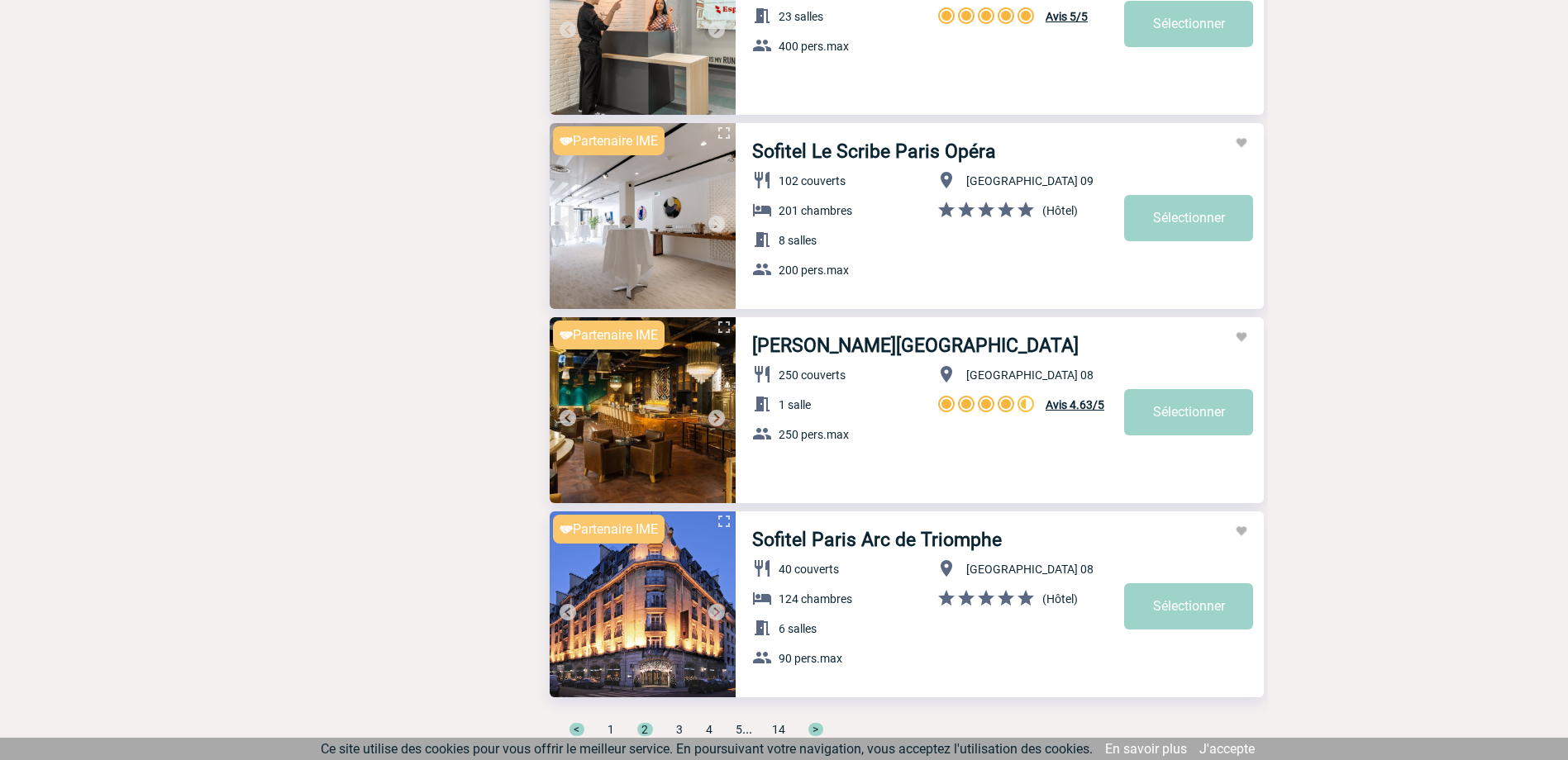 scroll, scrollTop: 5350, scrollLeft: 0, axis: vertical 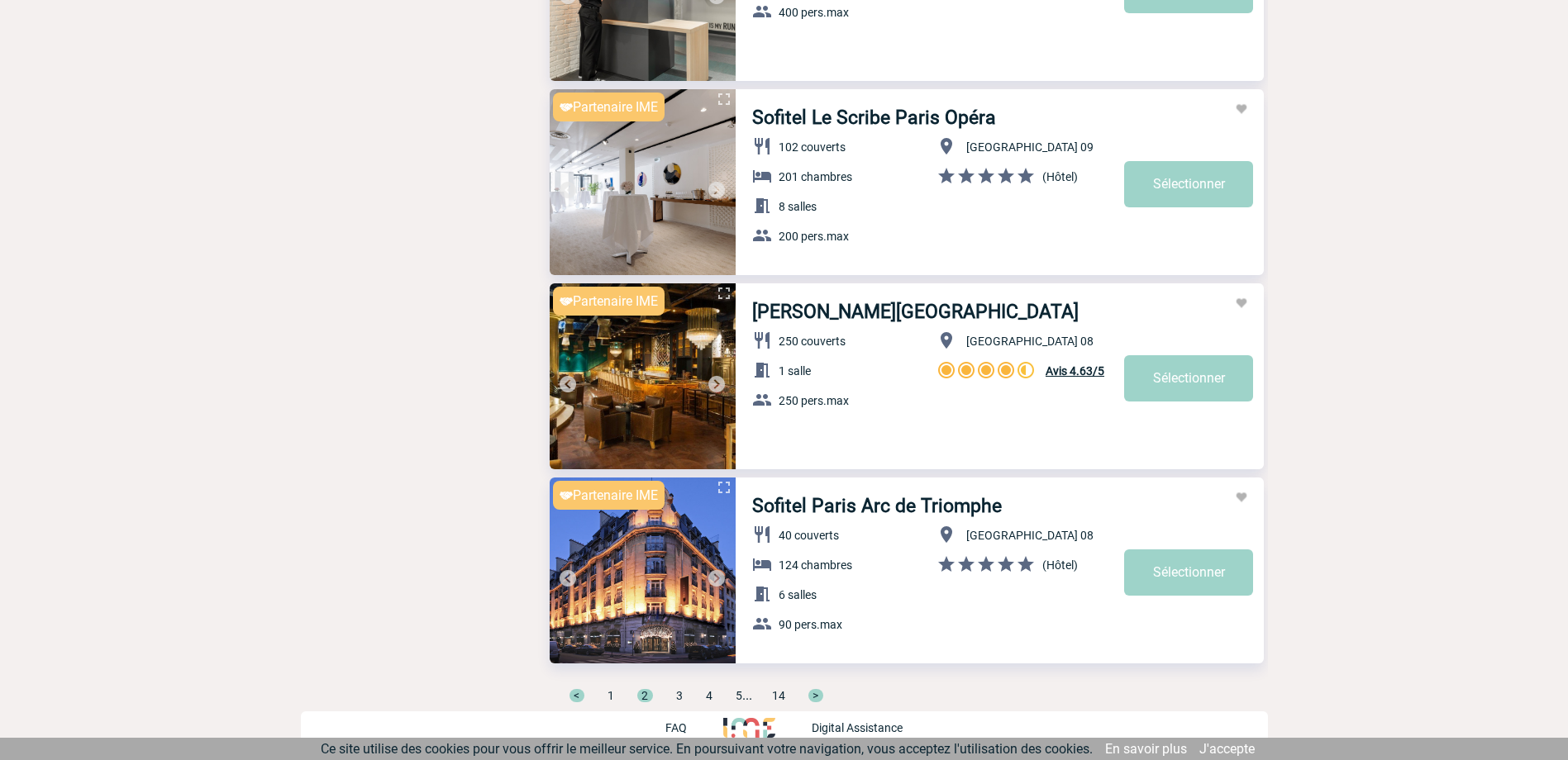 click on "3" at bounding box center [679, 696] 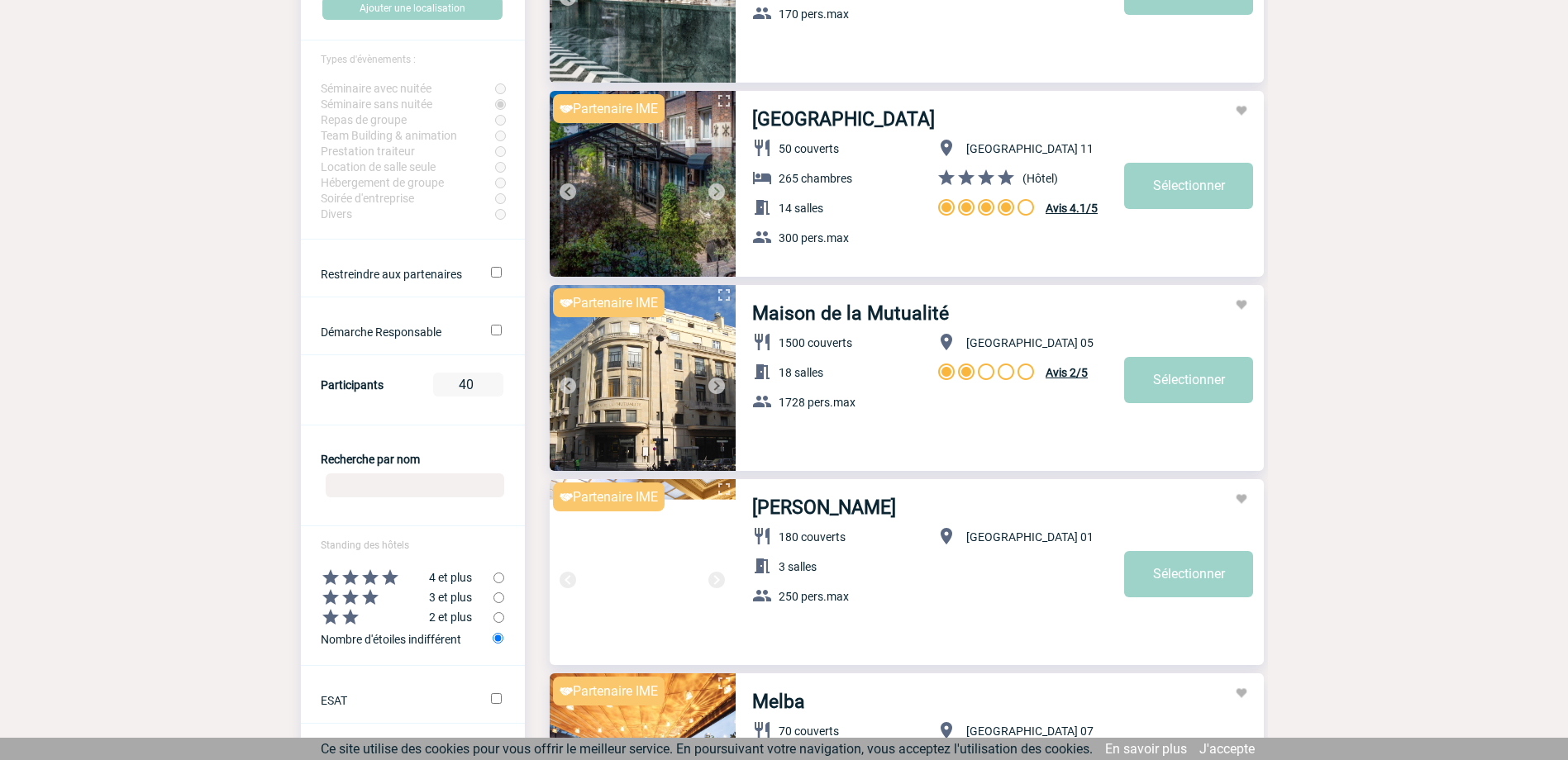 scroll, scrollTop: 248, scrollLeft: 0, axis: vertical 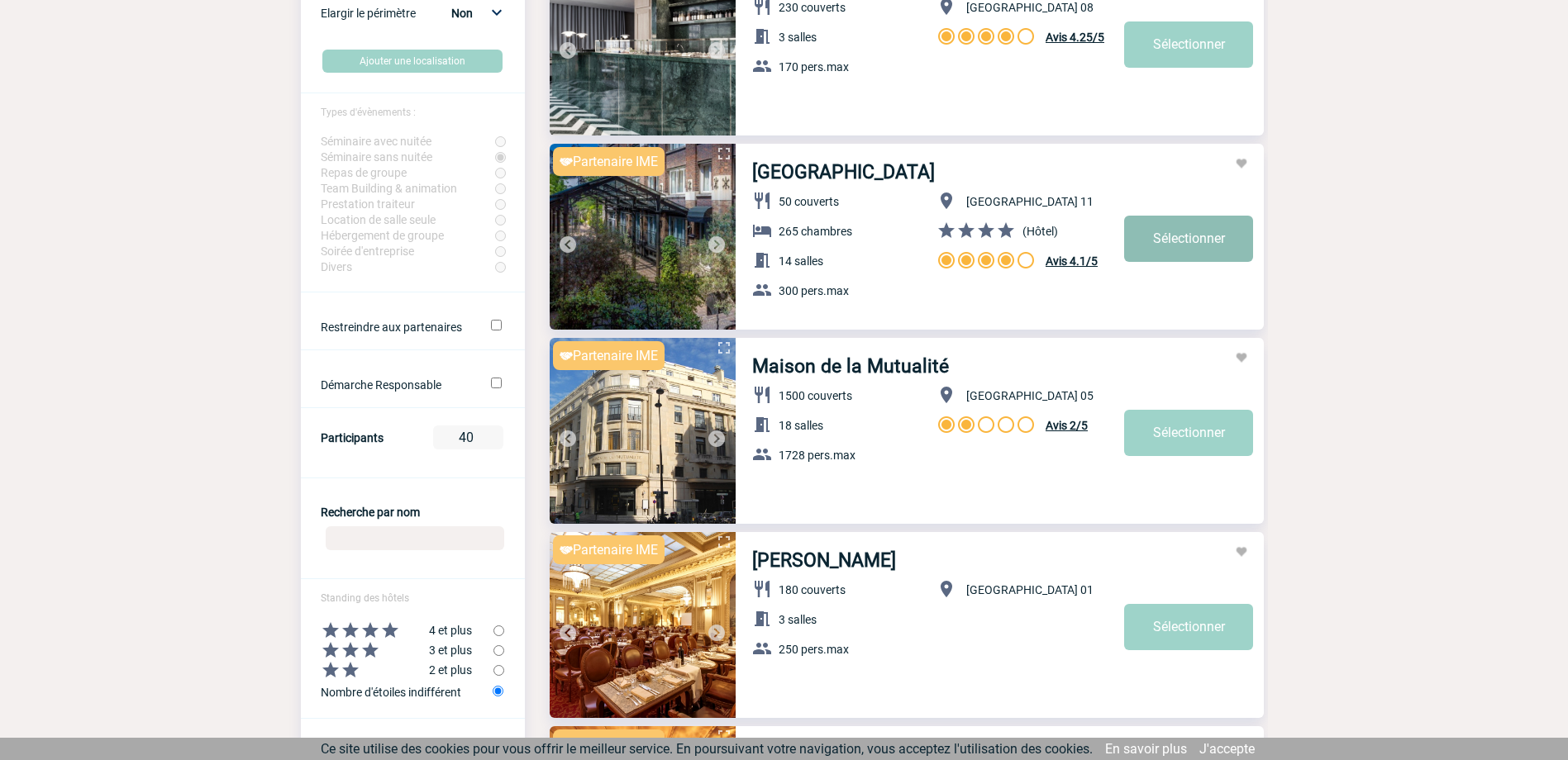 click on "Sélectionner" at bounding box center (1189, 45) 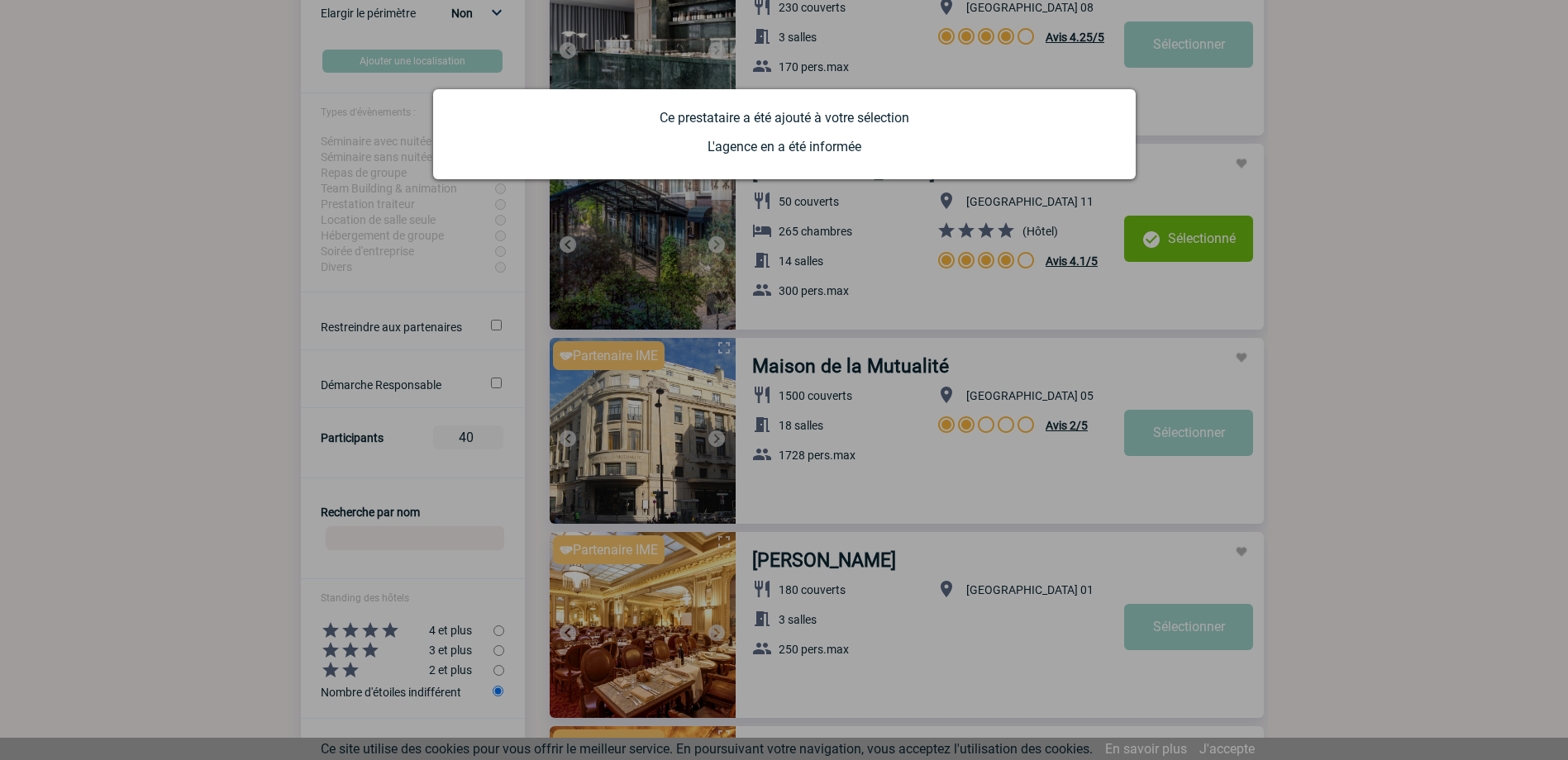 click at bounding box center [784, 380] 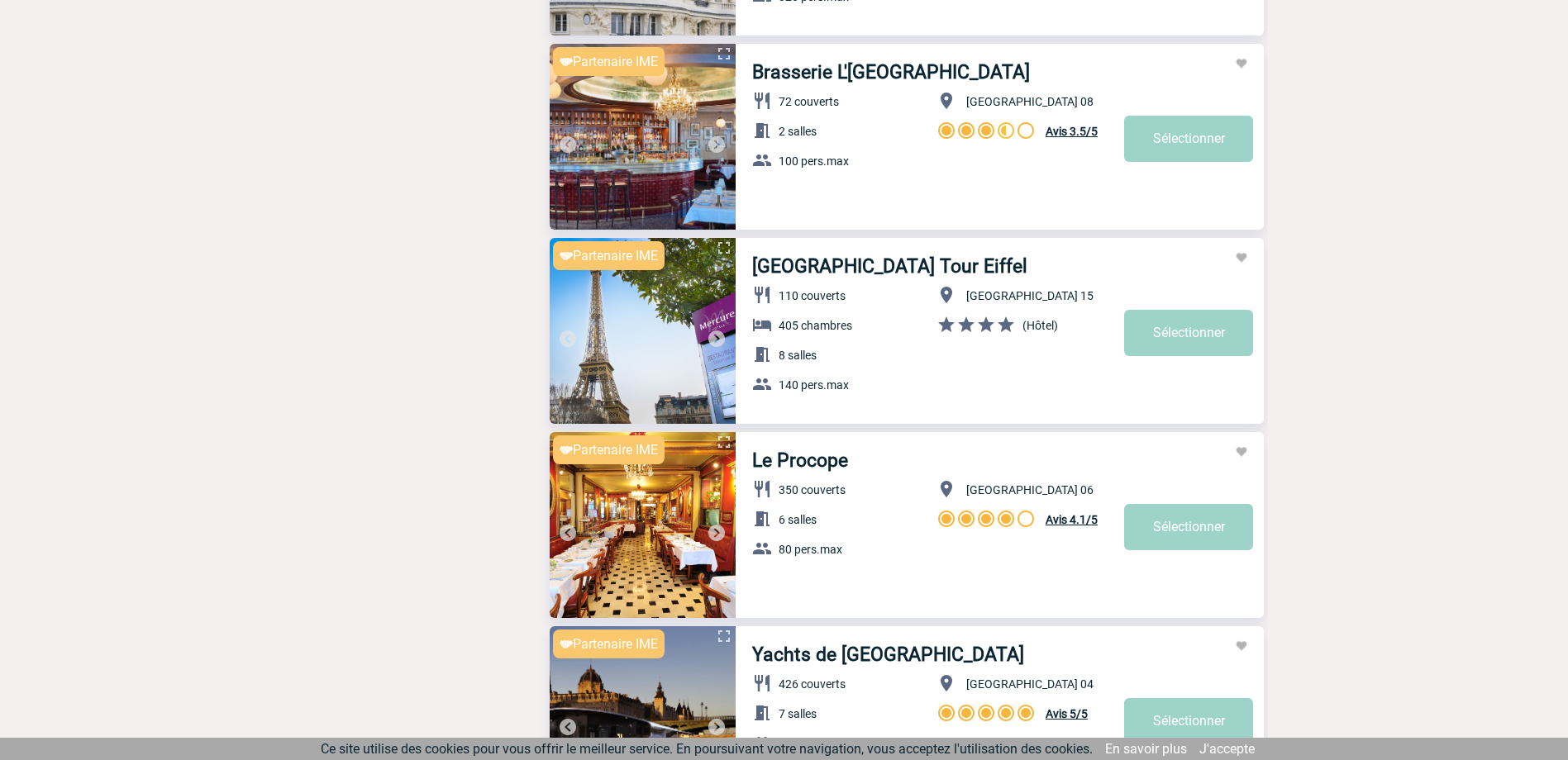 scroll, scrollTop: 2458, scrollLeft: 0, axis: vertical 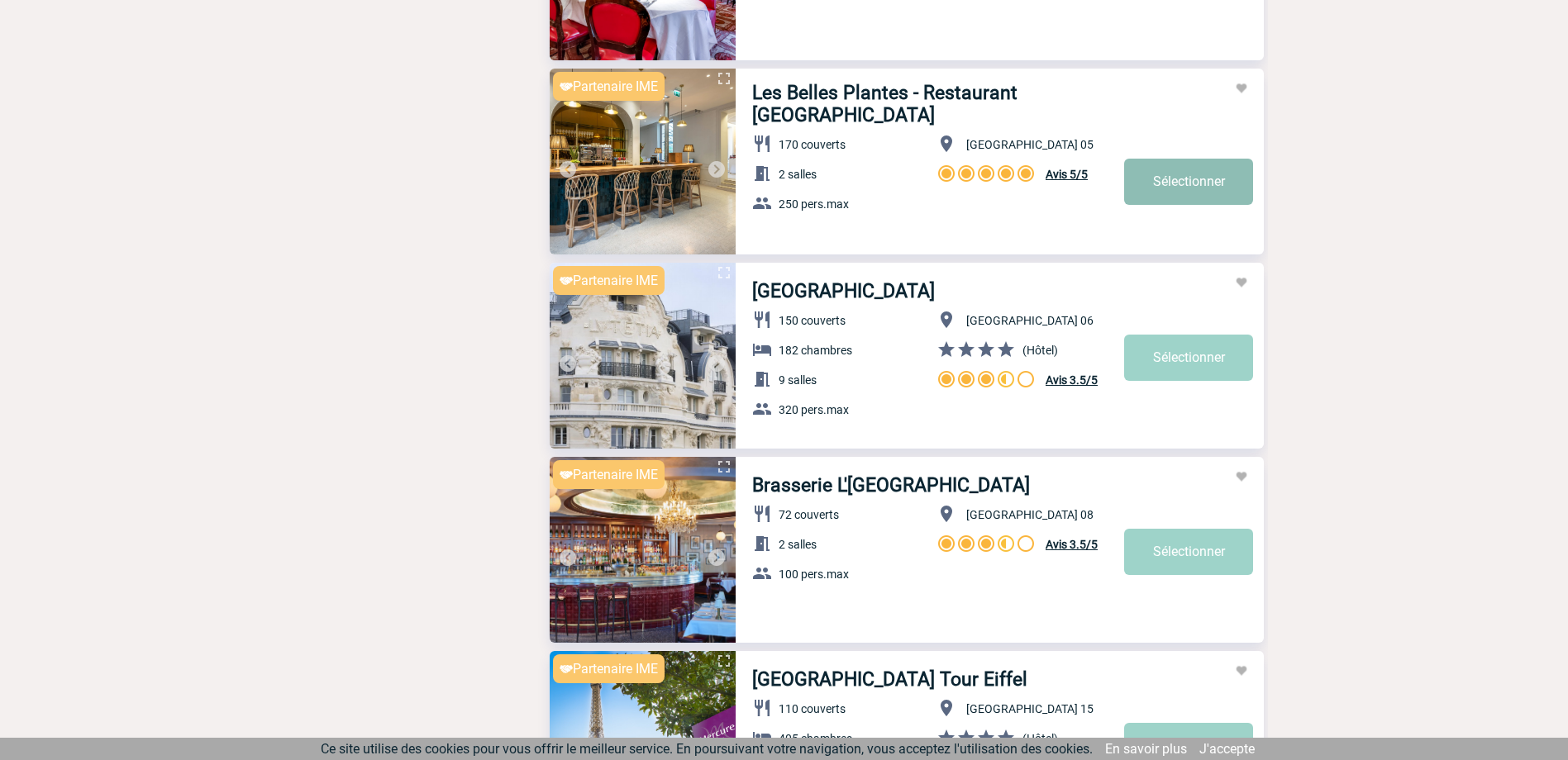 click on "Sélectionner" at bounding box center [1189, -2166] 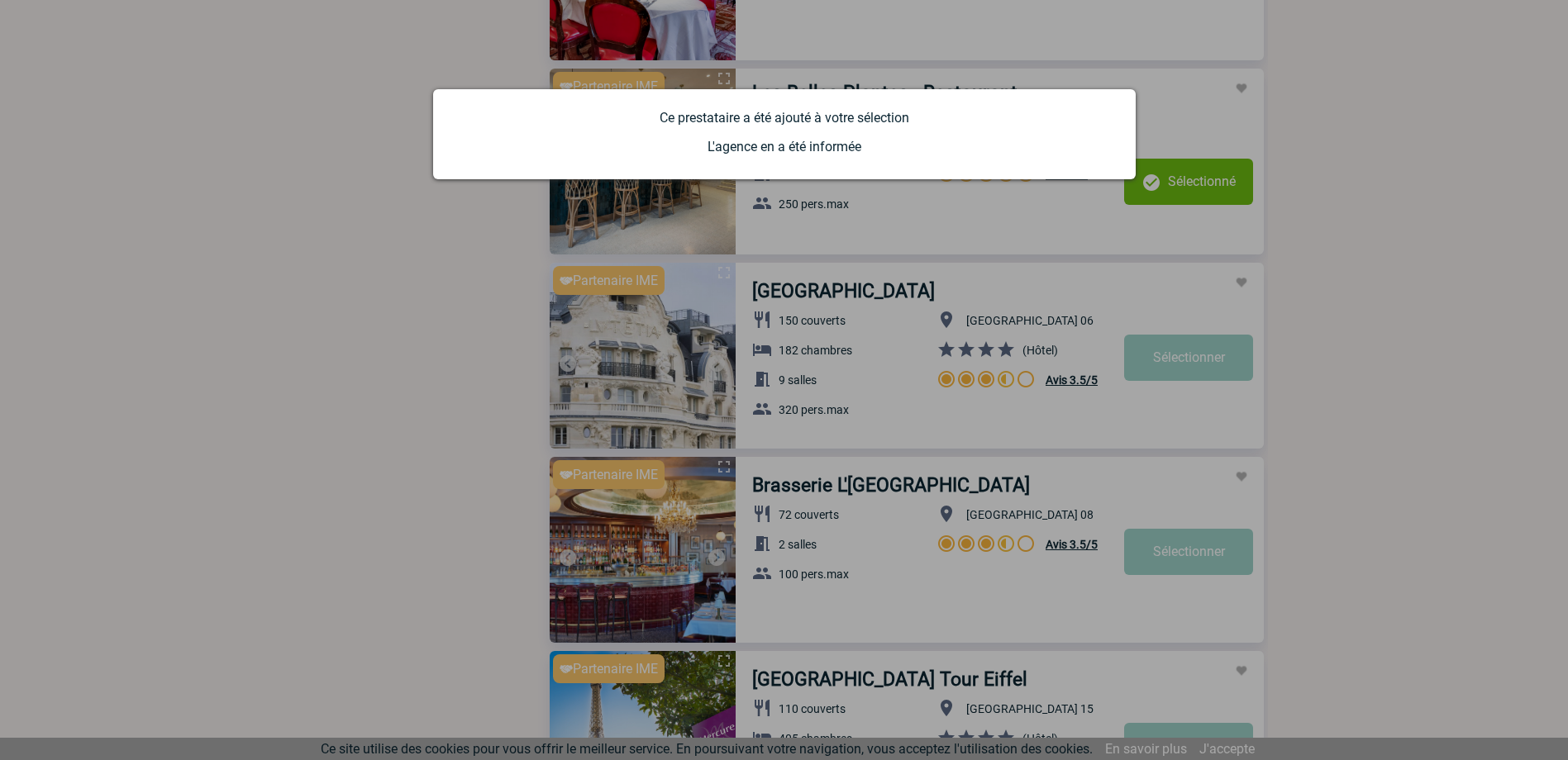 click at bounding box center (784, 380) 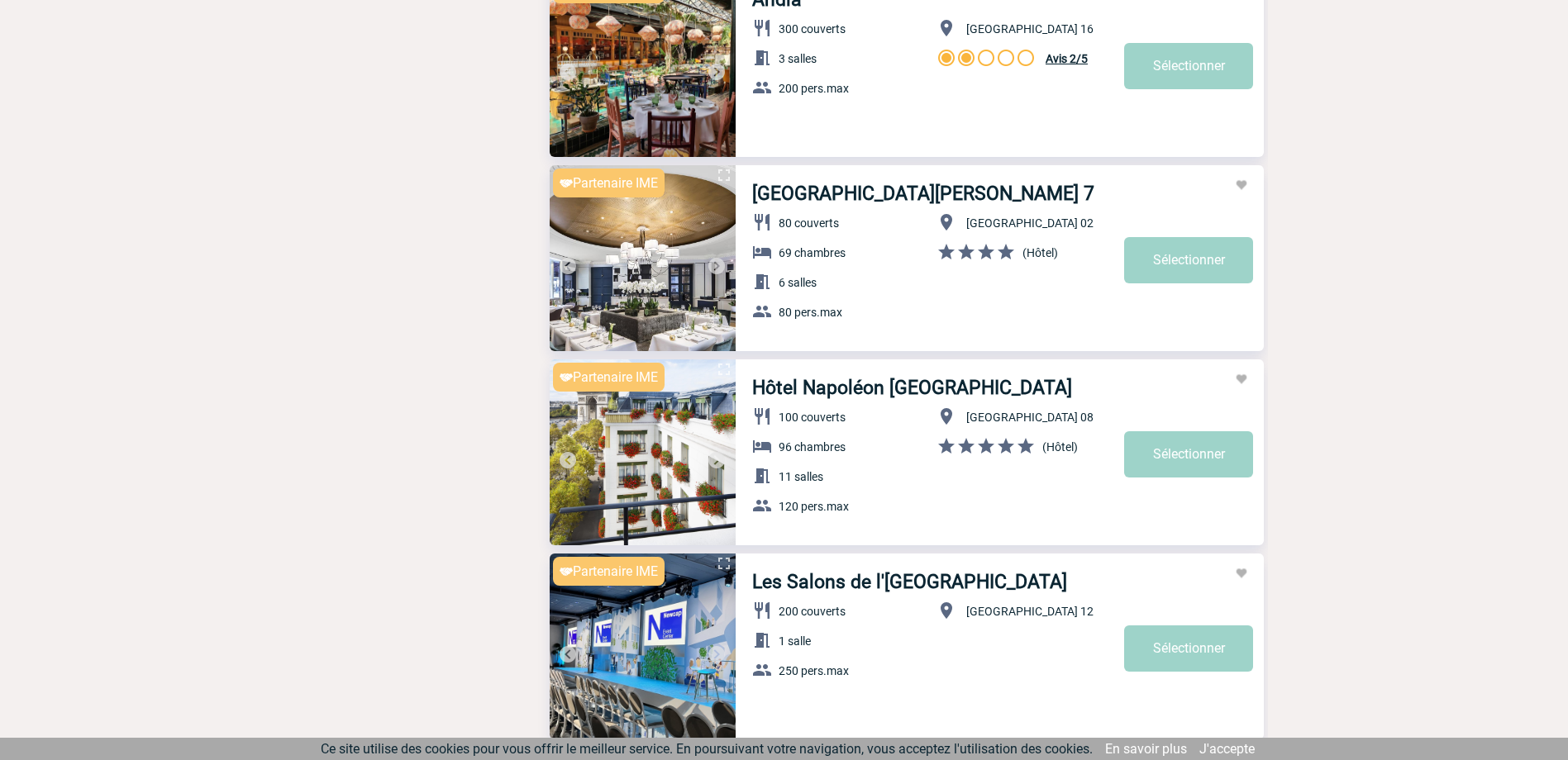 scroll, scrollTop: 5350, scrollLeft: 0, axis: vertical 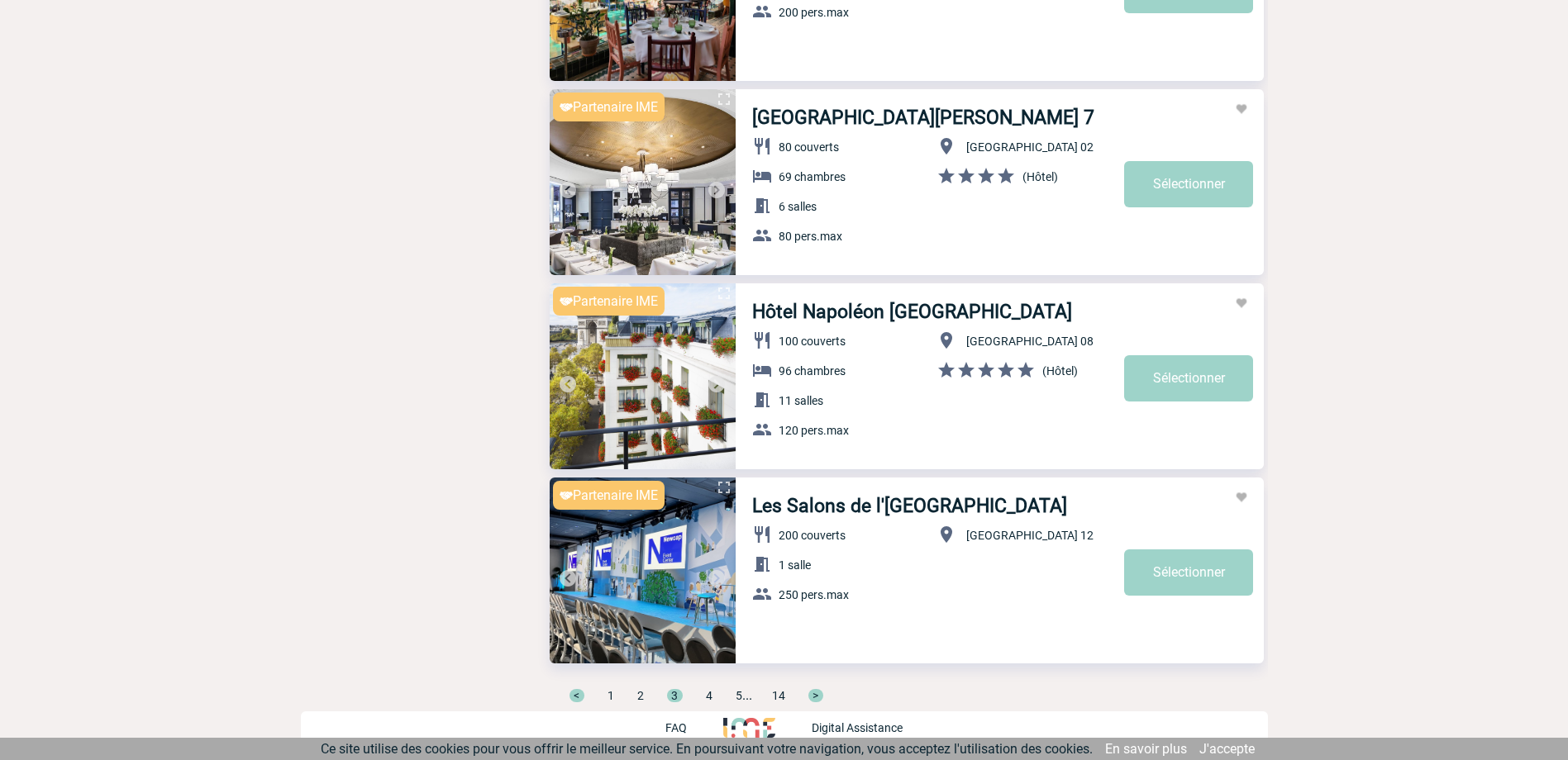 click on "4" at bounding box center (709, 696) 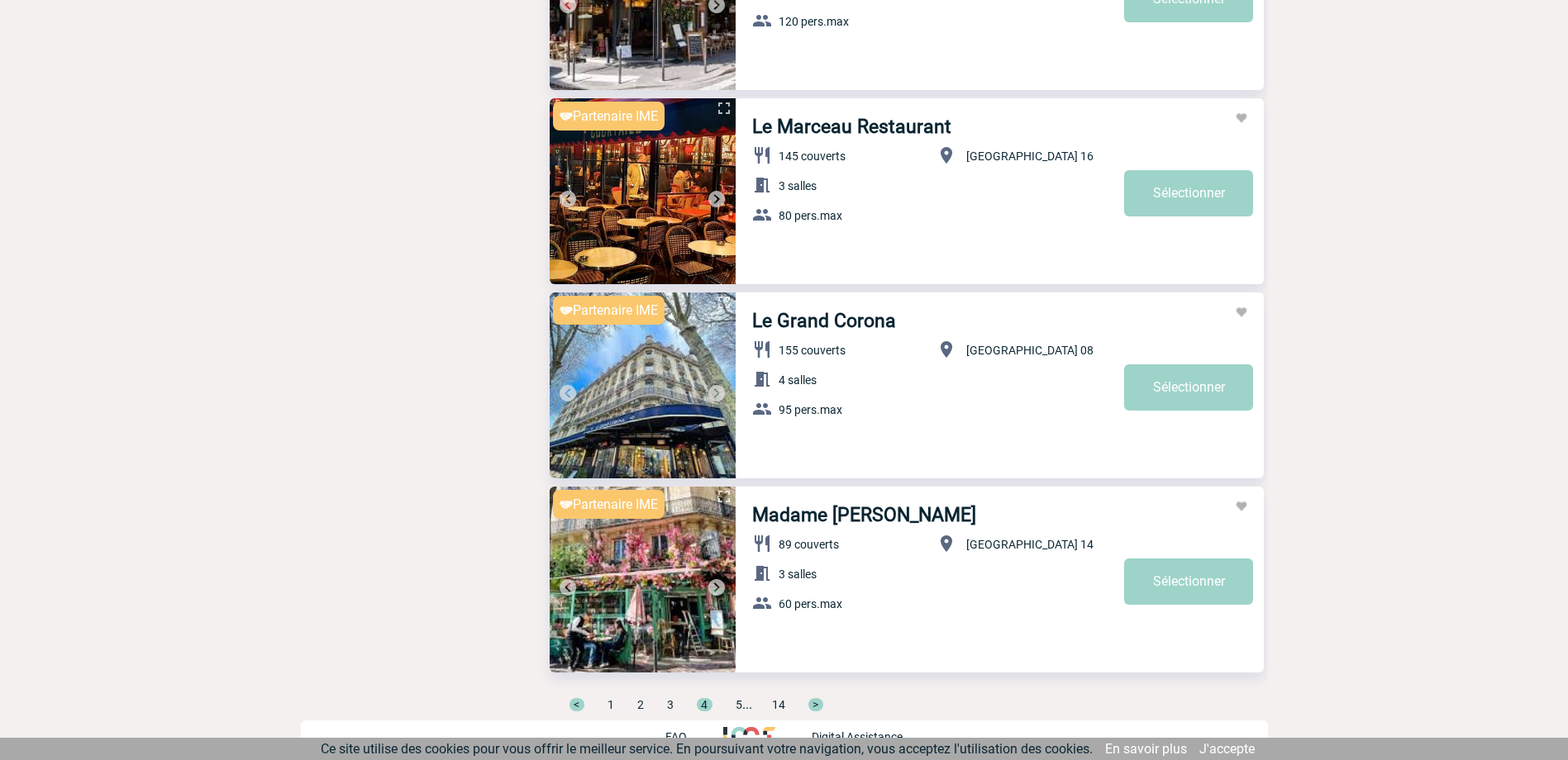 scroll, scrollTop: 5350, scrollLeft: 0, axis: vertical 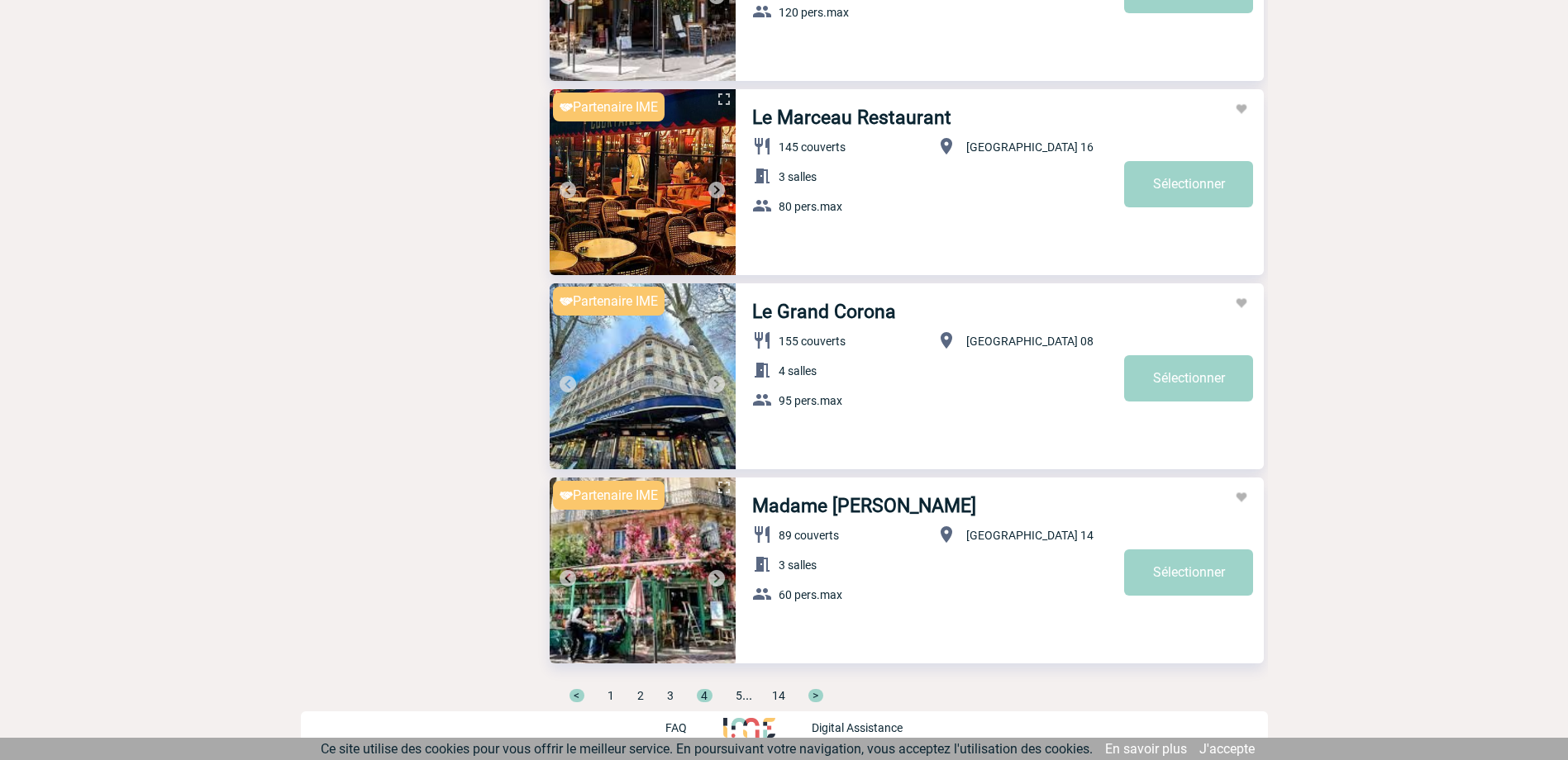 click on "5" at bounding box center (739, 696) 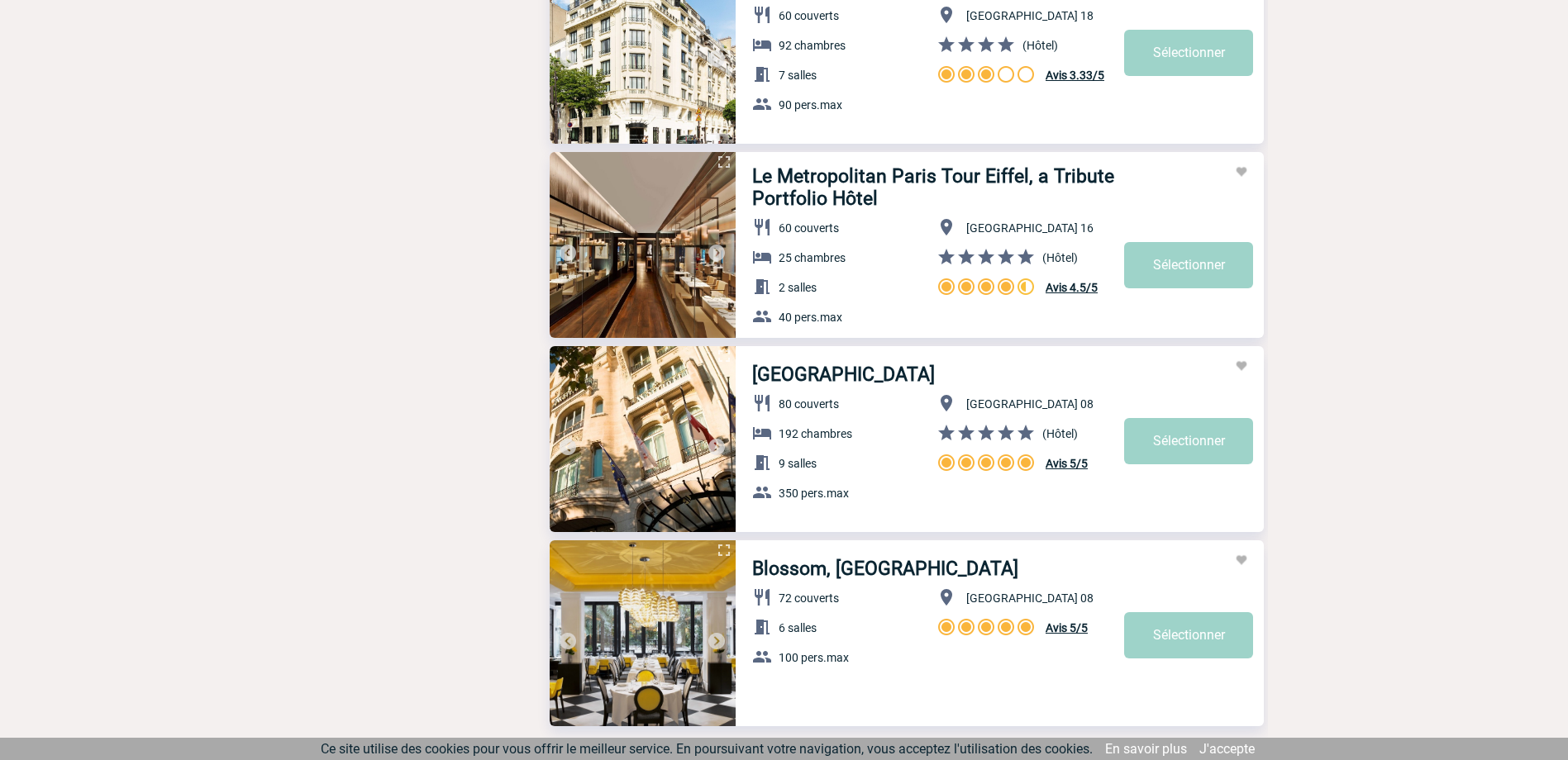 scroll, scrollTop: 5350, scrollLeft: 0, axis: vertical 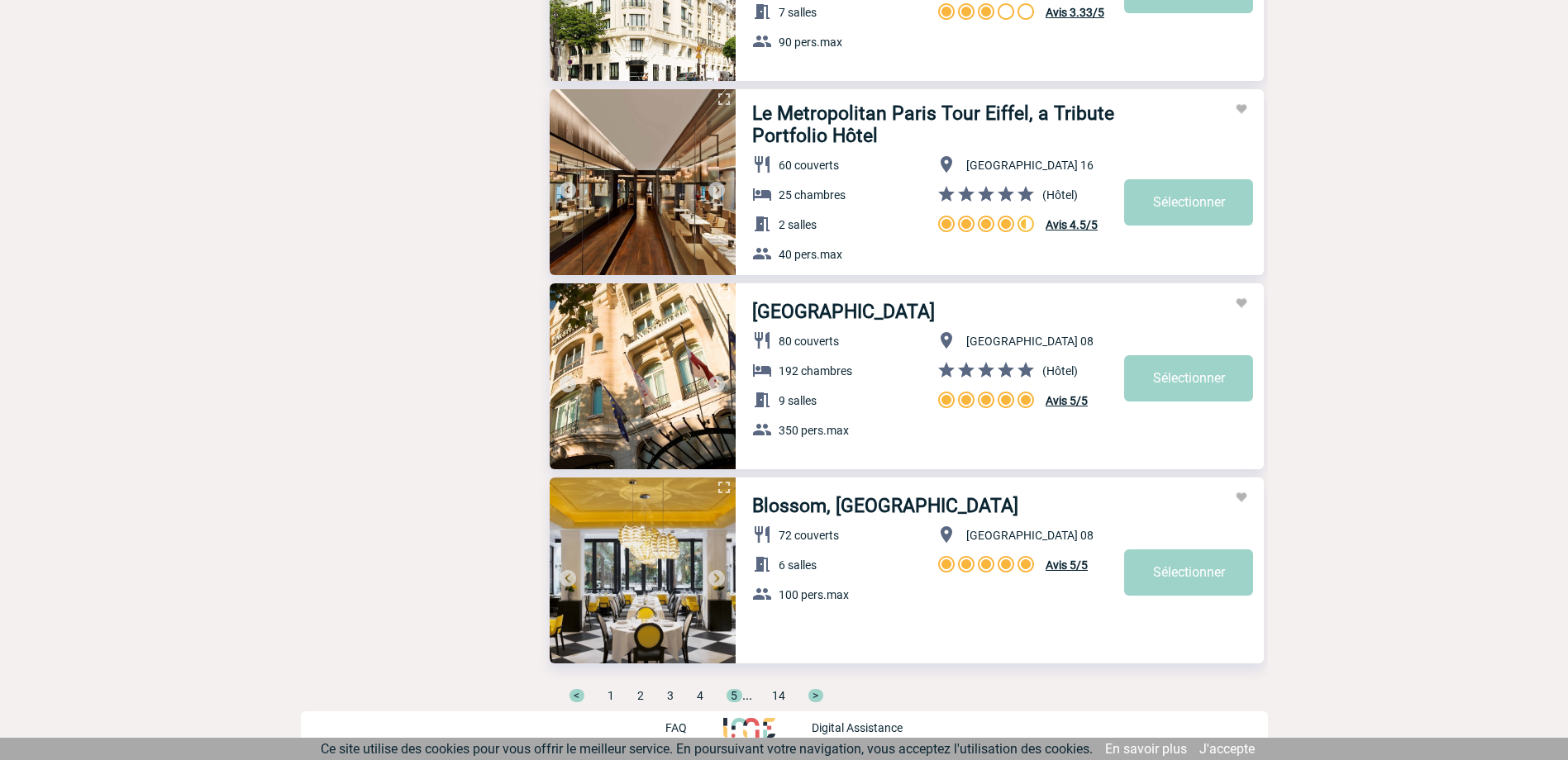 click on ">" at bounding box center [816, 696] 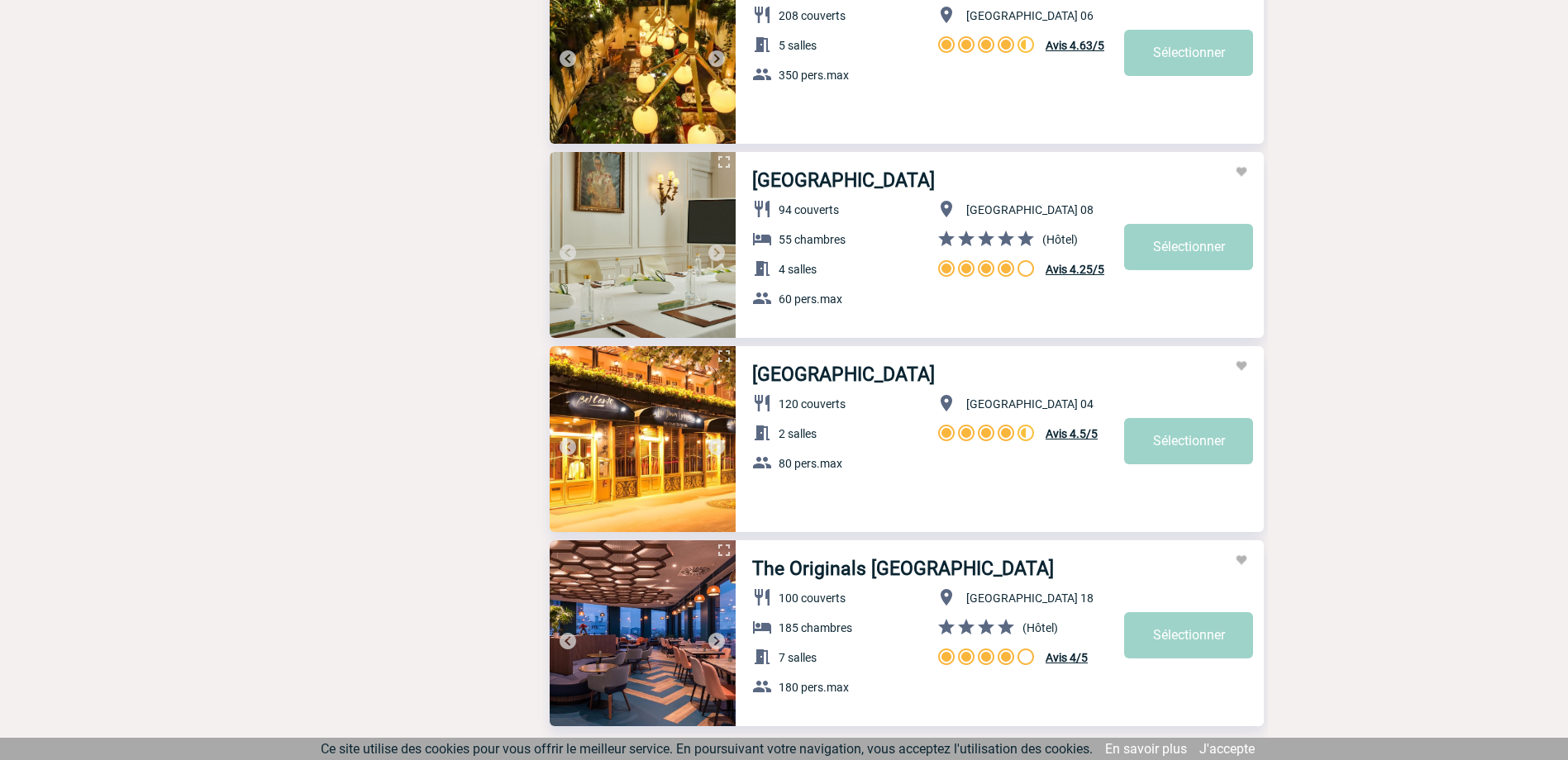 scroll, scrollTop: 5350, scrollLeft: 0, axis: vertical 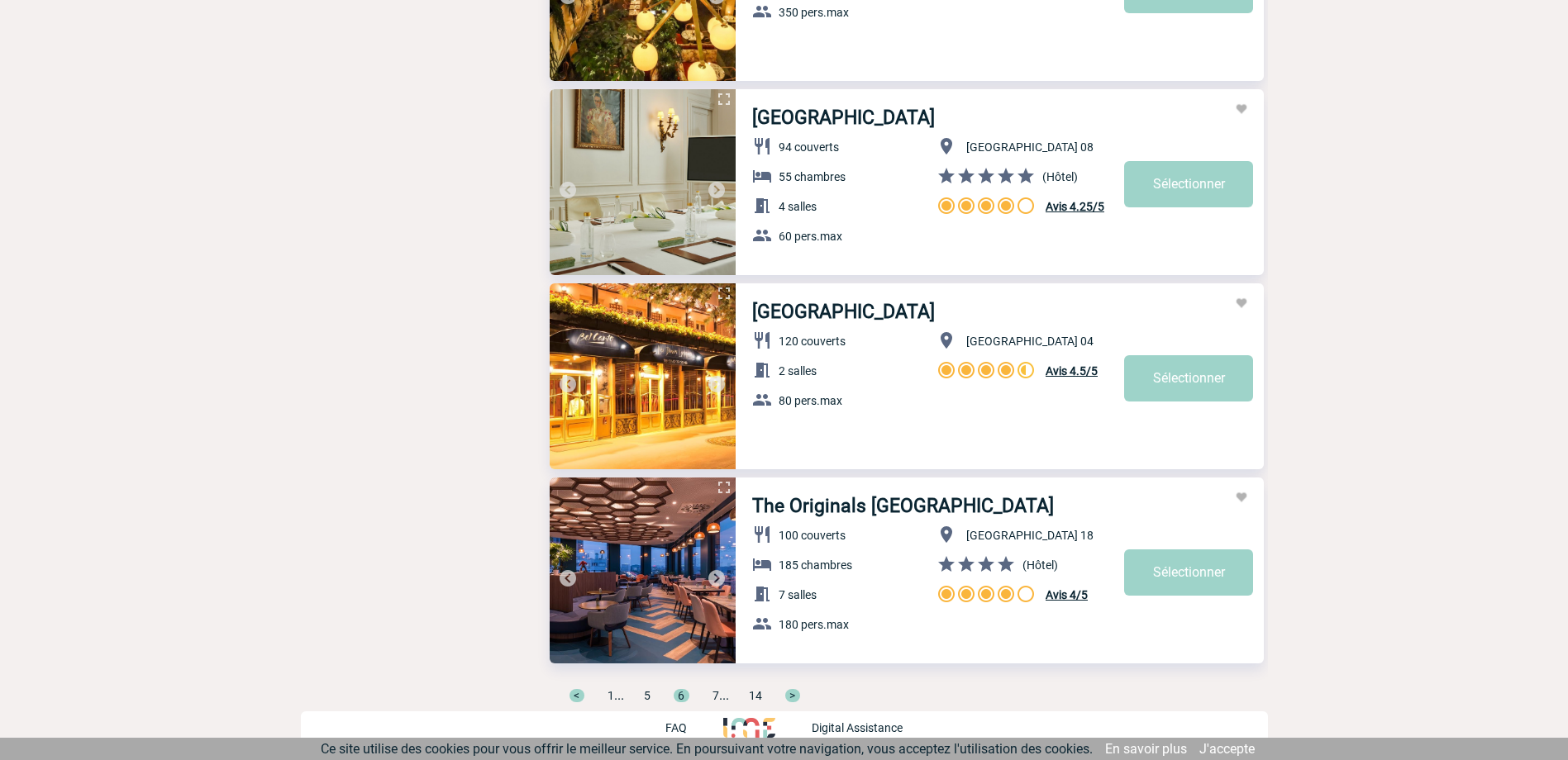 click on ">" at bounding box center (793, 696) 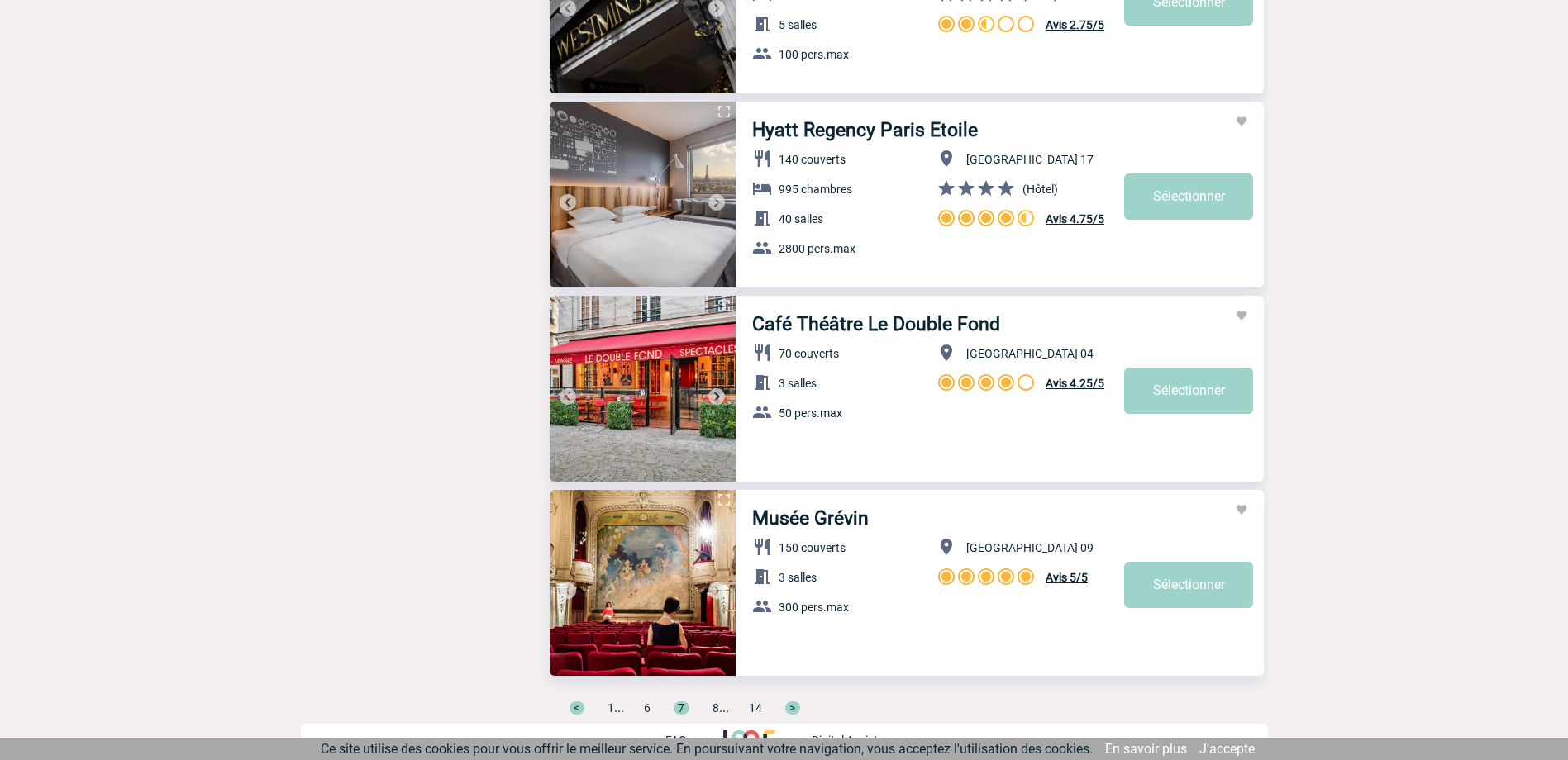 scroll, scrollTop: 5350, scrollLeft: 0, axis: vertical 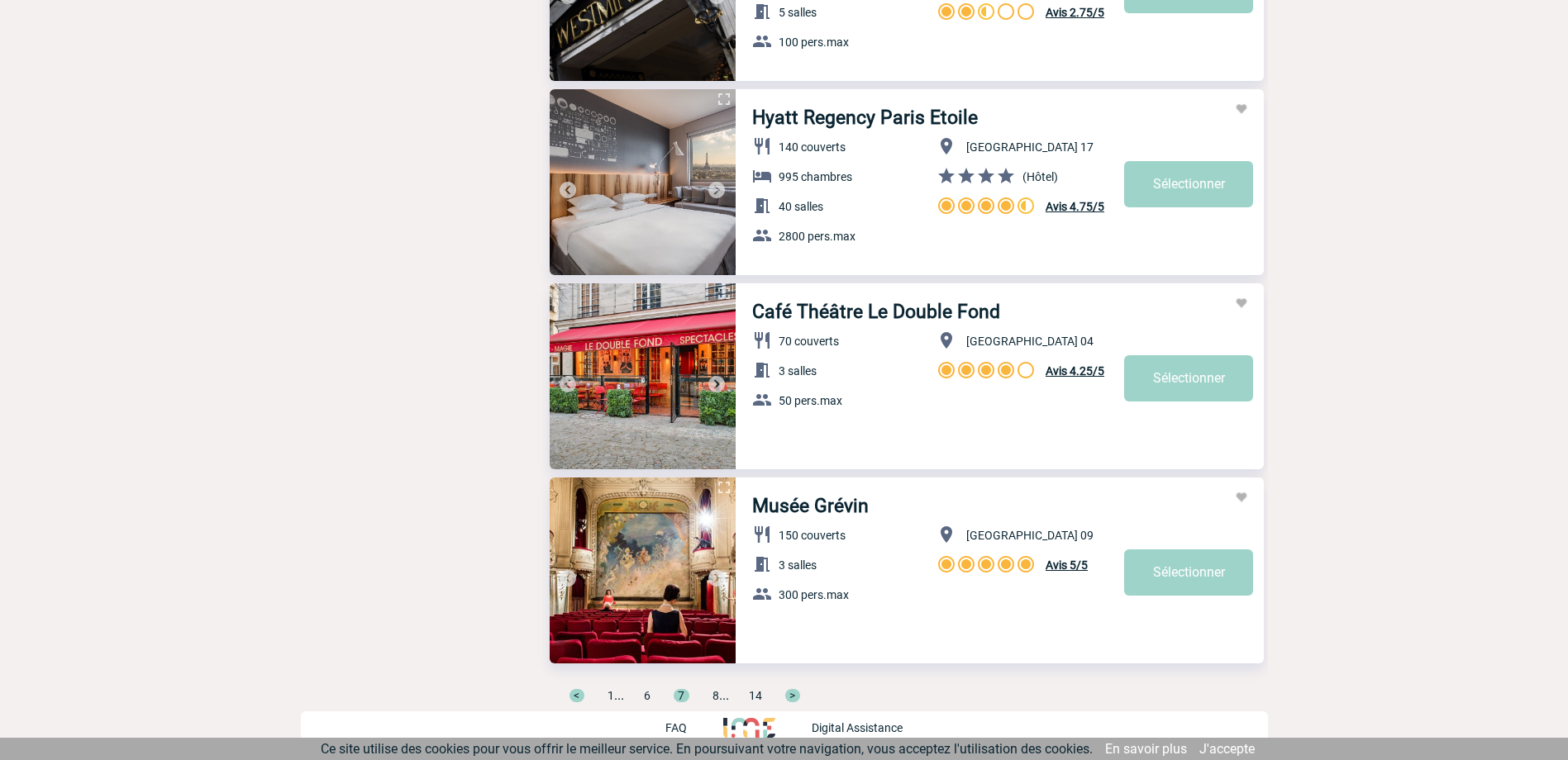 click on ">" at bounding box center [793, 696] 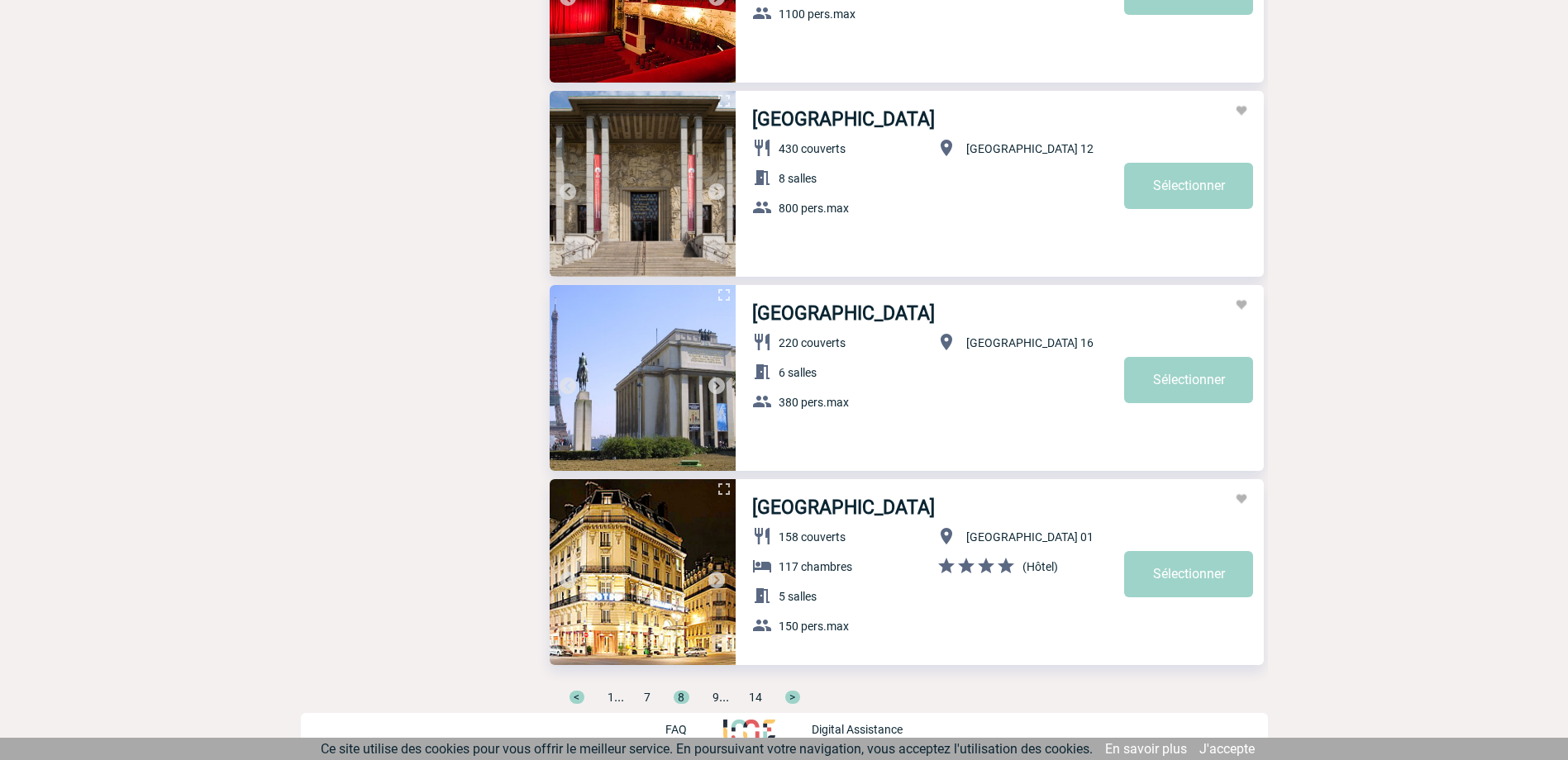 scroll, scrollTop: 5350, scrollLeft: 0, axis: vertical 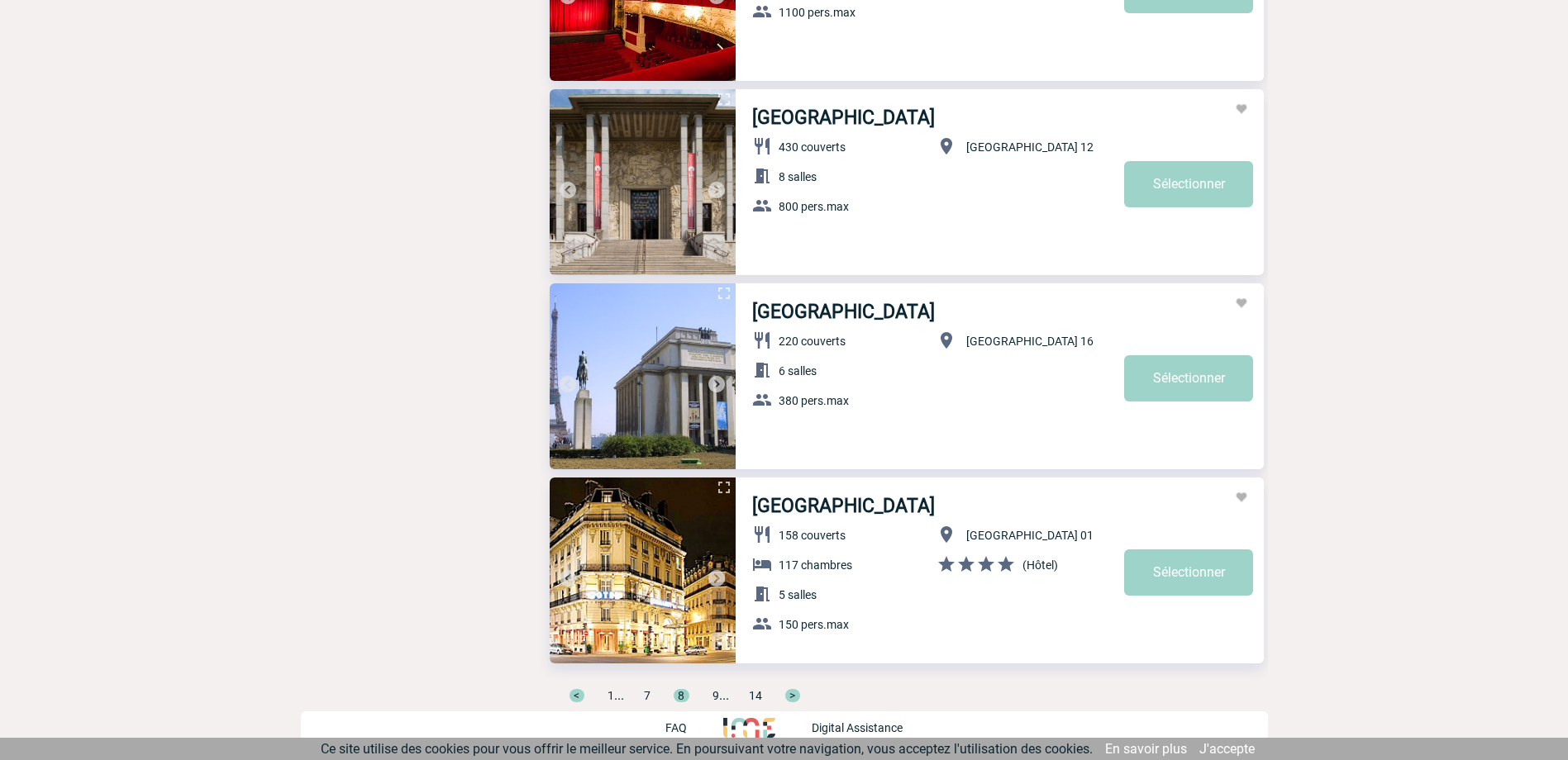 click on ">" at bounding box center [793, 696] 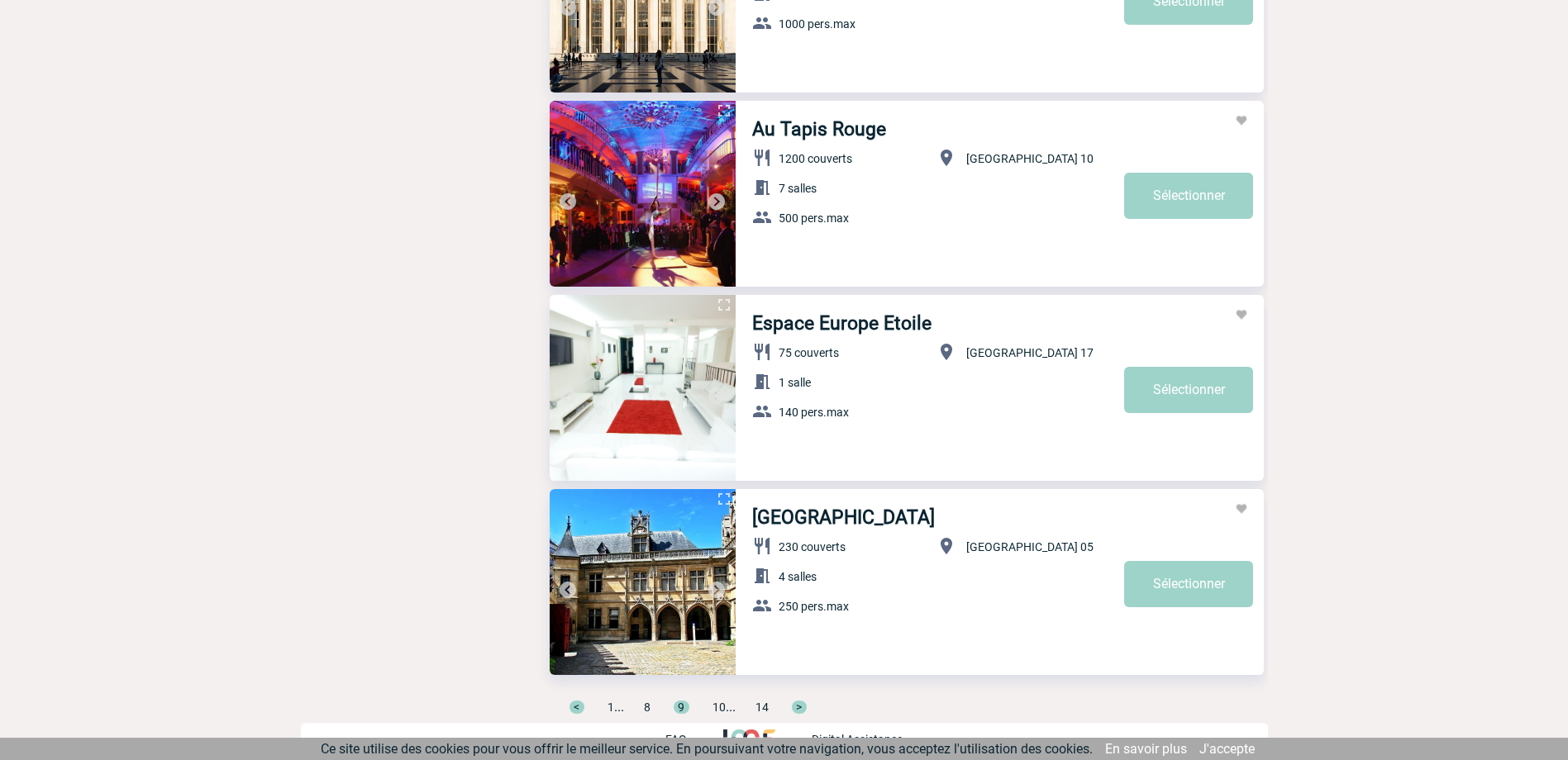 scroll, scrollTop: 5350, scrollLeft: 0, axis: vertical 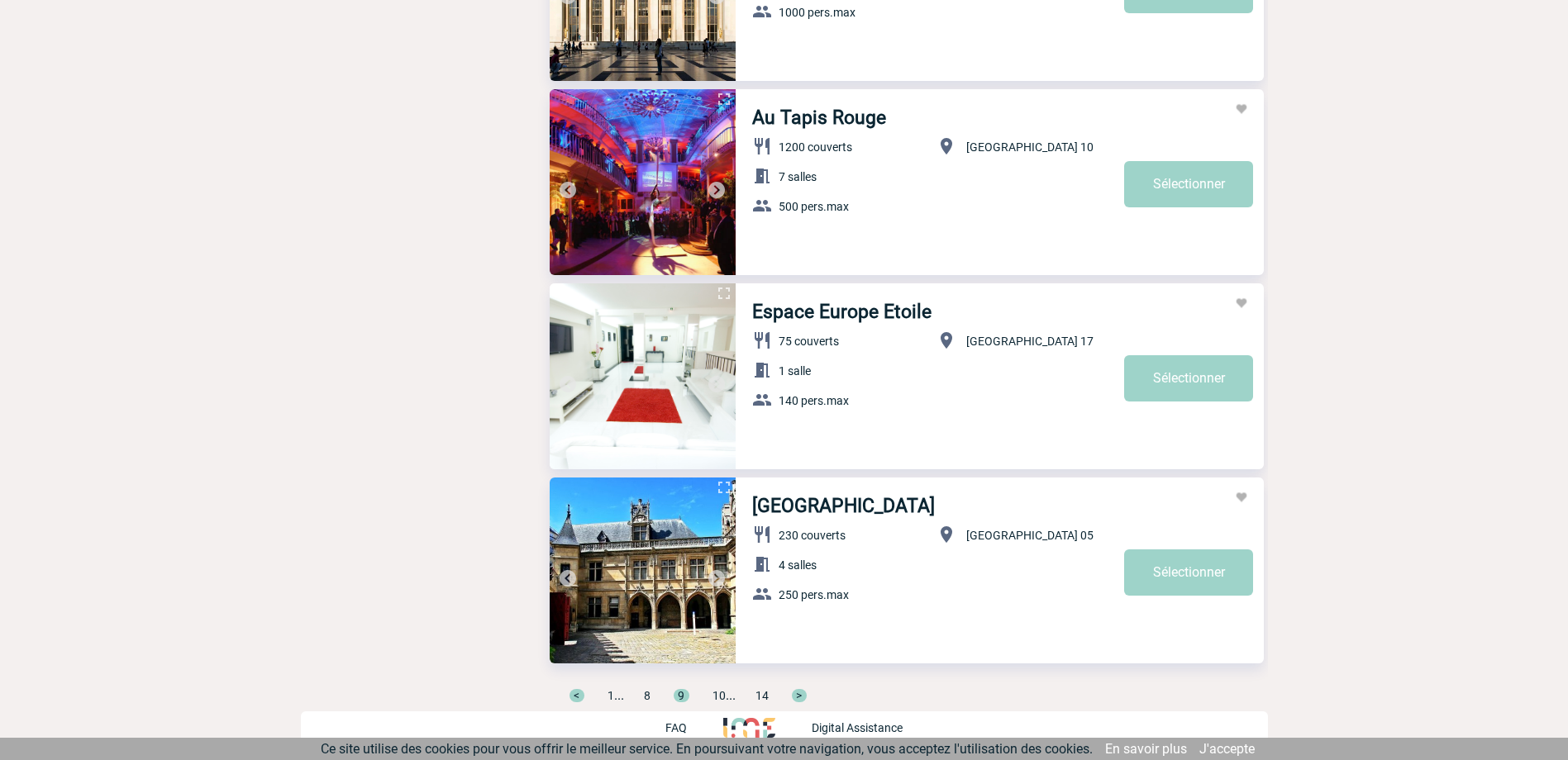 click on ">" at bounding box center (799, 696) 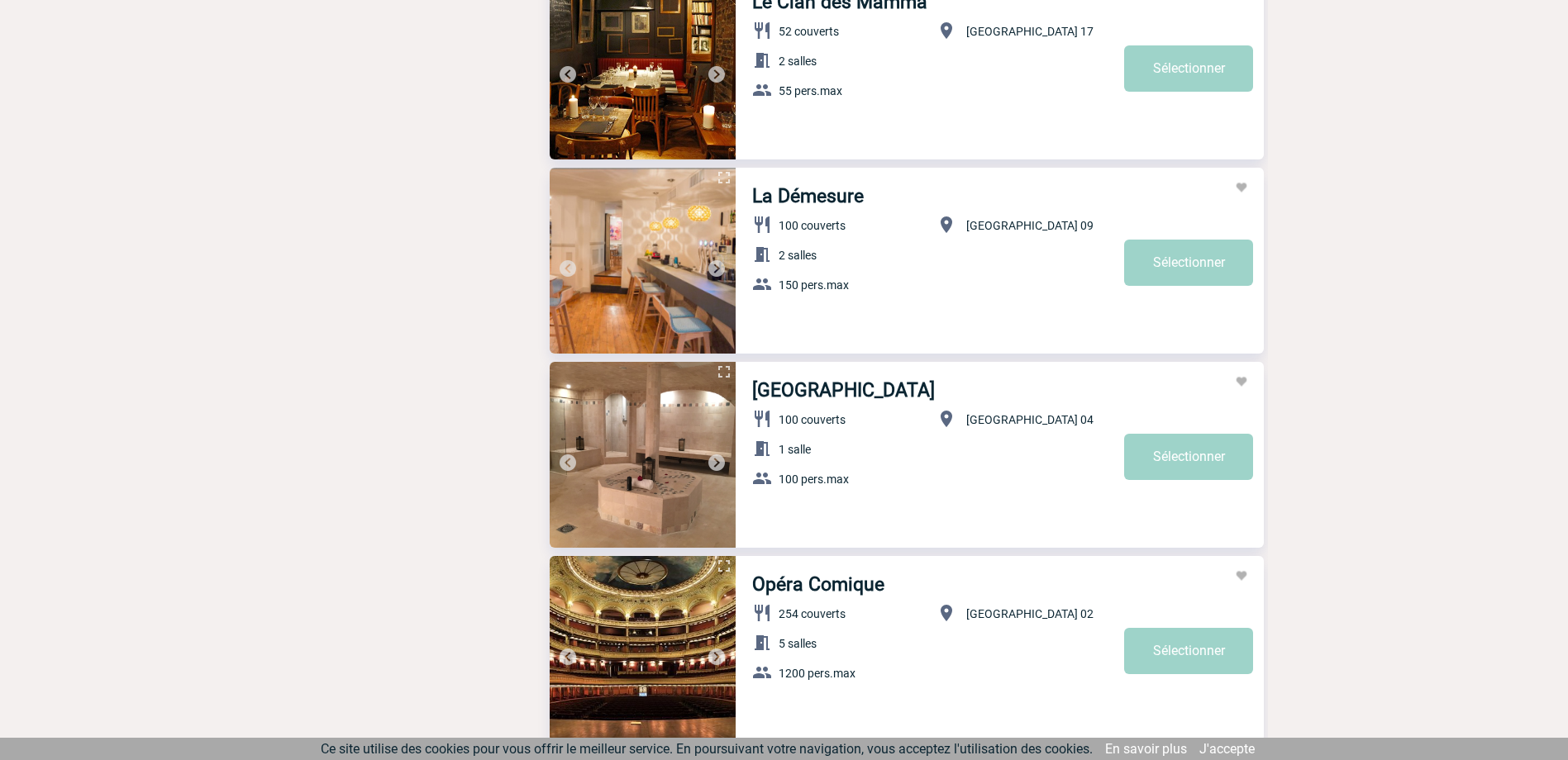scroll, scrollTop: 5350, scrollLeft: 0, axis: vertical 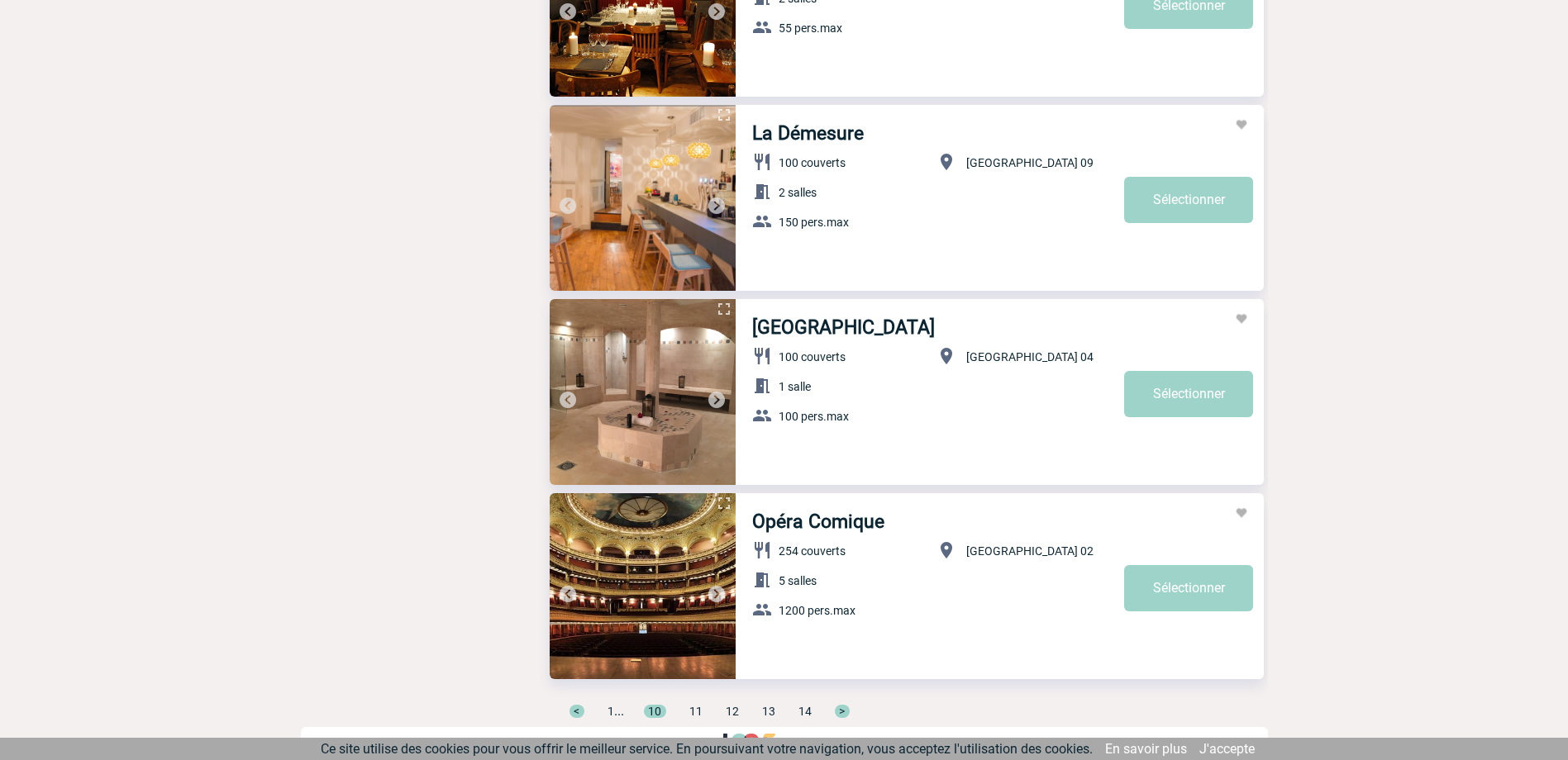 click on ">" at bounding box center [842, 711] 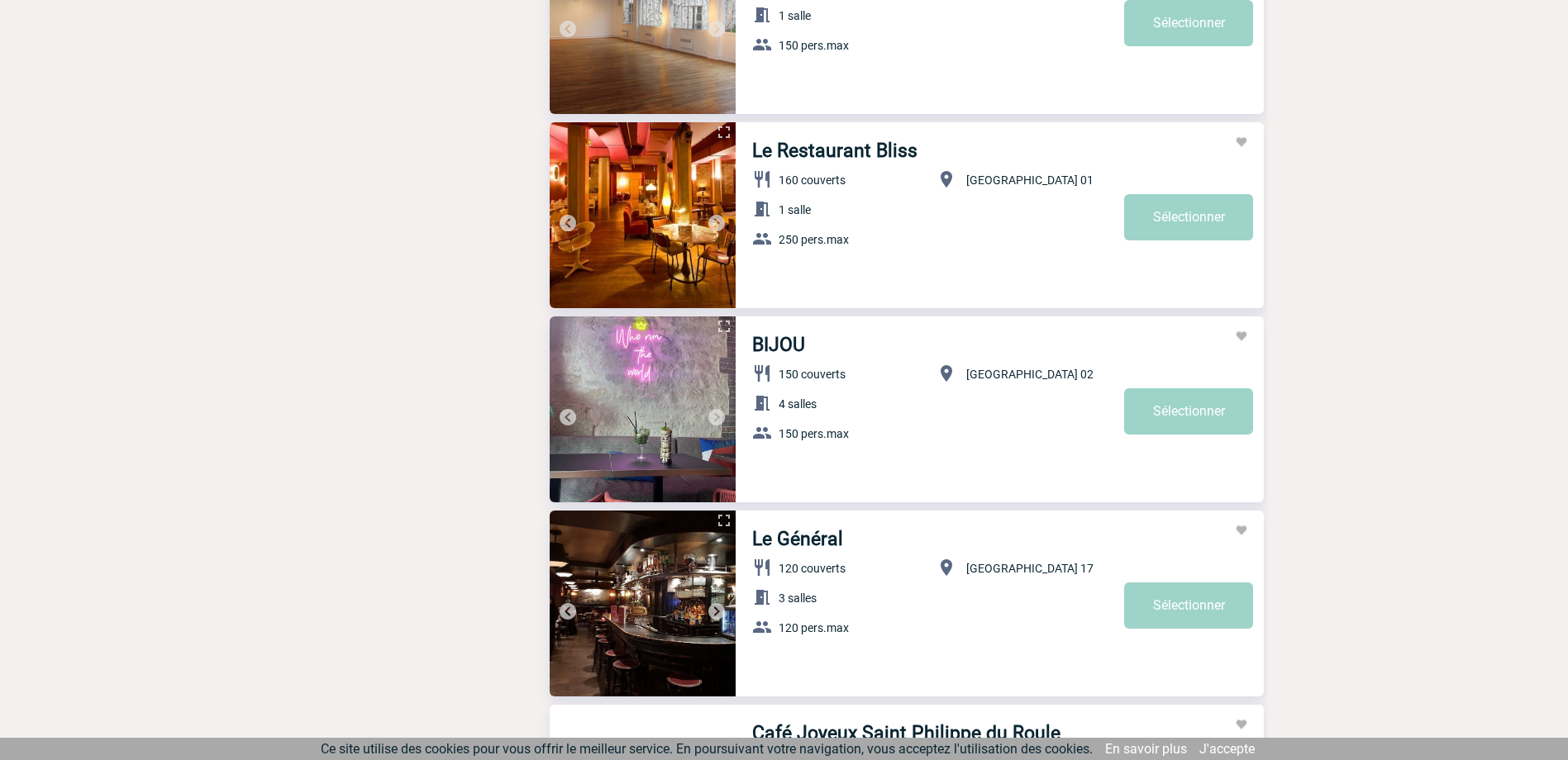 scroll, scrollTop: 5350, scrollLeft: 0, axis: vertical 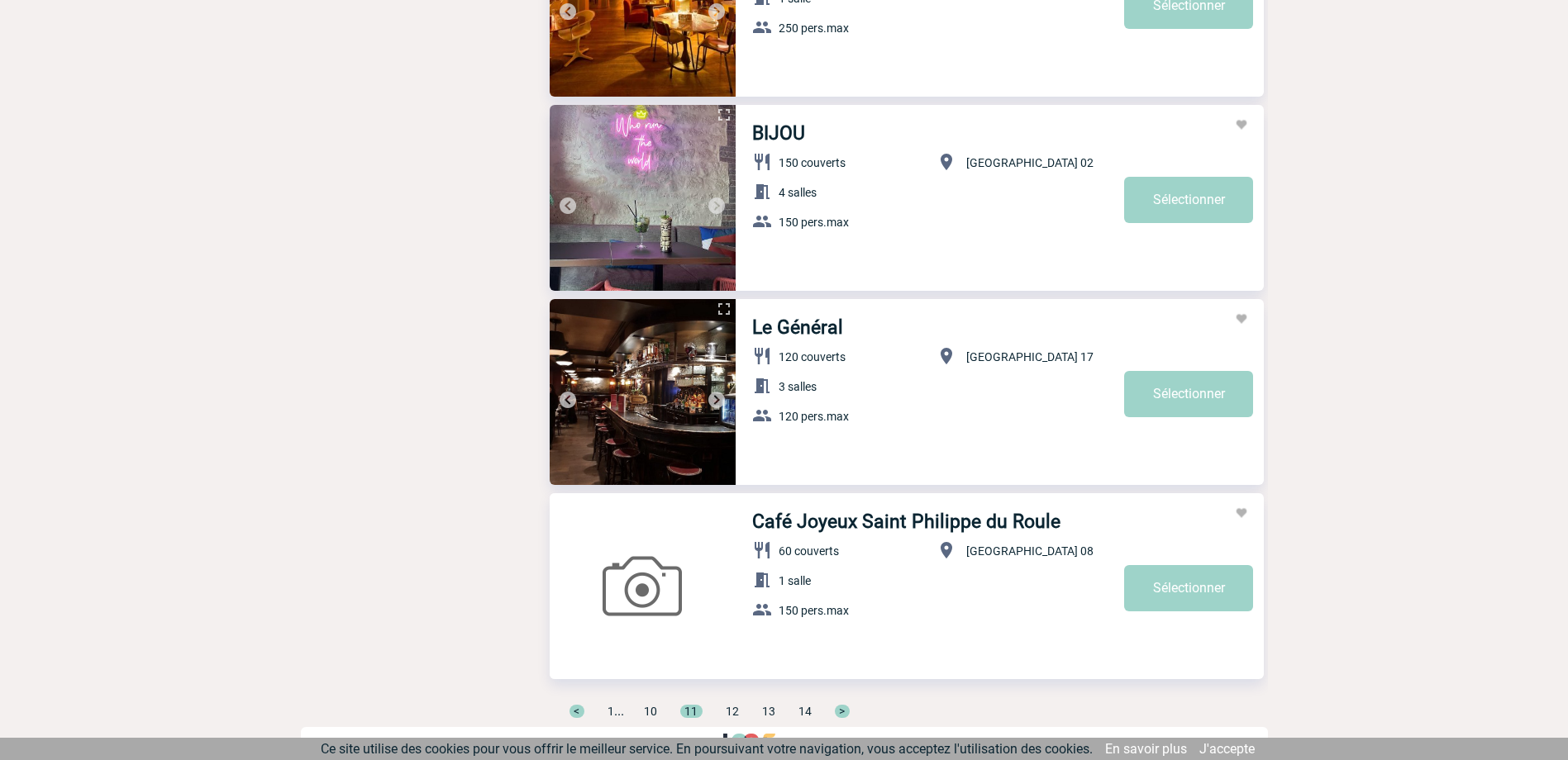 click on ">" at bounding box center (842, 711) 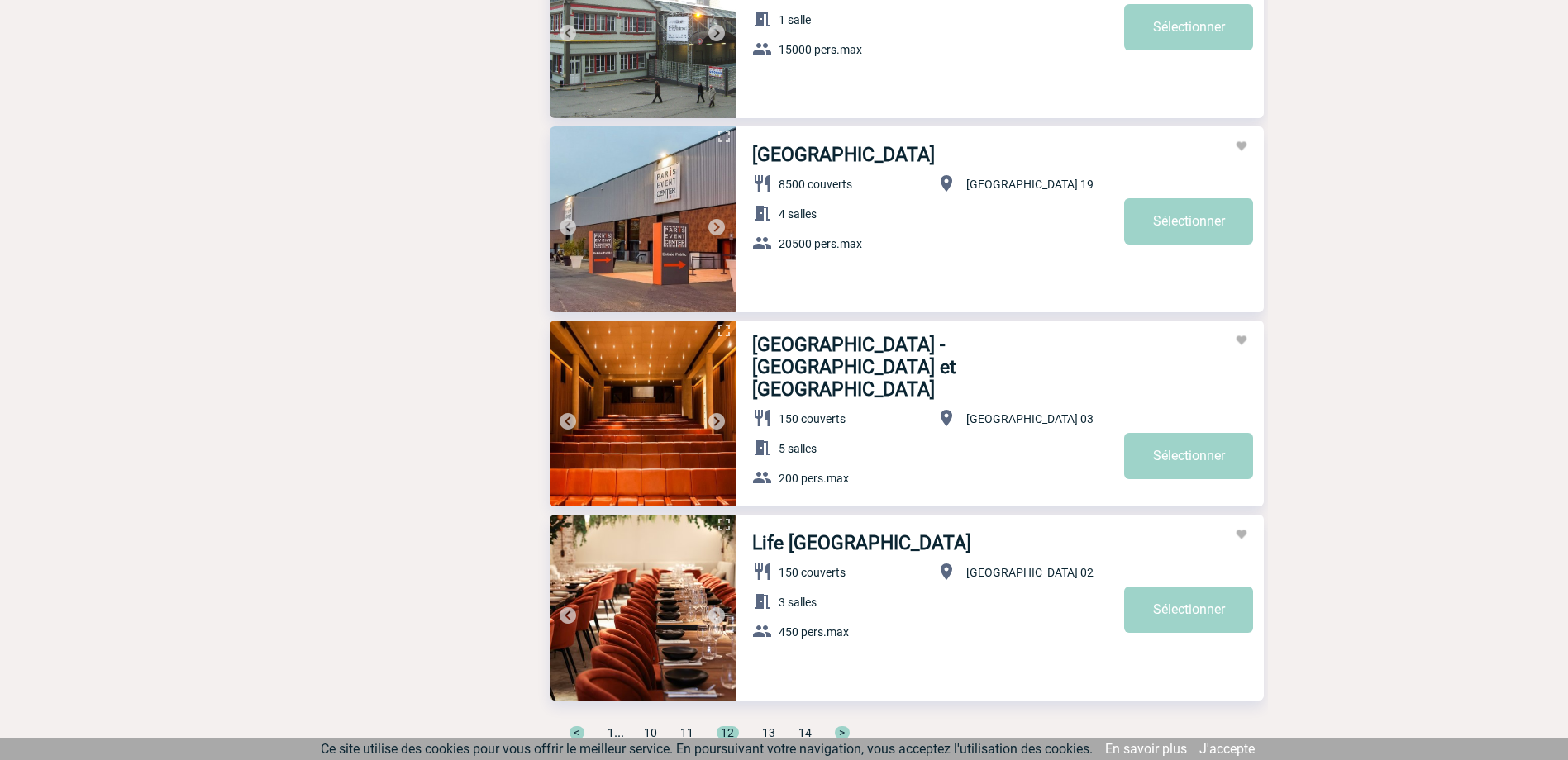 scroll, scrollTop: 5350, scrollLeft: 0, axis: vertical 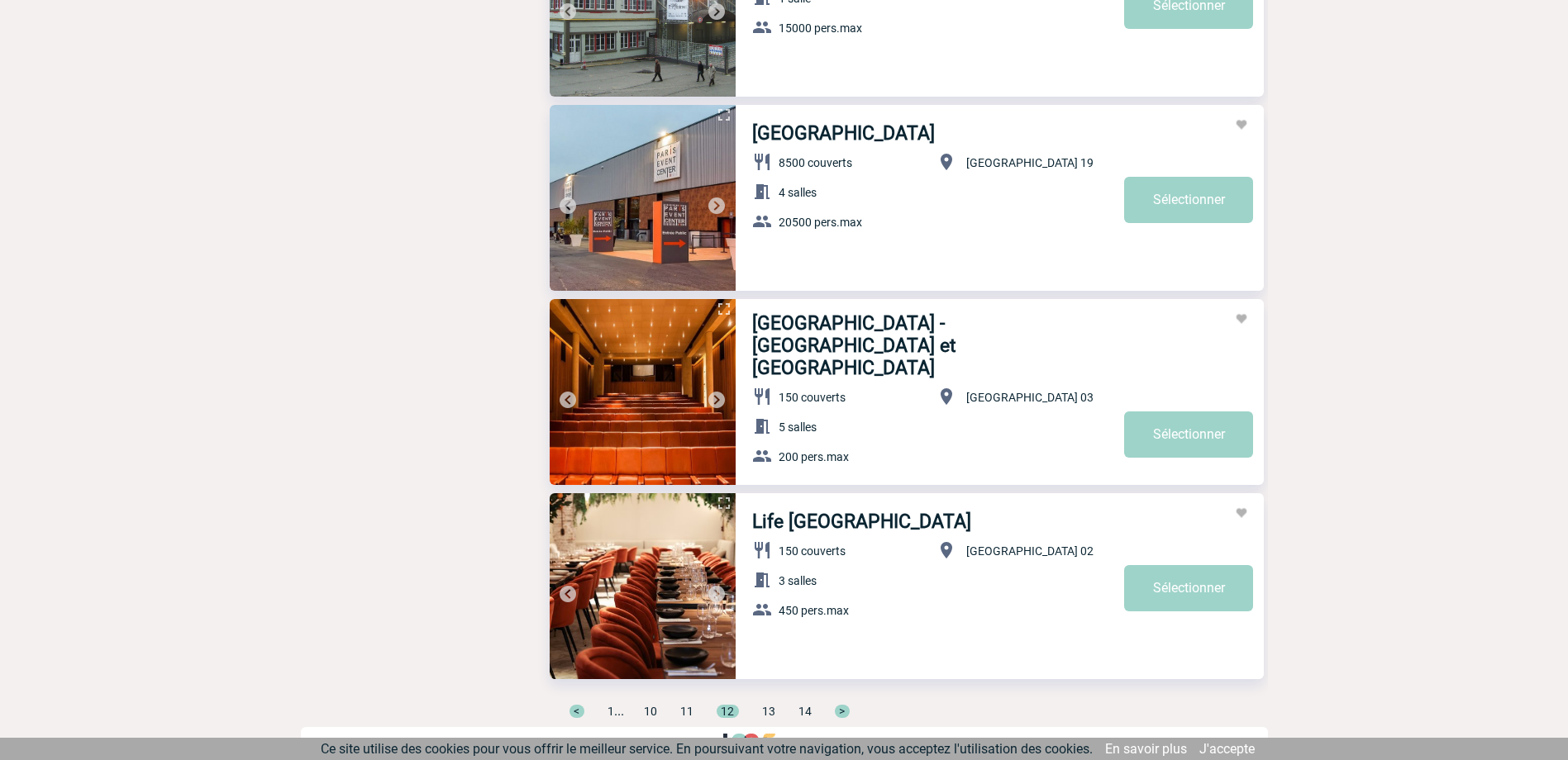 click on ">" at bounding box center (842, 711) 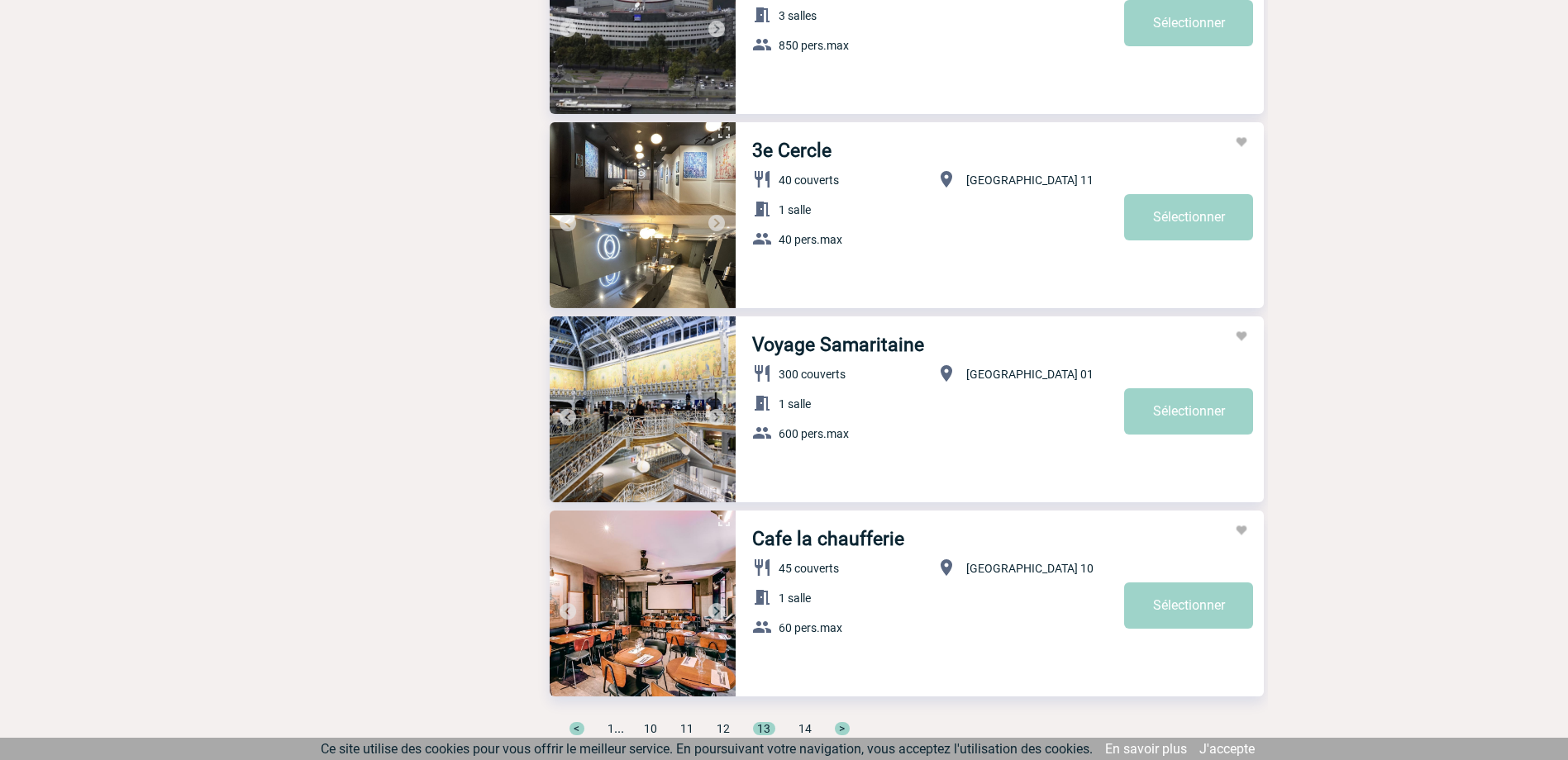 scroll, scrollTop: 5350, scrollLeft: 0, axis: vertical 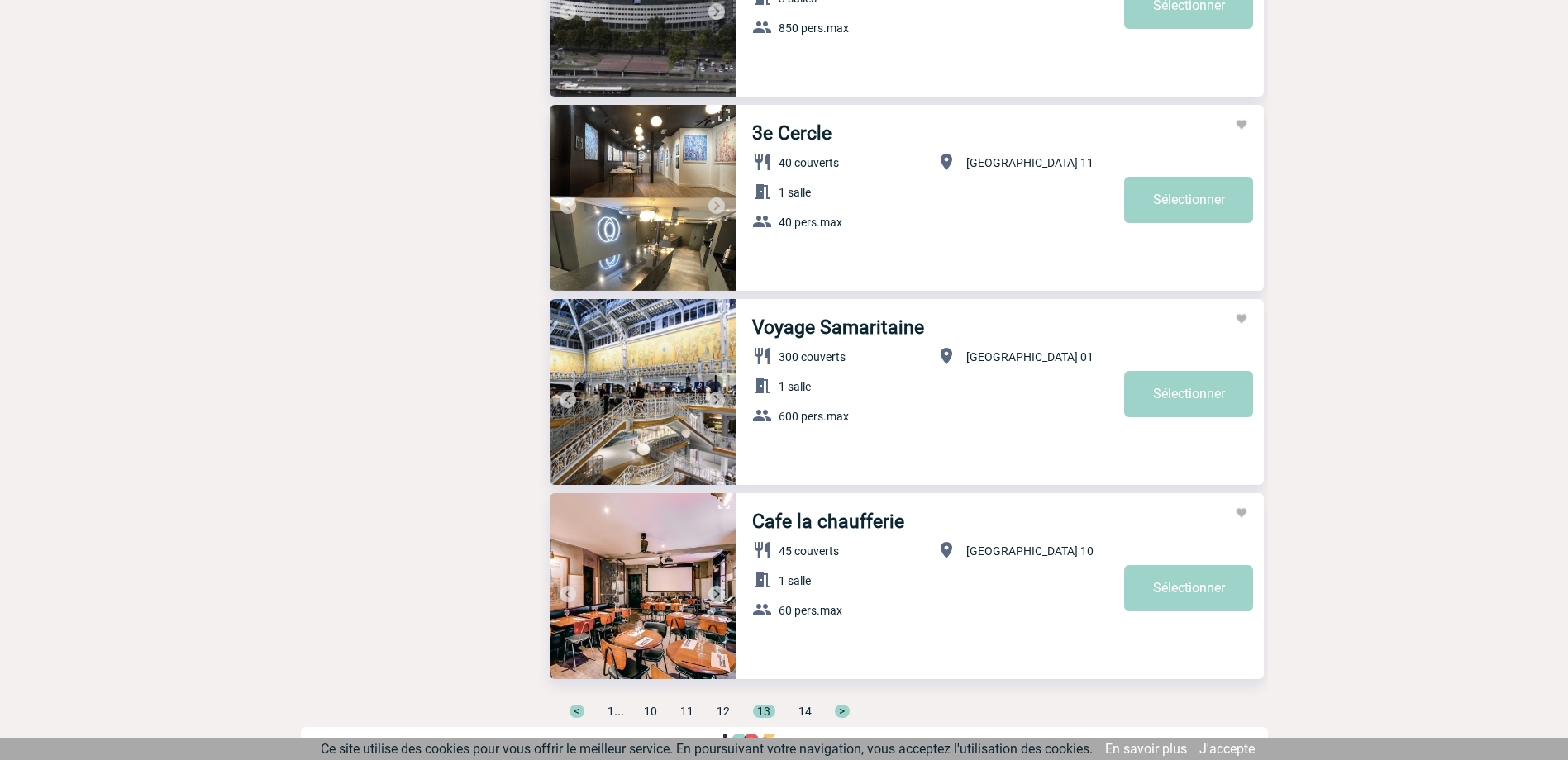 click on ">" at bounding box center (842, 711) 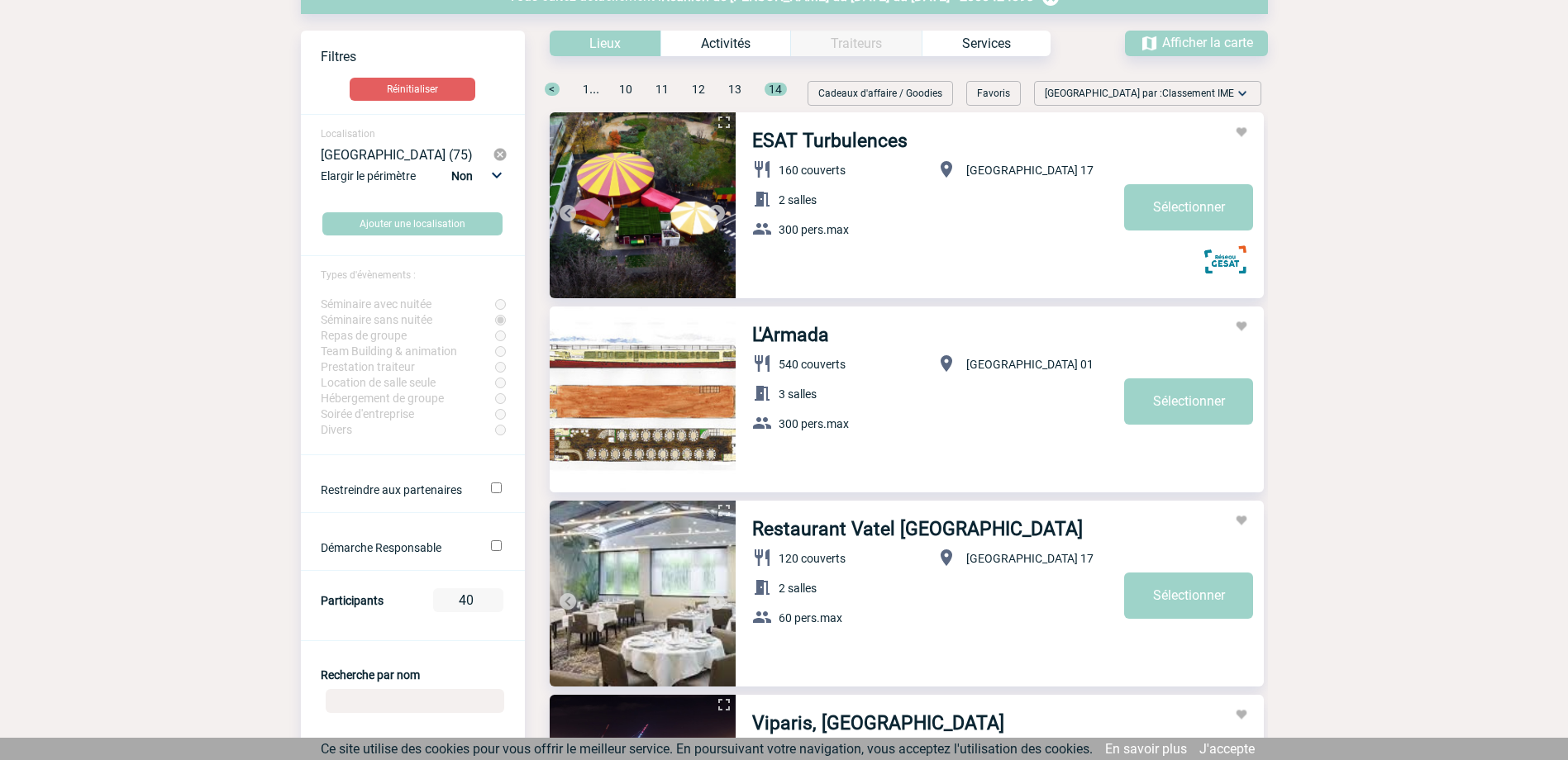 scroll, scrollTop: 0, scrollLeft: 0, axis: both 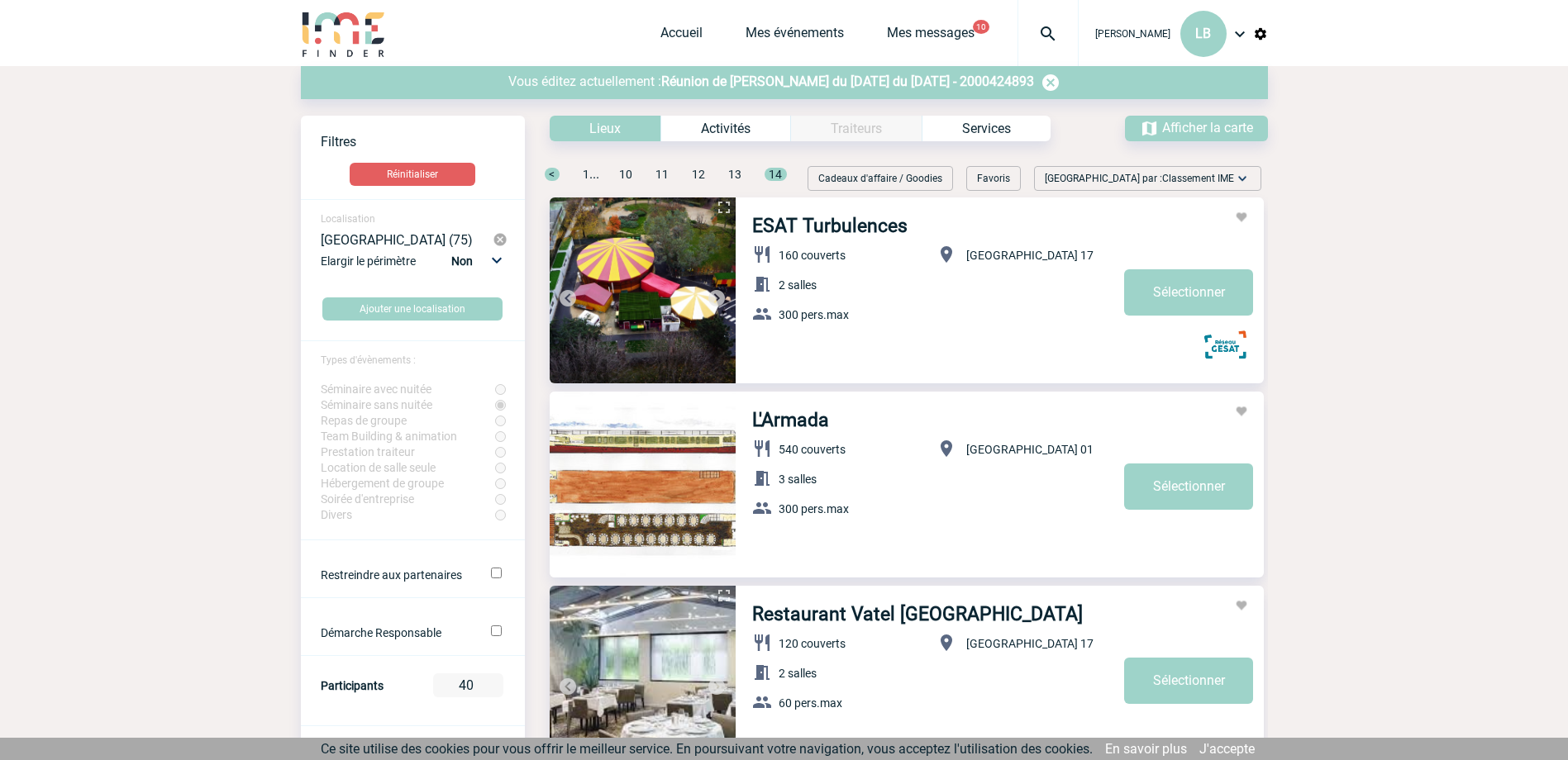 click at bounding box center [1240, 34] 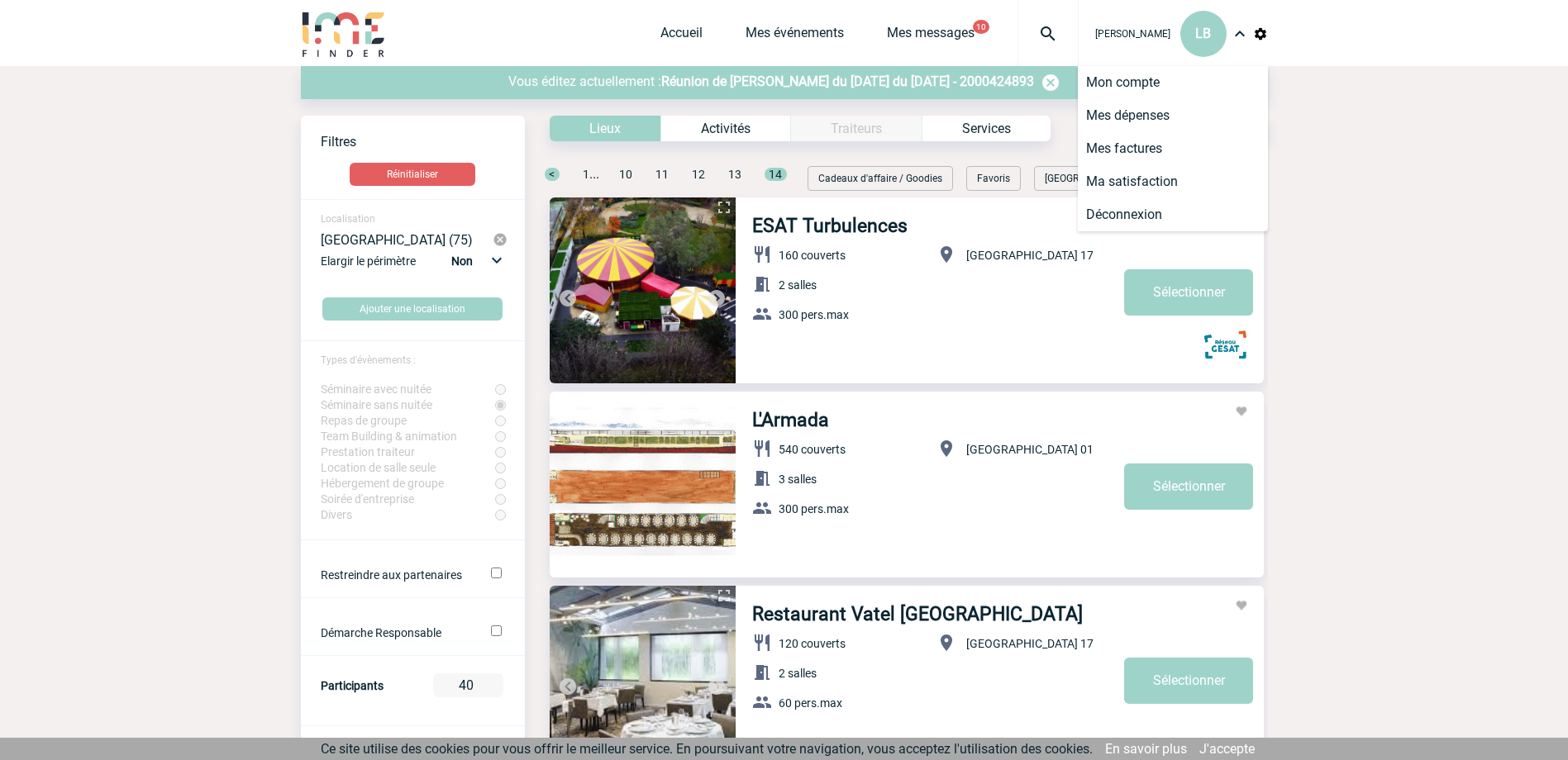 click on "Laurence BOUCHER
LB
Accueil
Mes événements" at bounding box center (784, 1308) 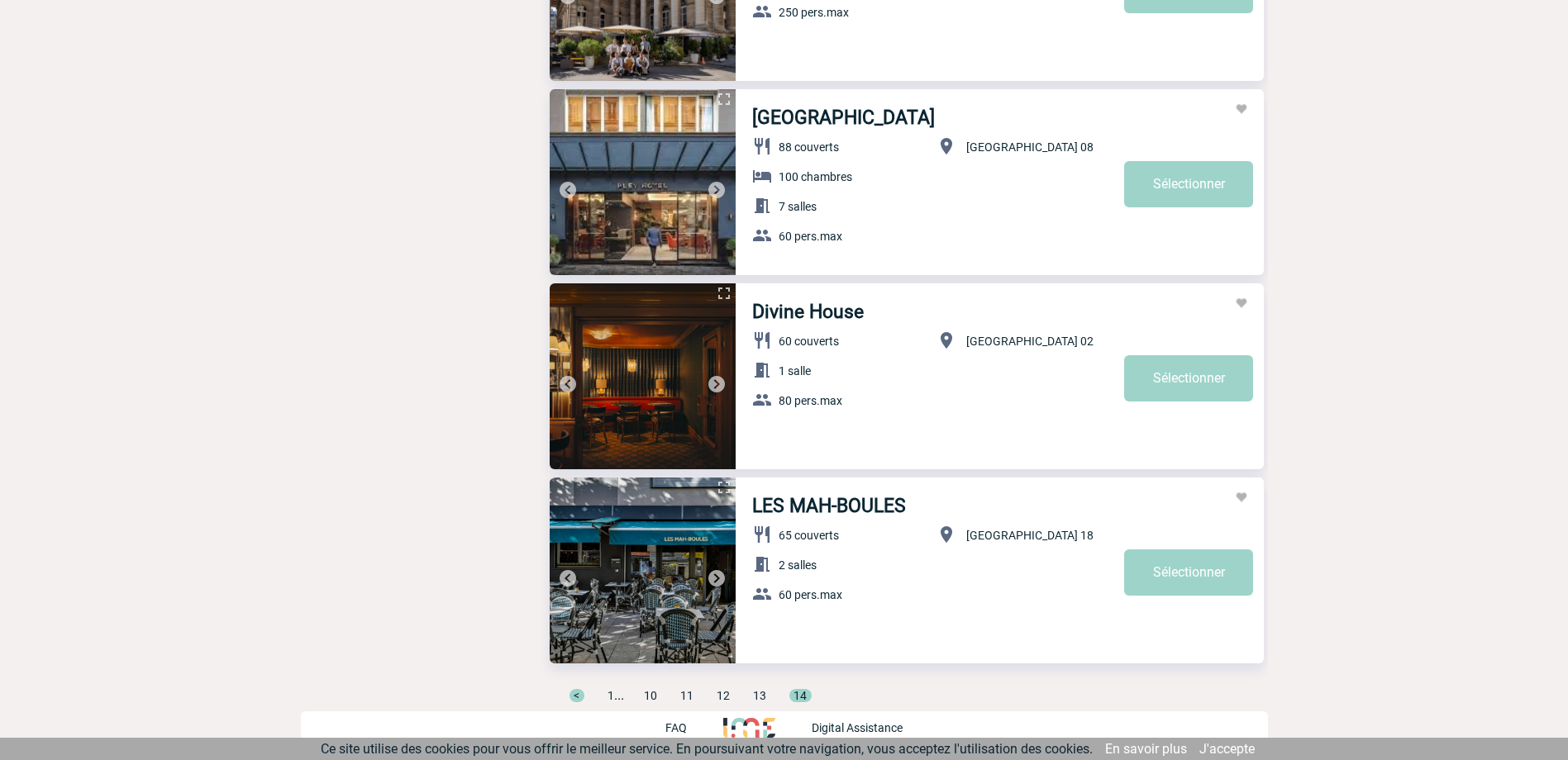 scroll, scrollTop: 0, scrollLeft: 0, axis: both 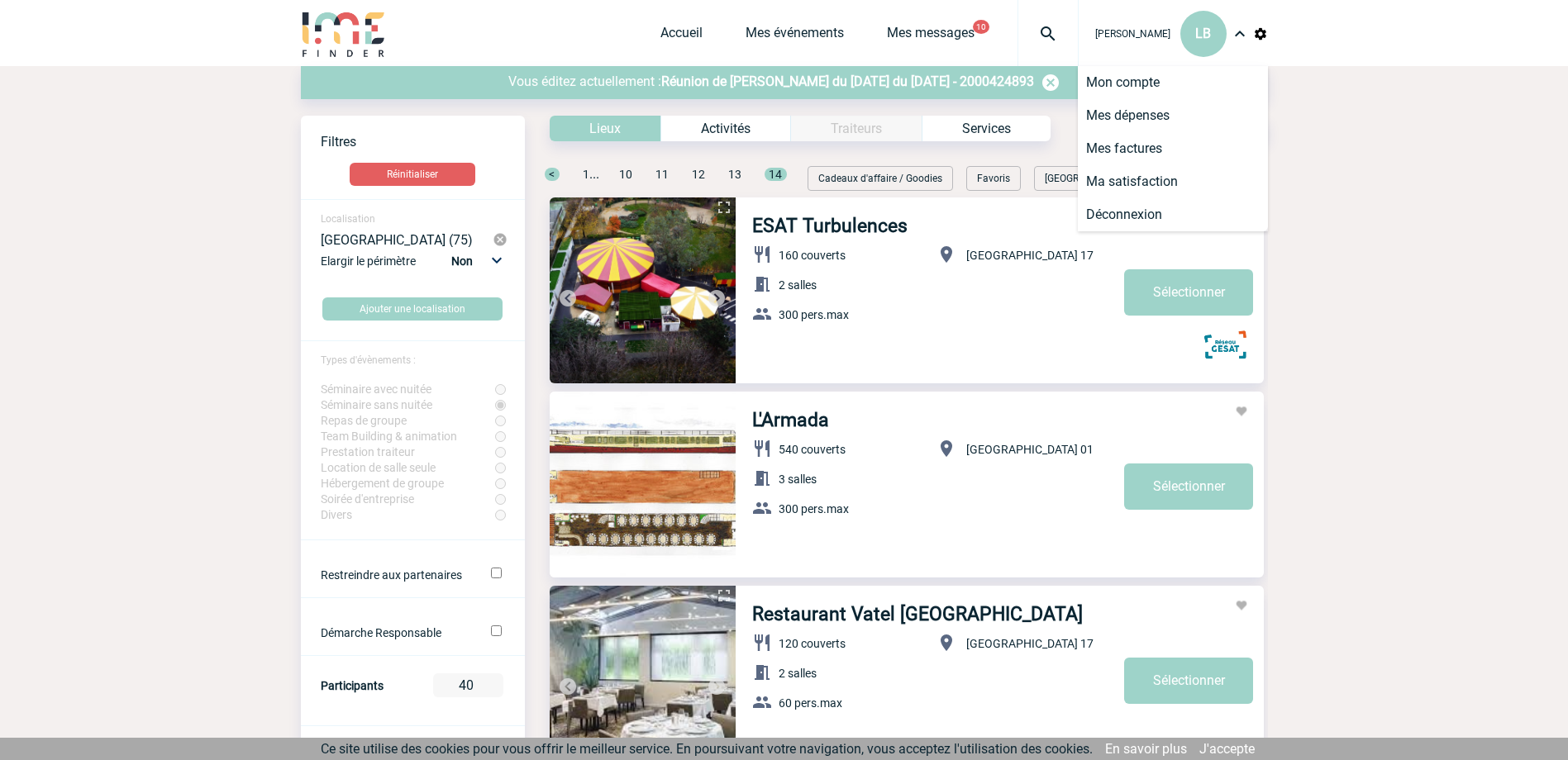 click on "Laurence BOUCHER
LB
Accueil
Mes événements" at bounding box center (784, 1308) 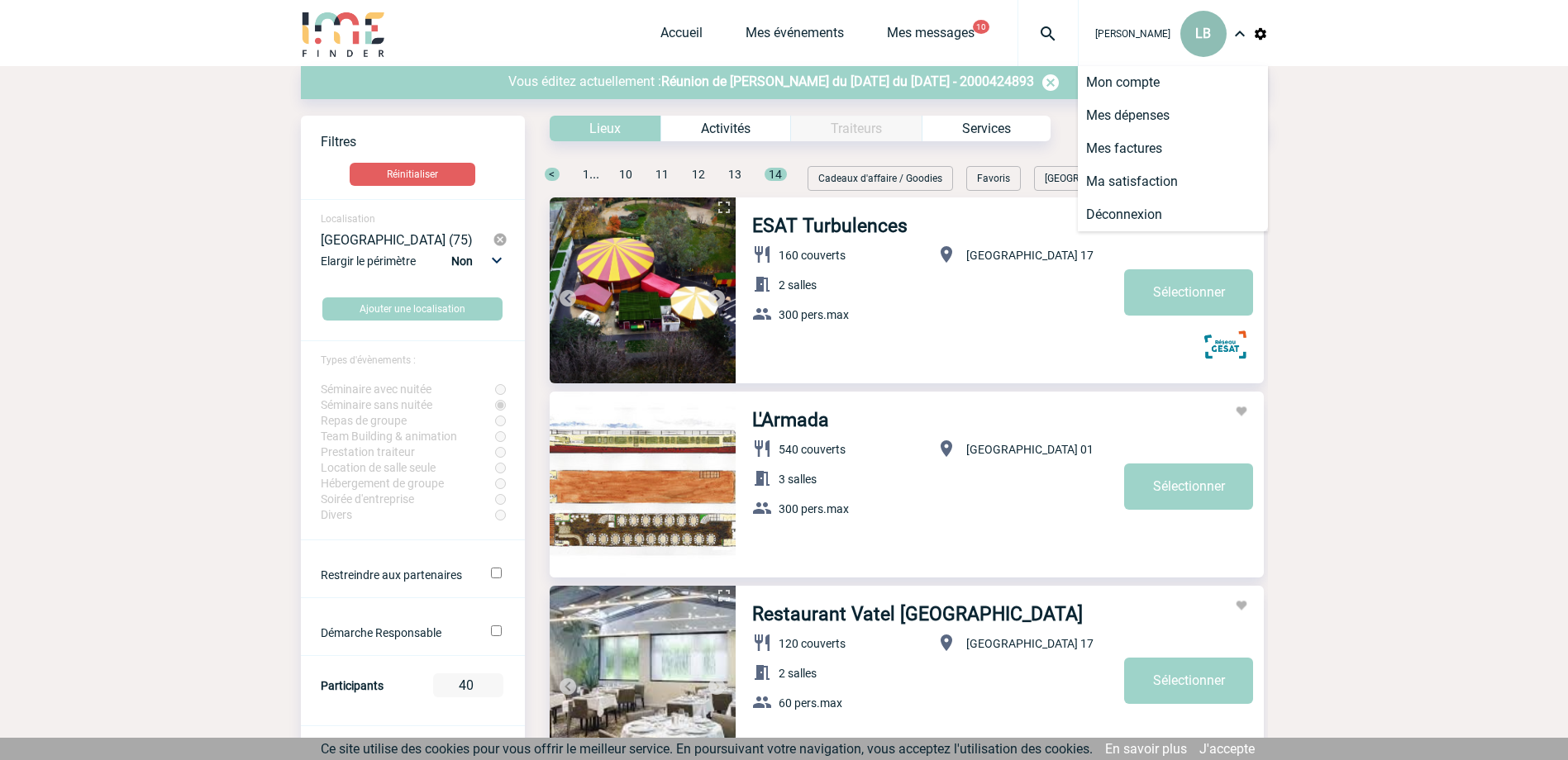click on "LB" at bounding box center (1203, 33) 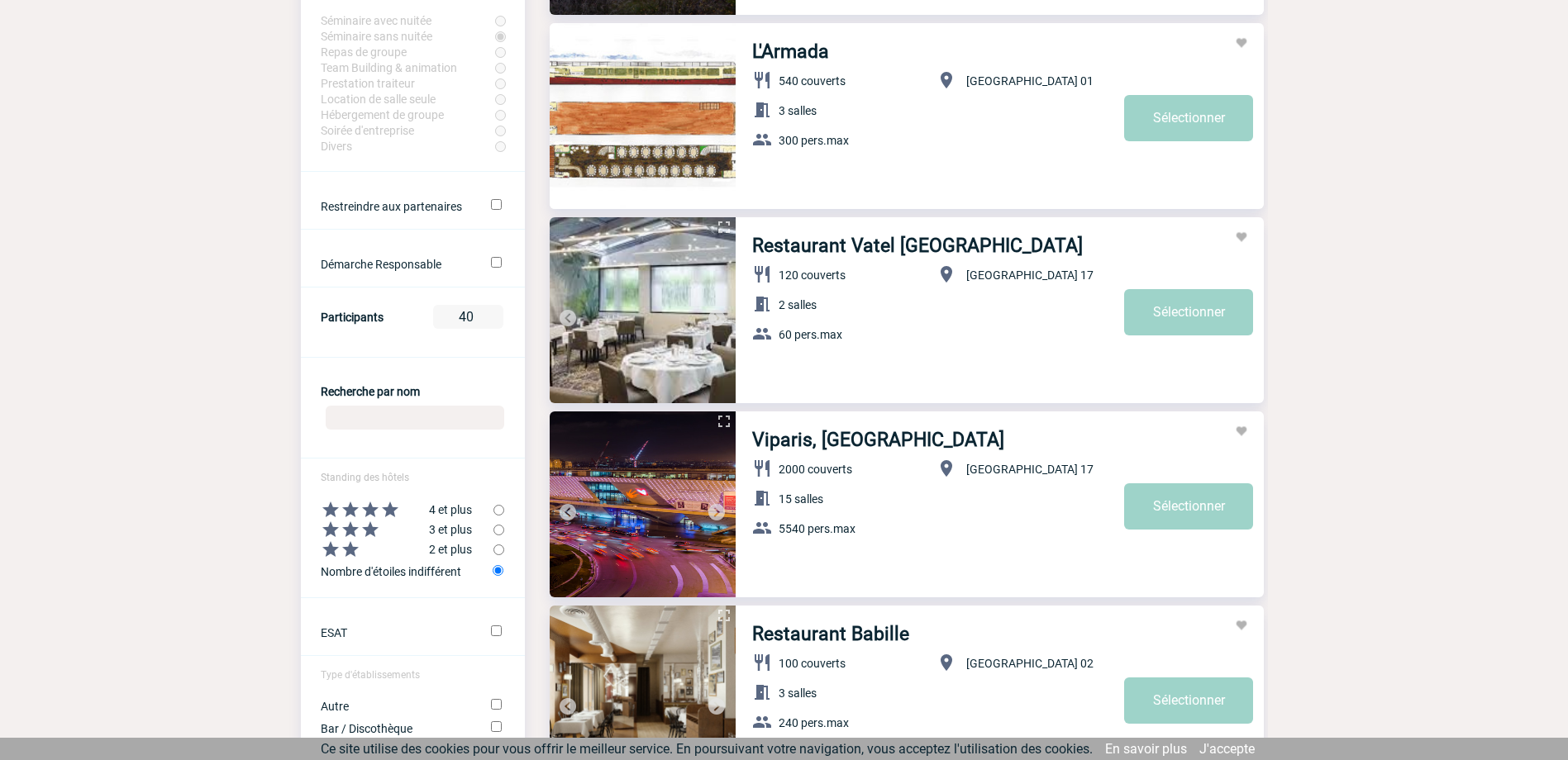 scroll, scrollTop: 0, scrollLeft: 0, axis: both 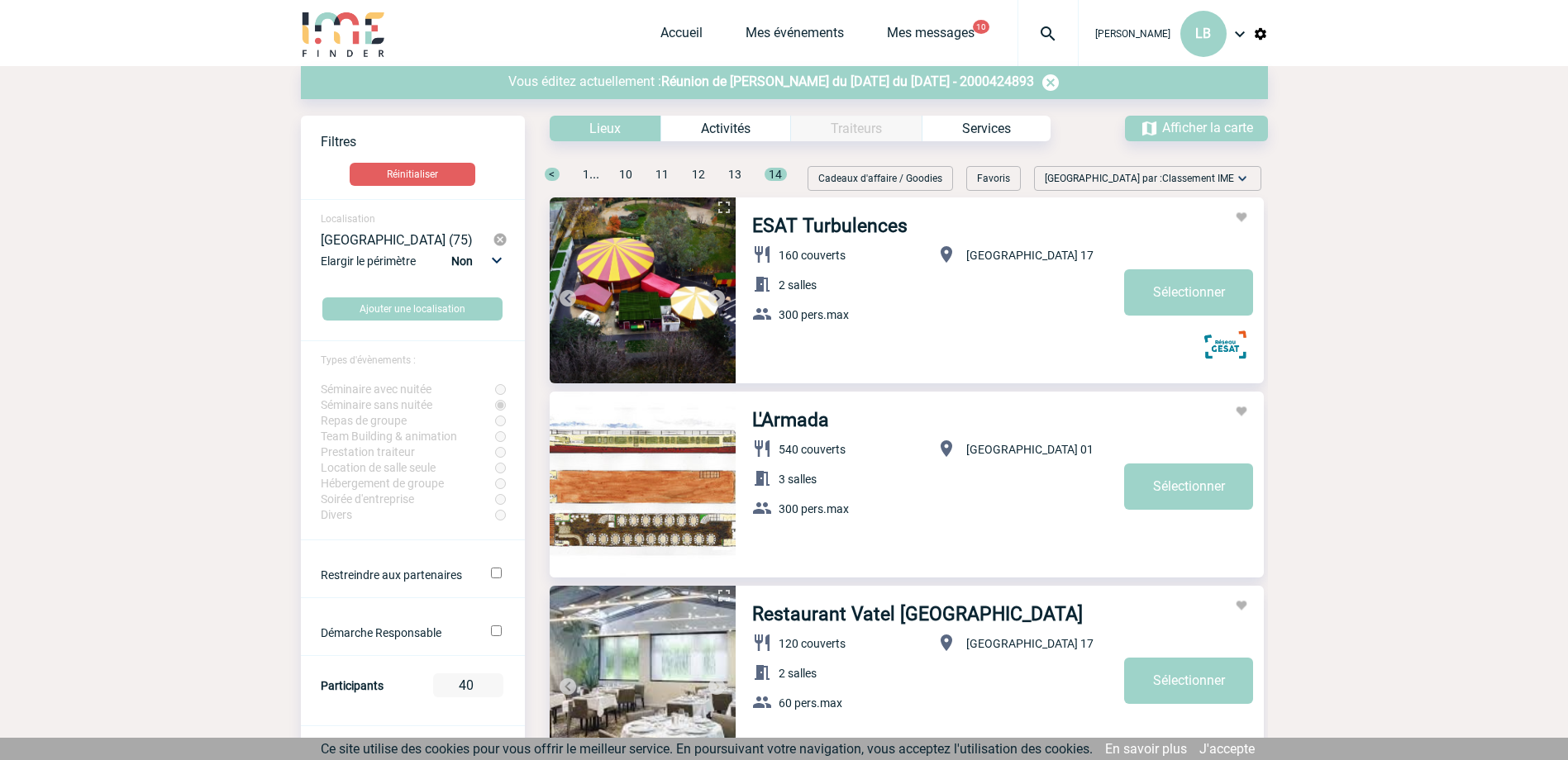 click at bounding box center [1051, 83] 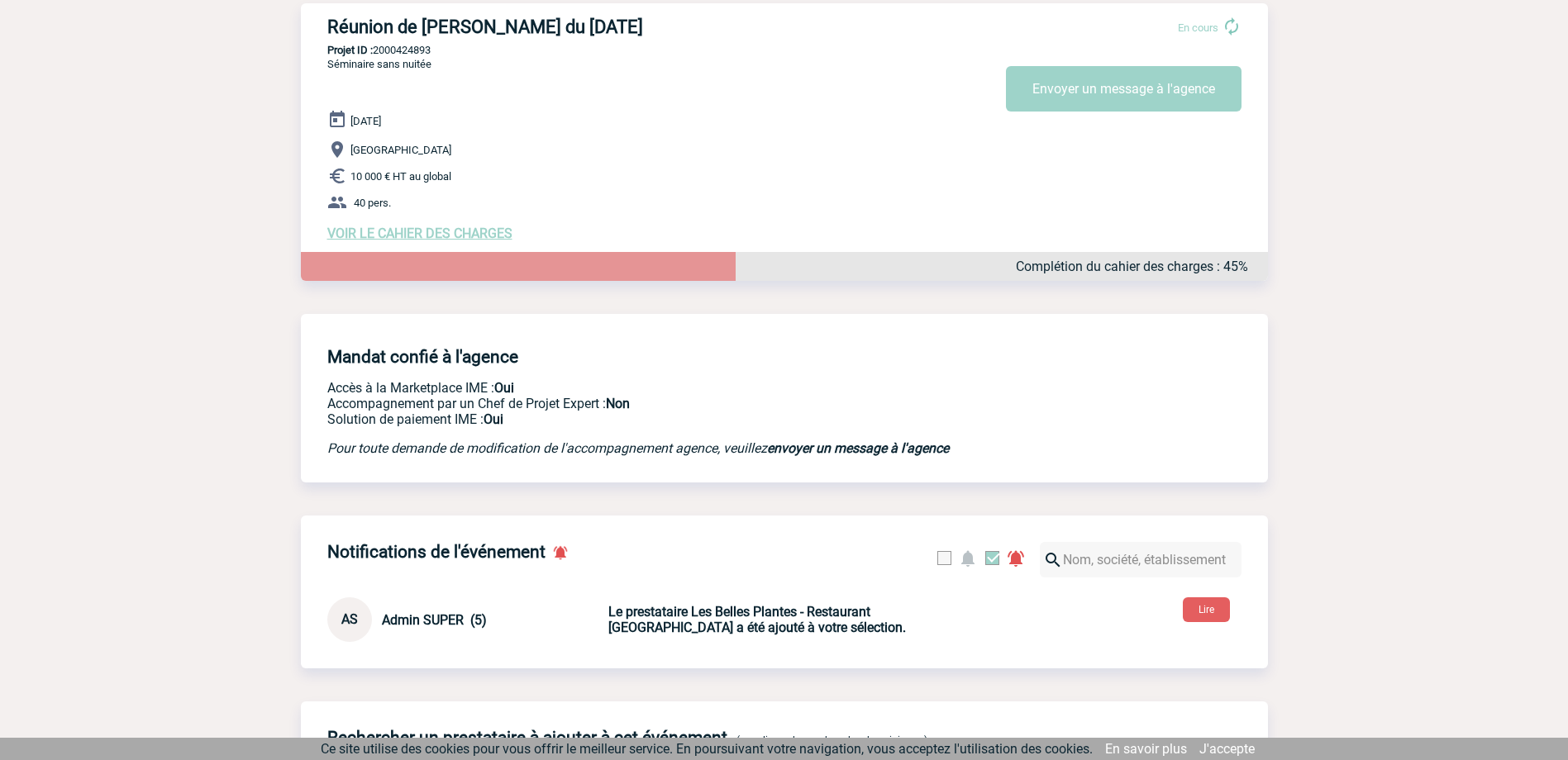 scroll, scrollTop: 0, scrollLeft: 0, axis: both 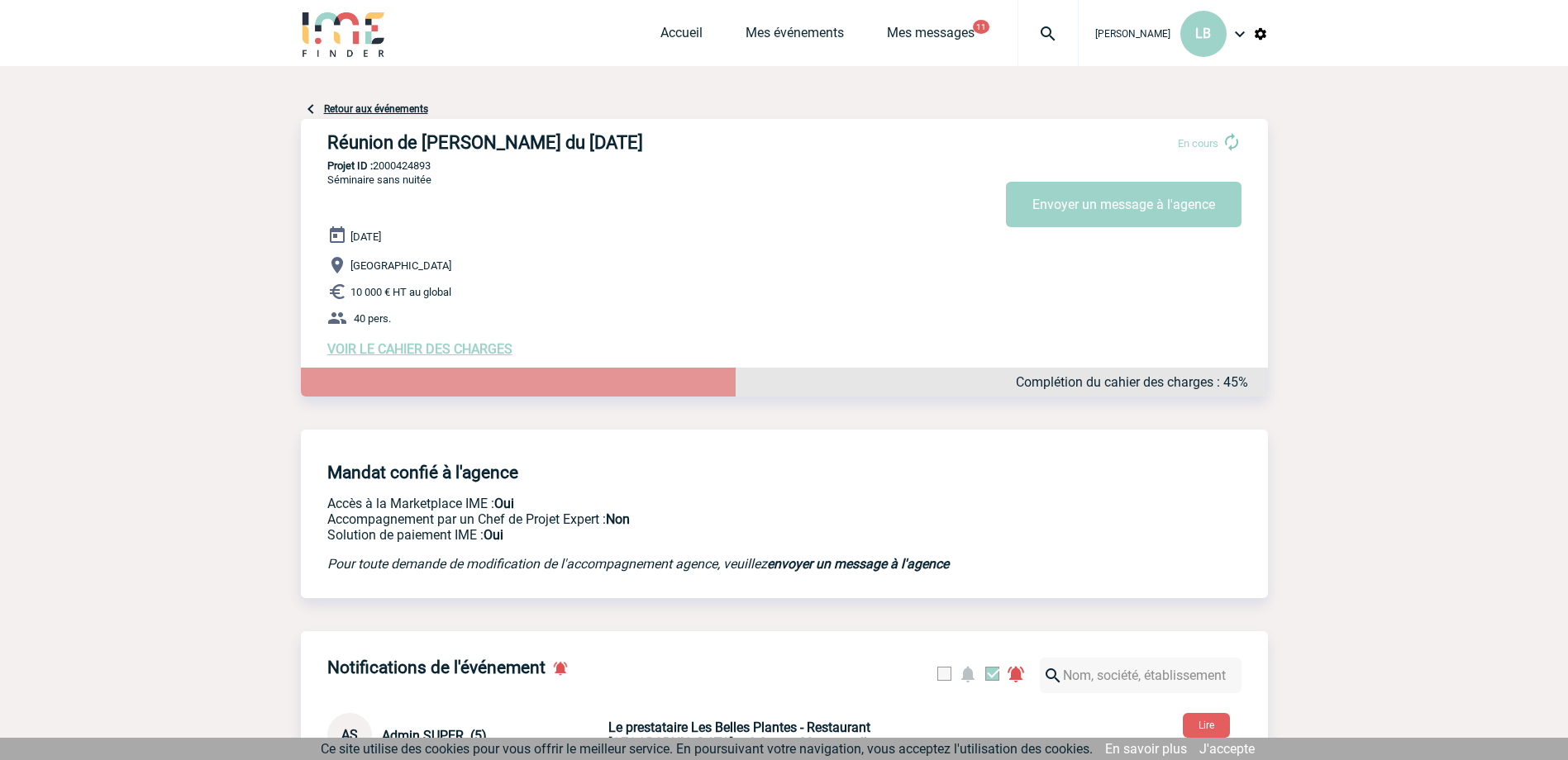 click on "VOIR LE CAHIER DES CHARGES" at bounding box center (420, 349) 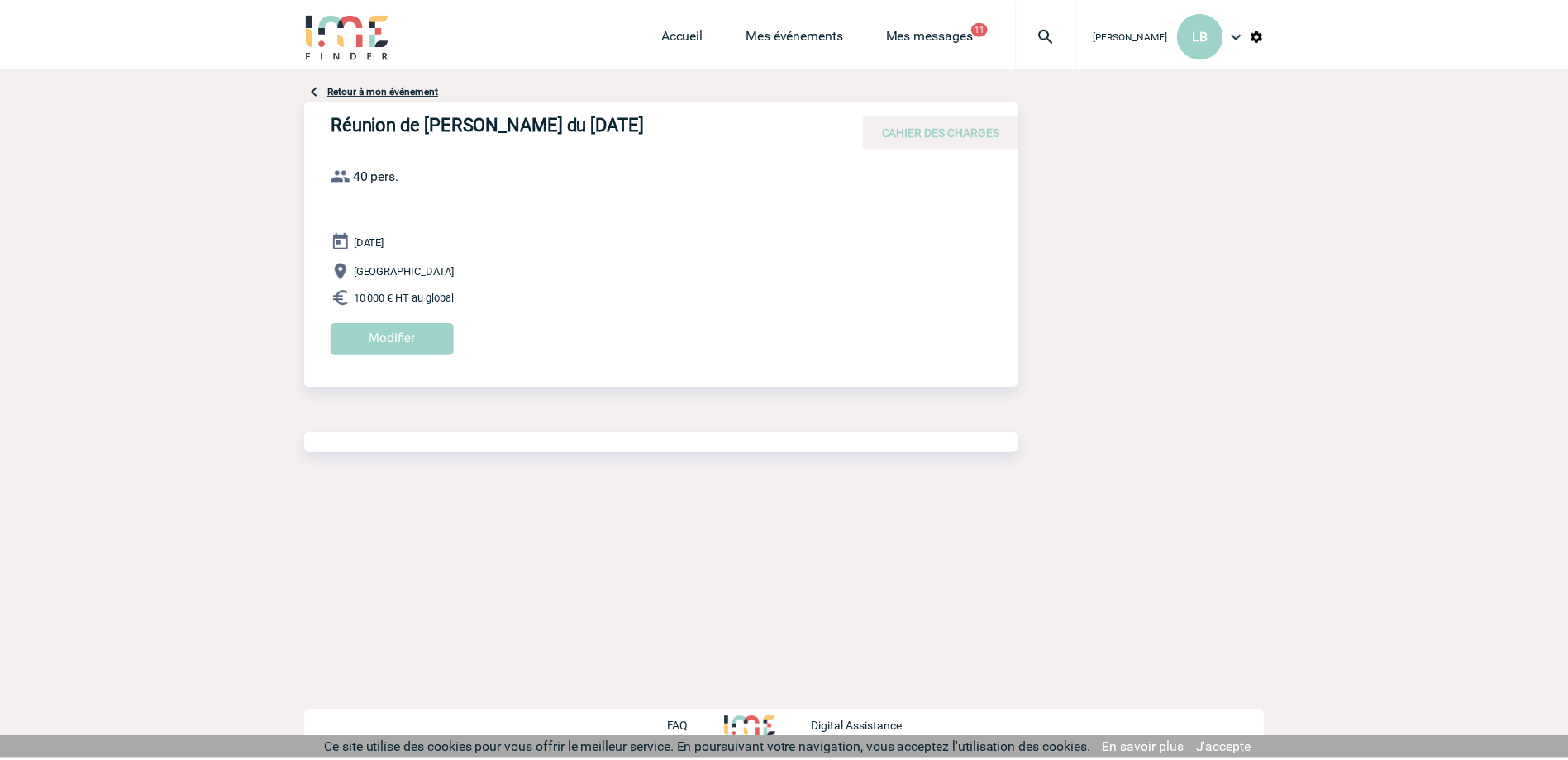 scroll, scrollTop: 0, scrollLeft: 0, axis: both 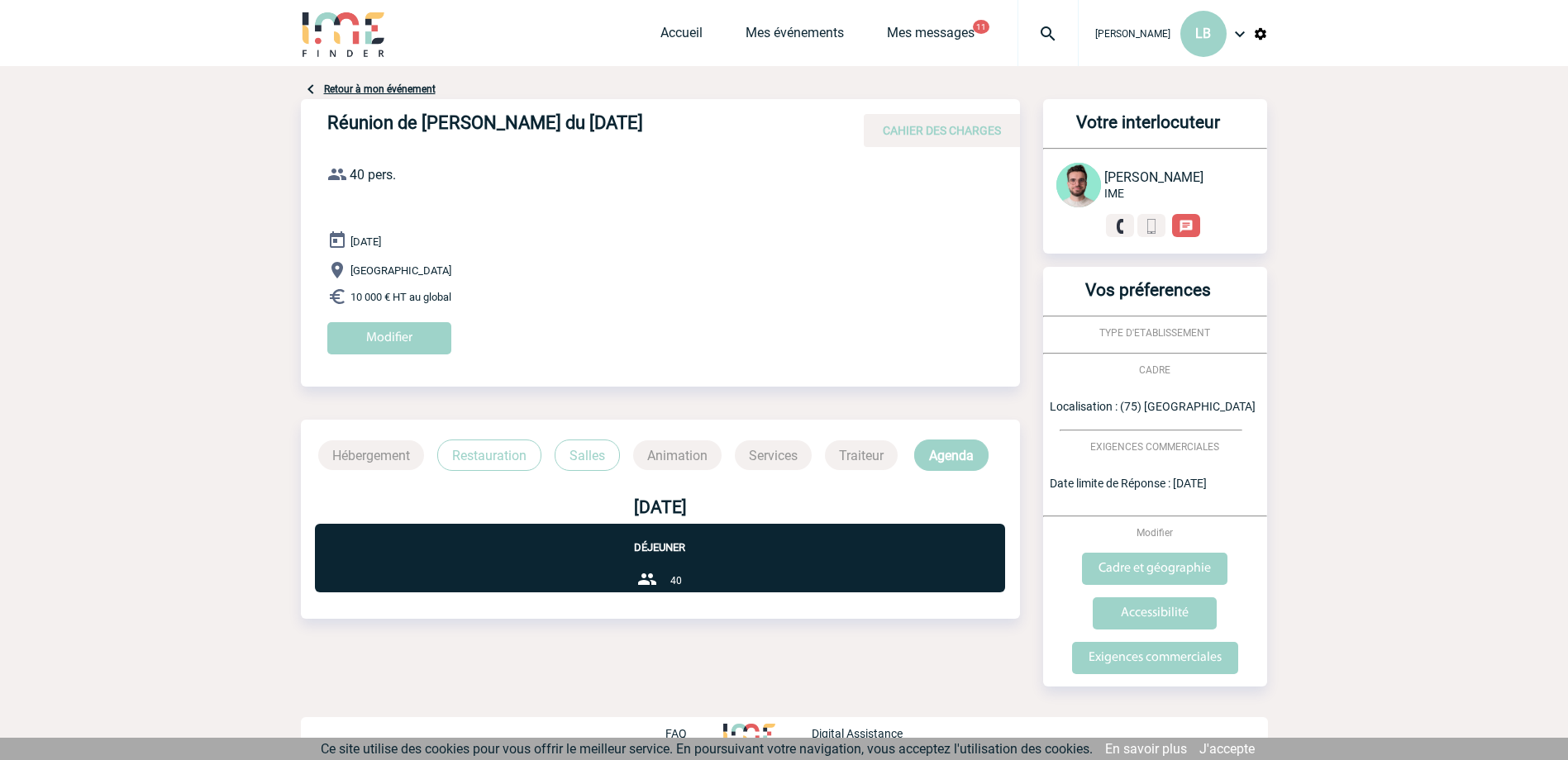 click on "Déjeuner
40" at bounding box center [660, 558] 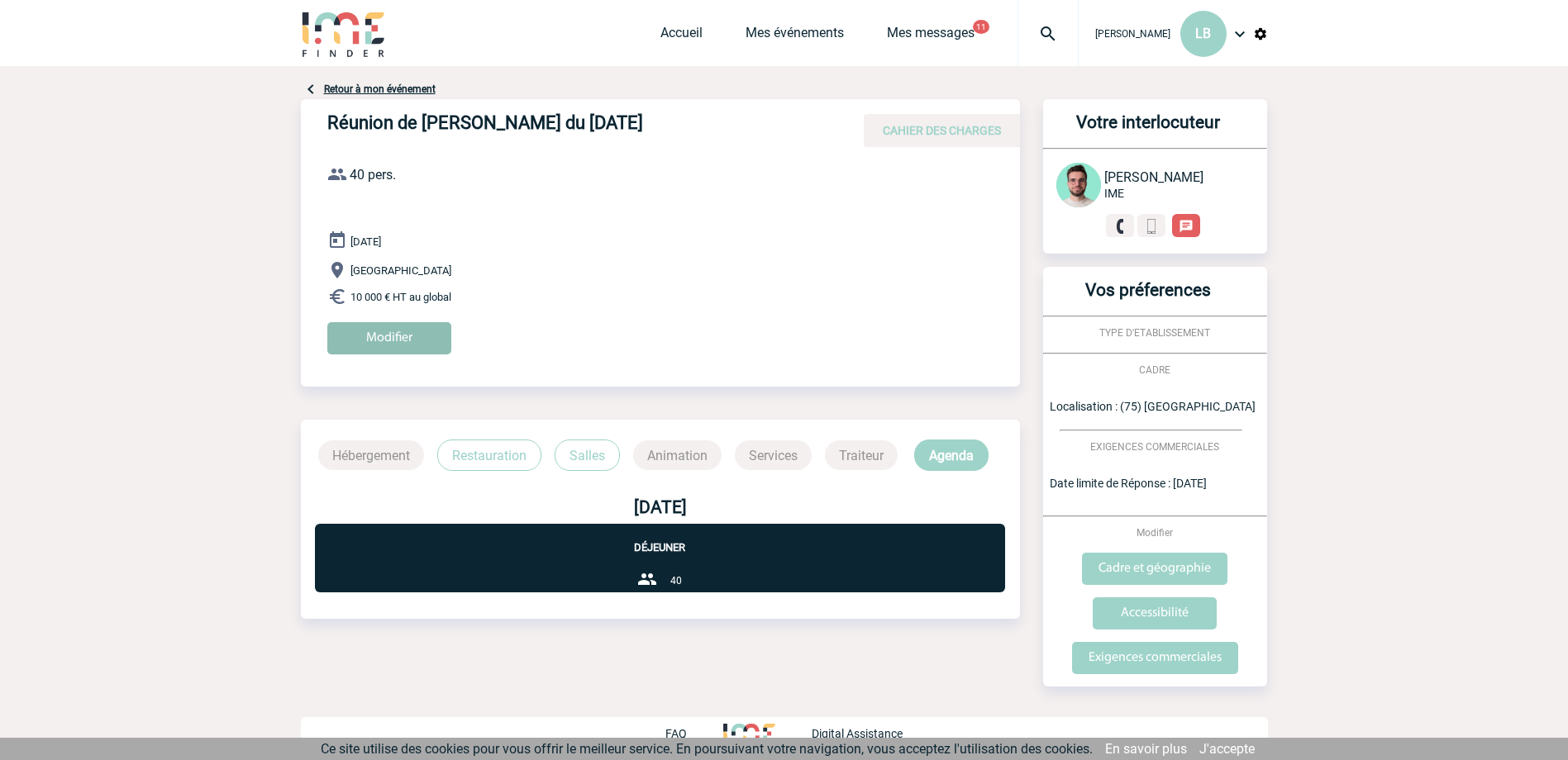click on "Modifier" at bounding box center (389, 338) 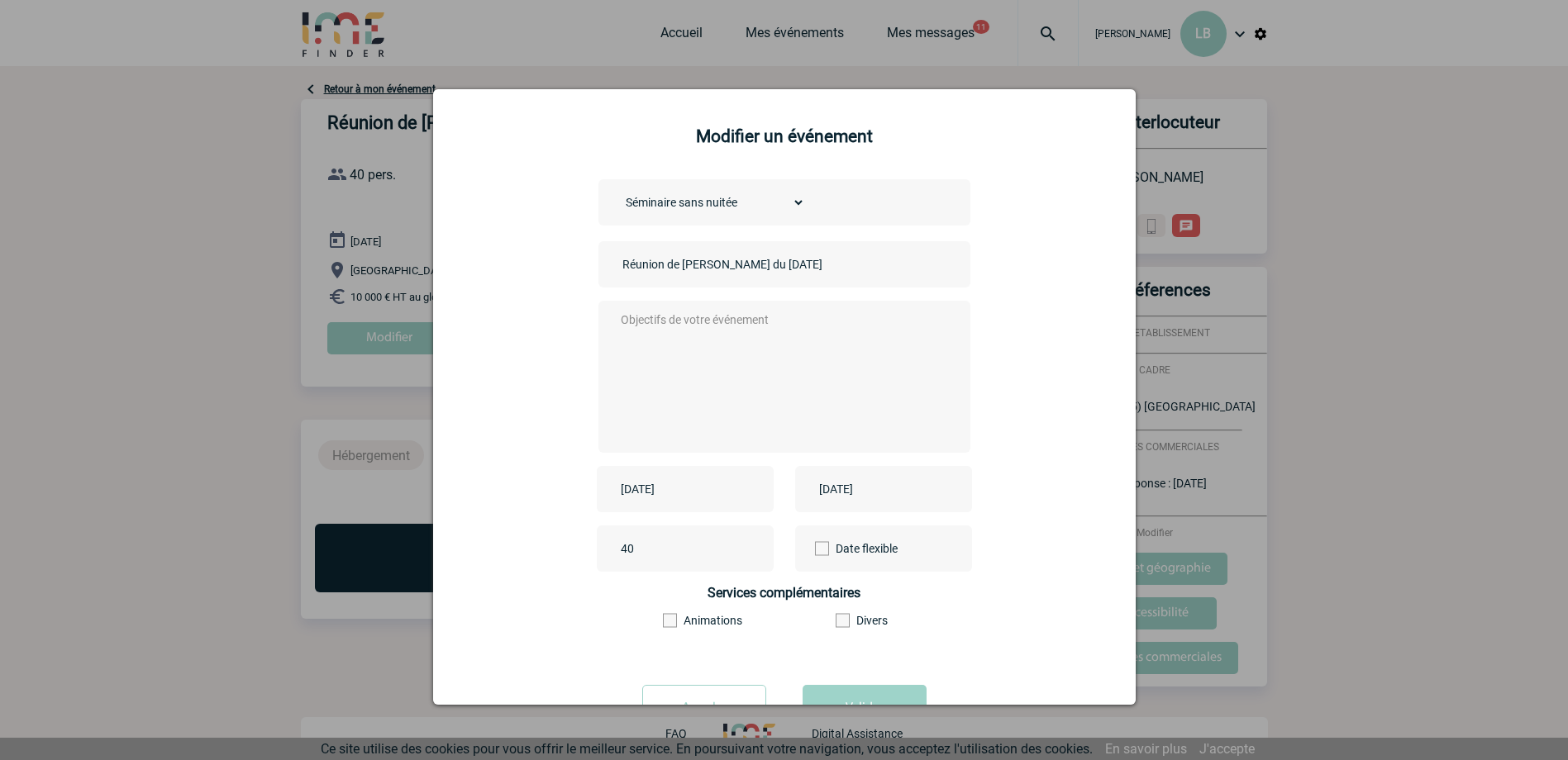 click at bounding box center (779, 375) 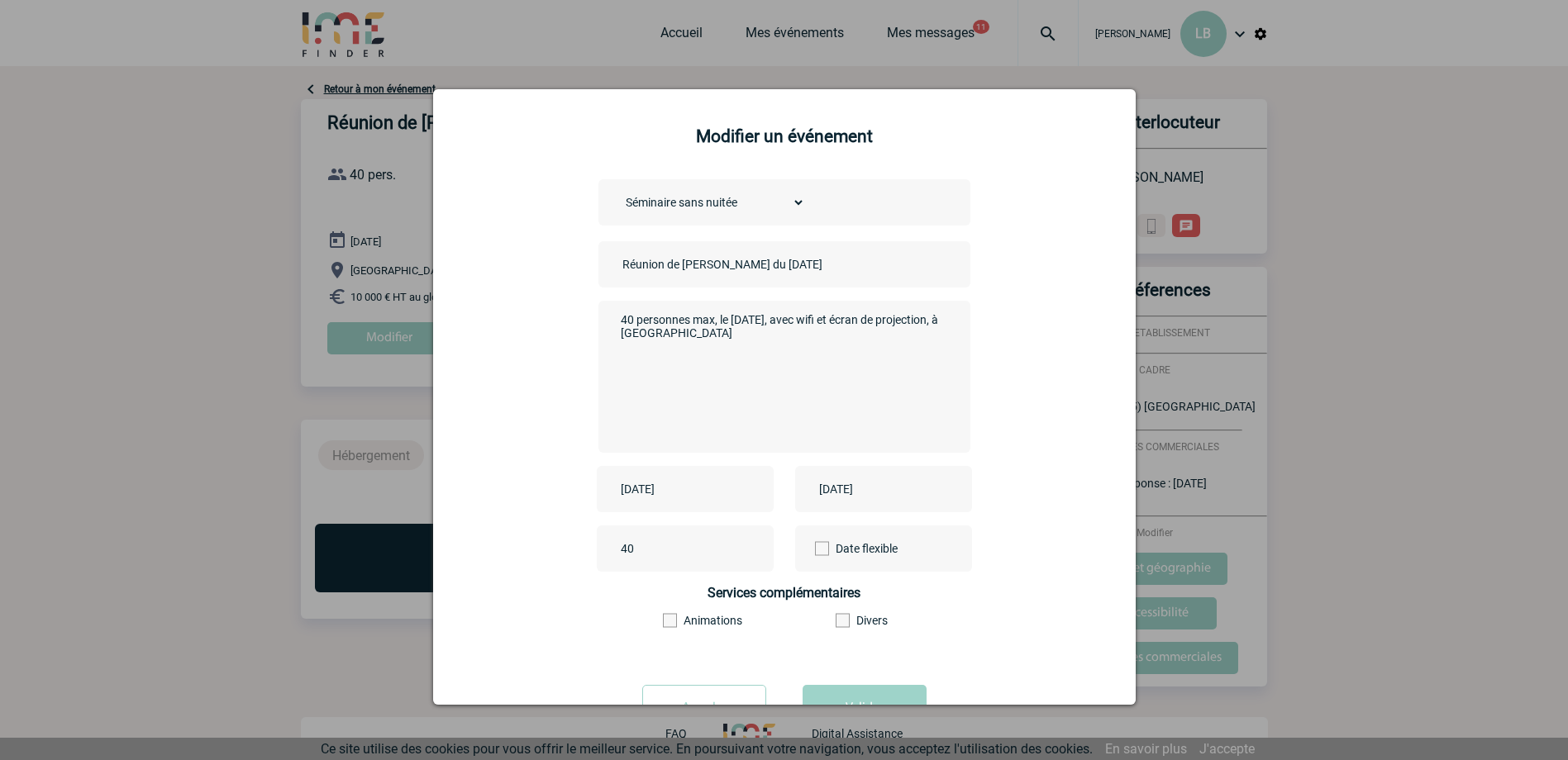 click on "40 personnes max, le [DATE], avec wifi et écran de projection, à [GEOGRAPHIC_DATA]" at bounding box center [784, 377] 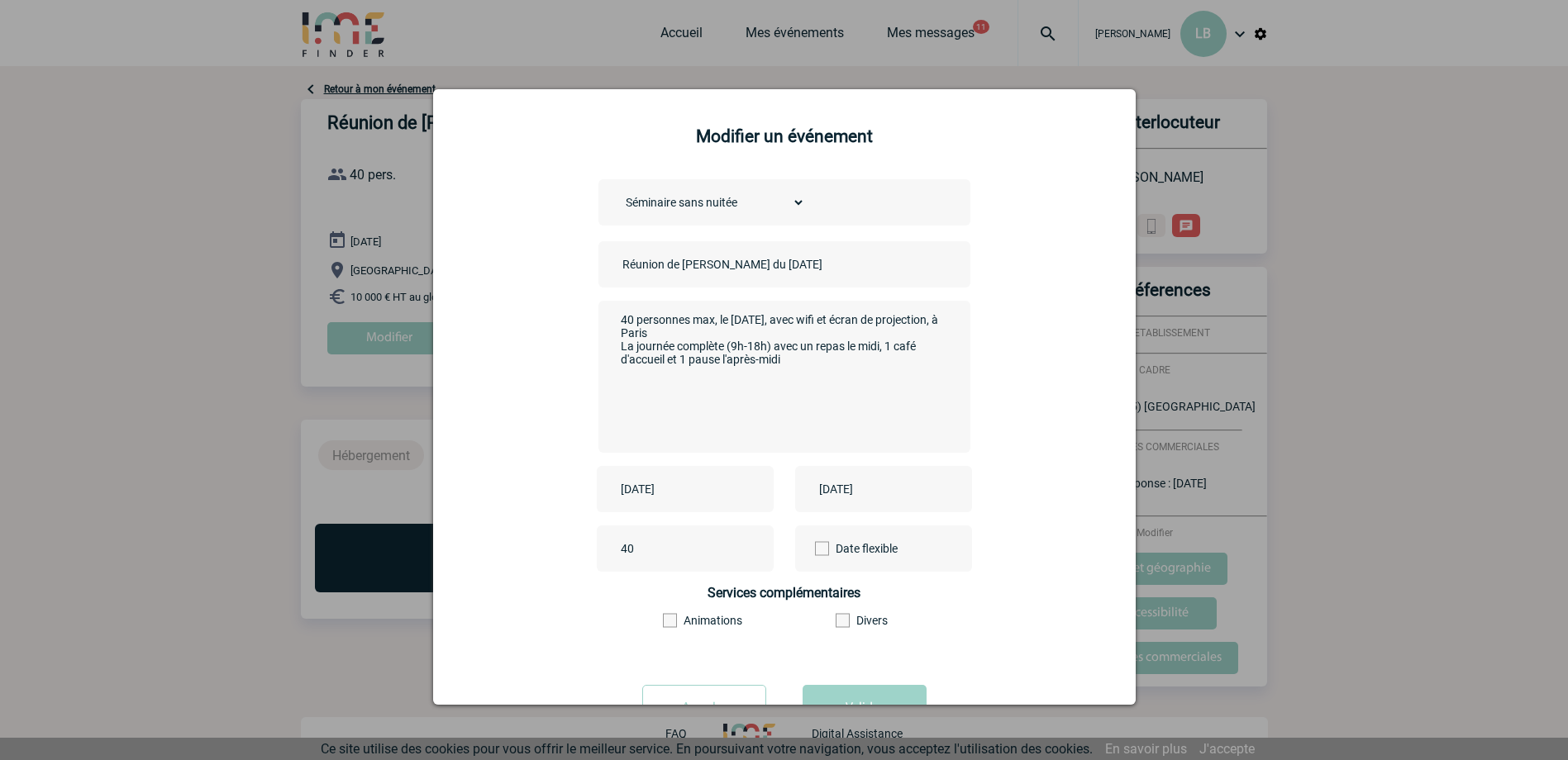 drag, startPoint x: 820, startPoint y: 318, endPoint x: 615, endPoint y: 327, distance: 205.19747 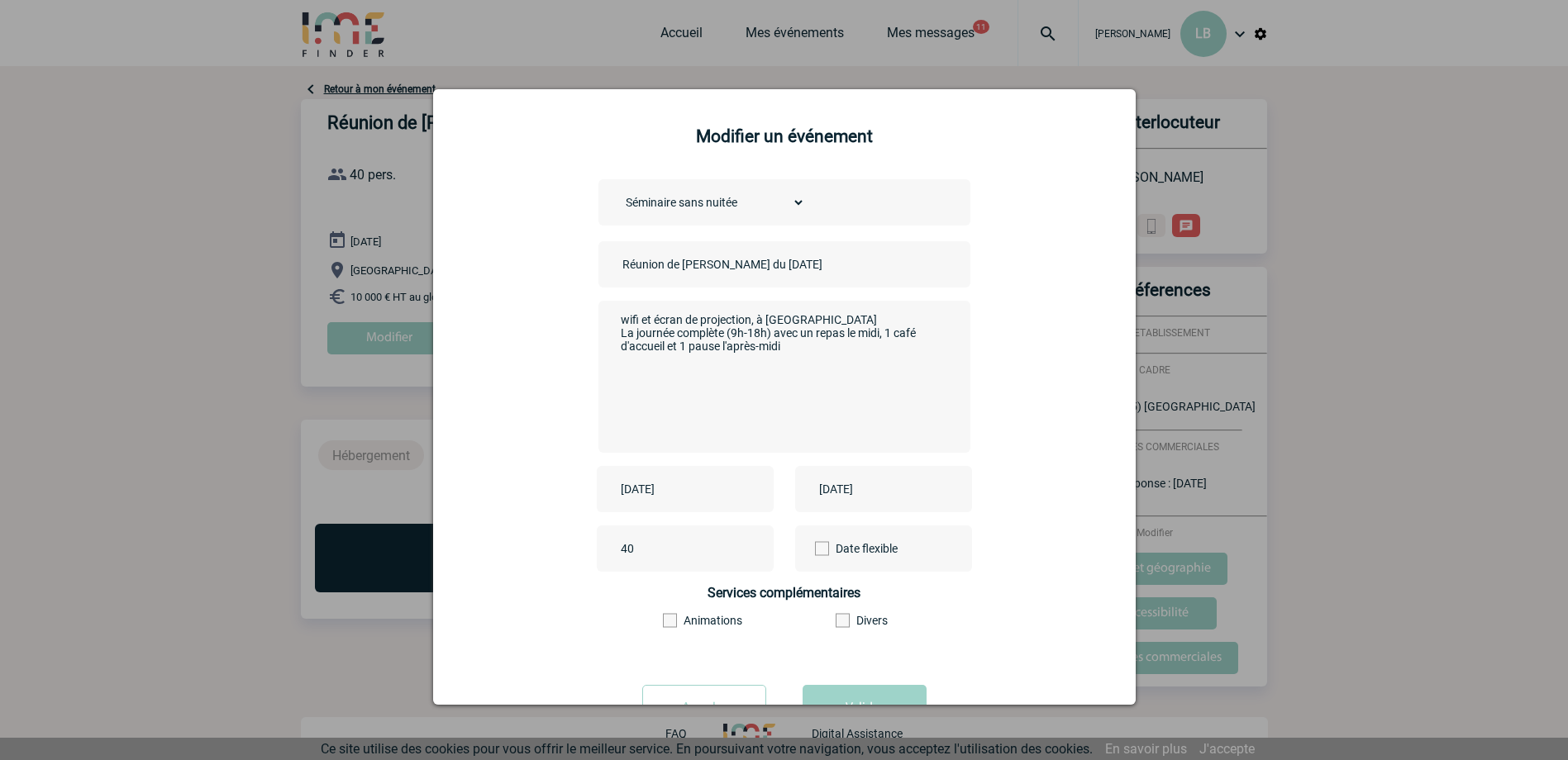 click on "wifi et écran de projection, à [GEOGRAPHIC_DATA]
La journée complète (9h-18h) avec un repas le midi, 1 café d'accueil et 1 pause l'après-midi" at bounding box center [779, 375] 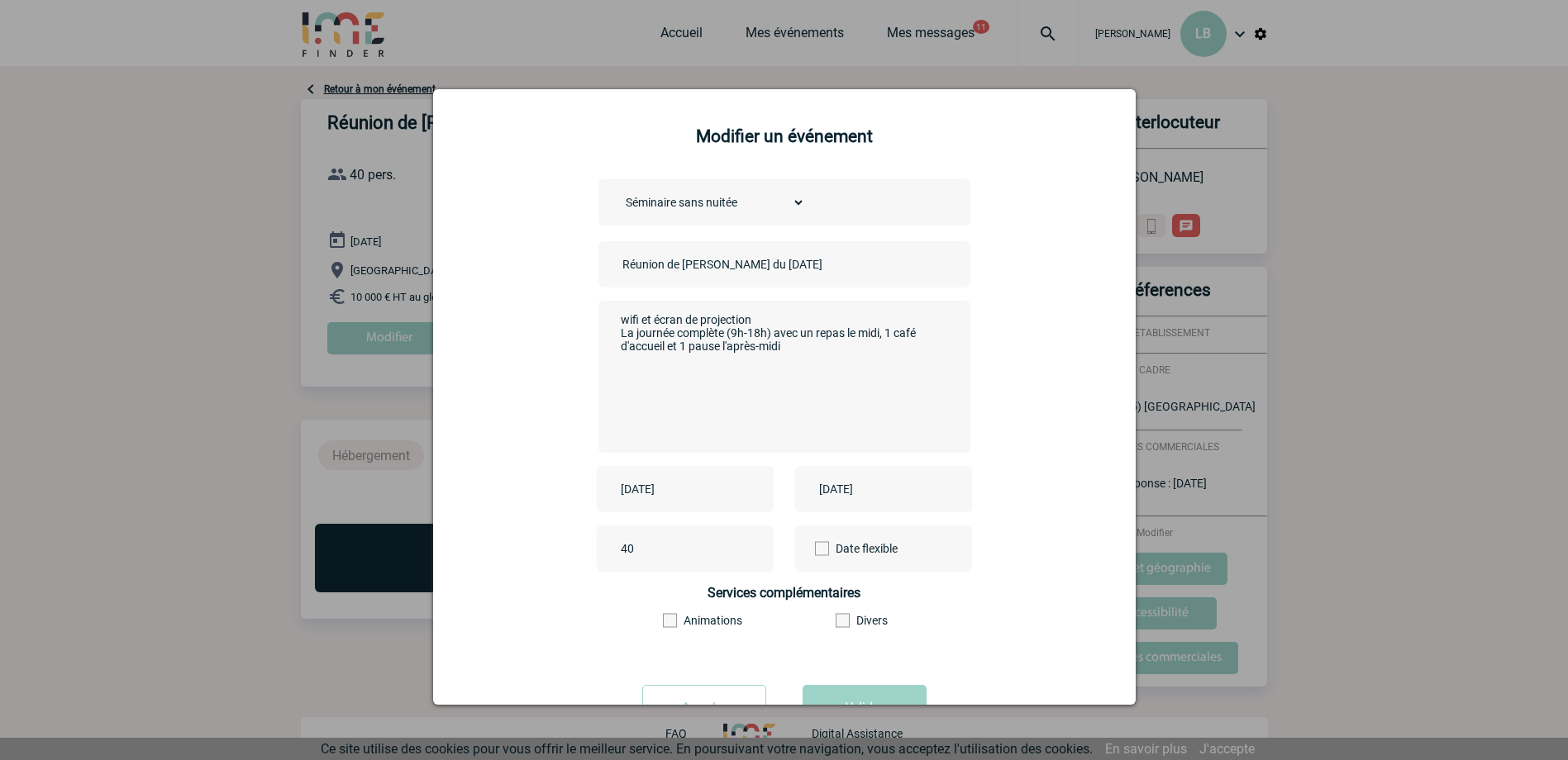 click on "wifi et écran de projection
La journée complète (9h-18h) avec un repas le midi, 1 café d'accueil et 1 pause l'après-midi" at bounding box center [779, 375] 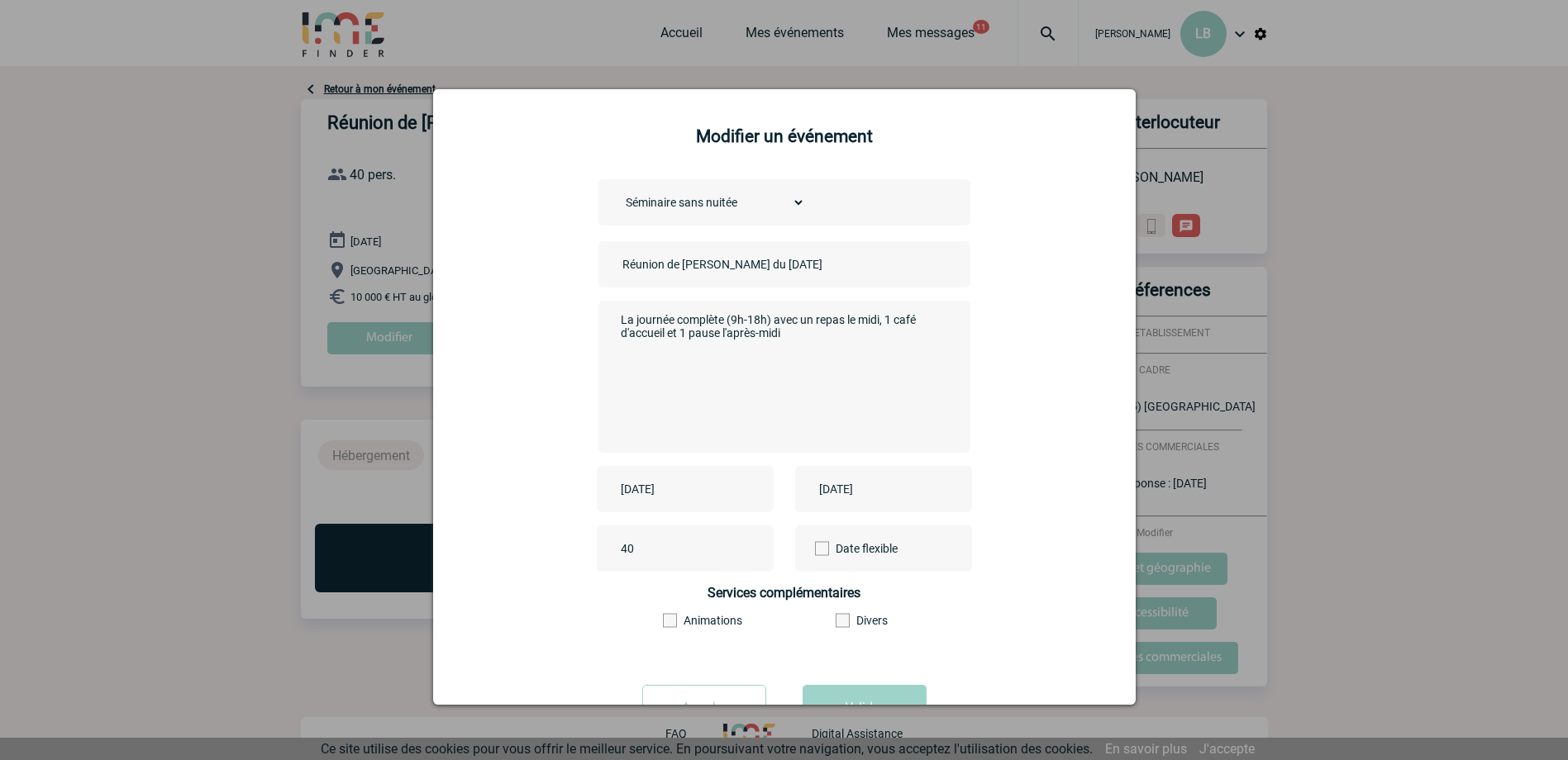 click on "La journée complète (9h-18h) avec un repas le midi, 1 café d'accueil et 1 pause l'après-midi" at bounding box center [779, 375] 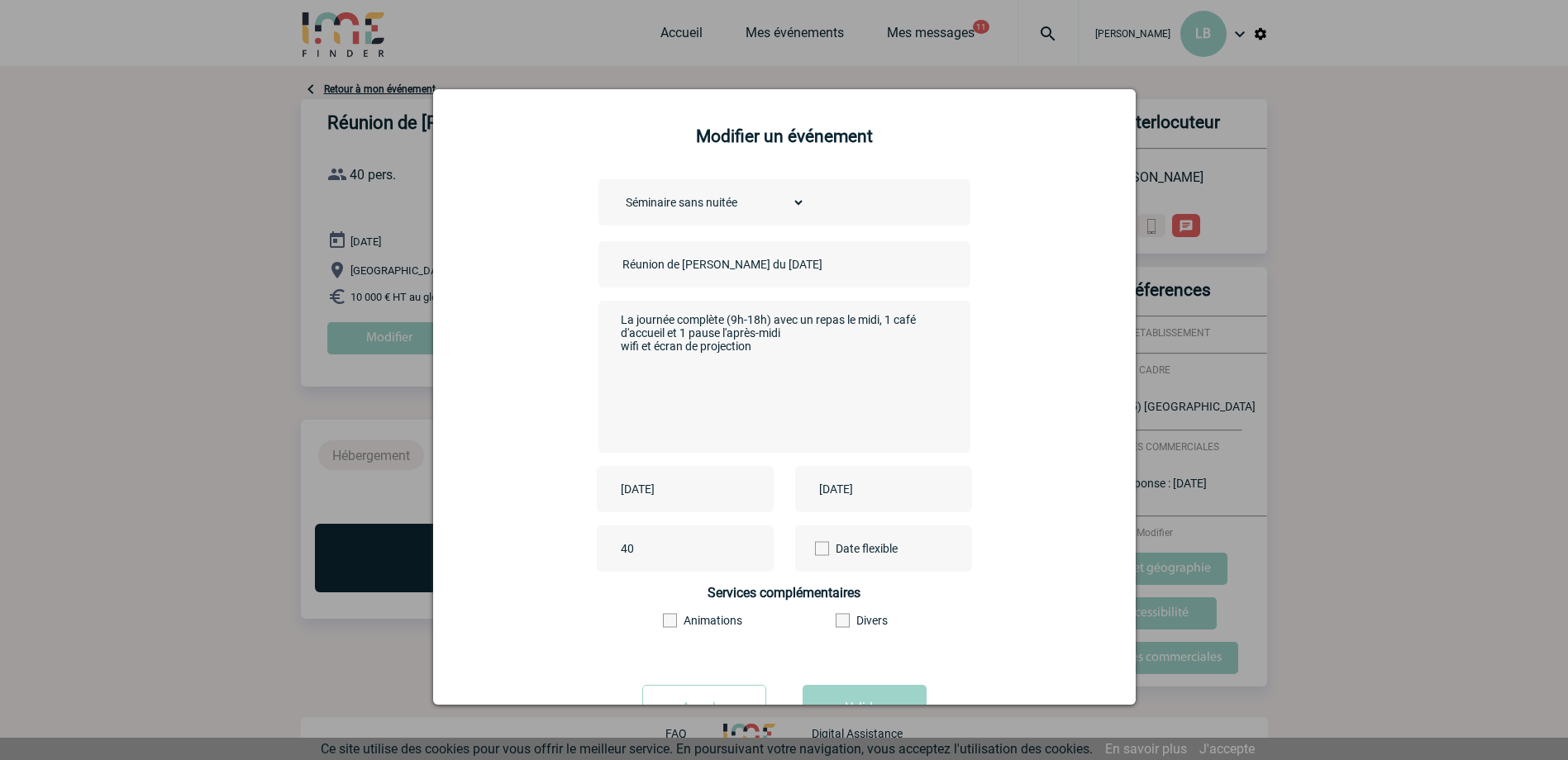 click on "La journée complète (9h-18h) avec un repas le midi, 1 café d'accueil et 1 pause l'après-midi
wifi et écran de projection" at bounding box center (779, 375) 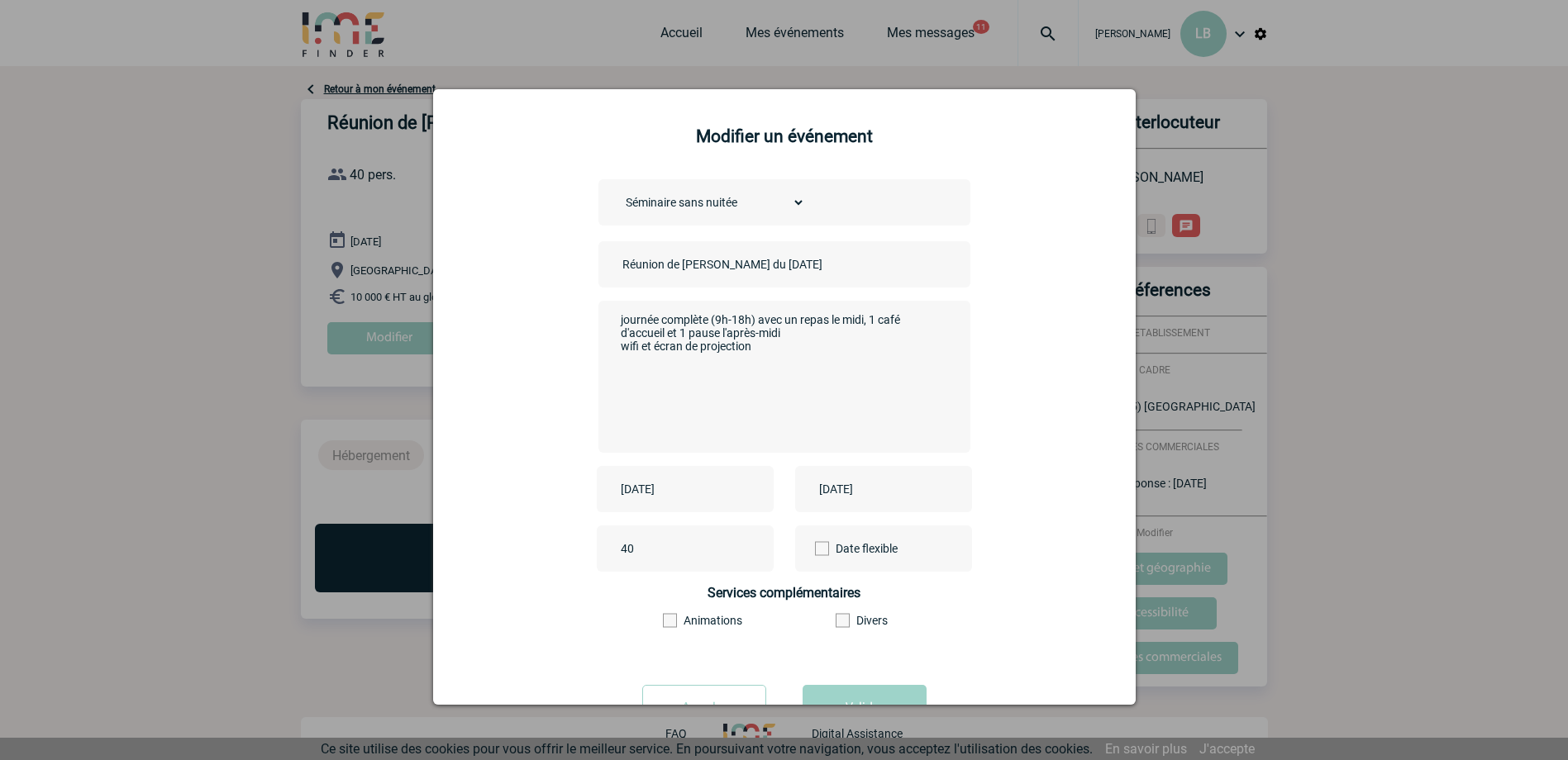 click on "journée complète (9h-18h) avec un repas le midi, 1 café d'accueil et 1 pause l'après-midi
wifi et écran de projection" at bounding box center [779, 375] 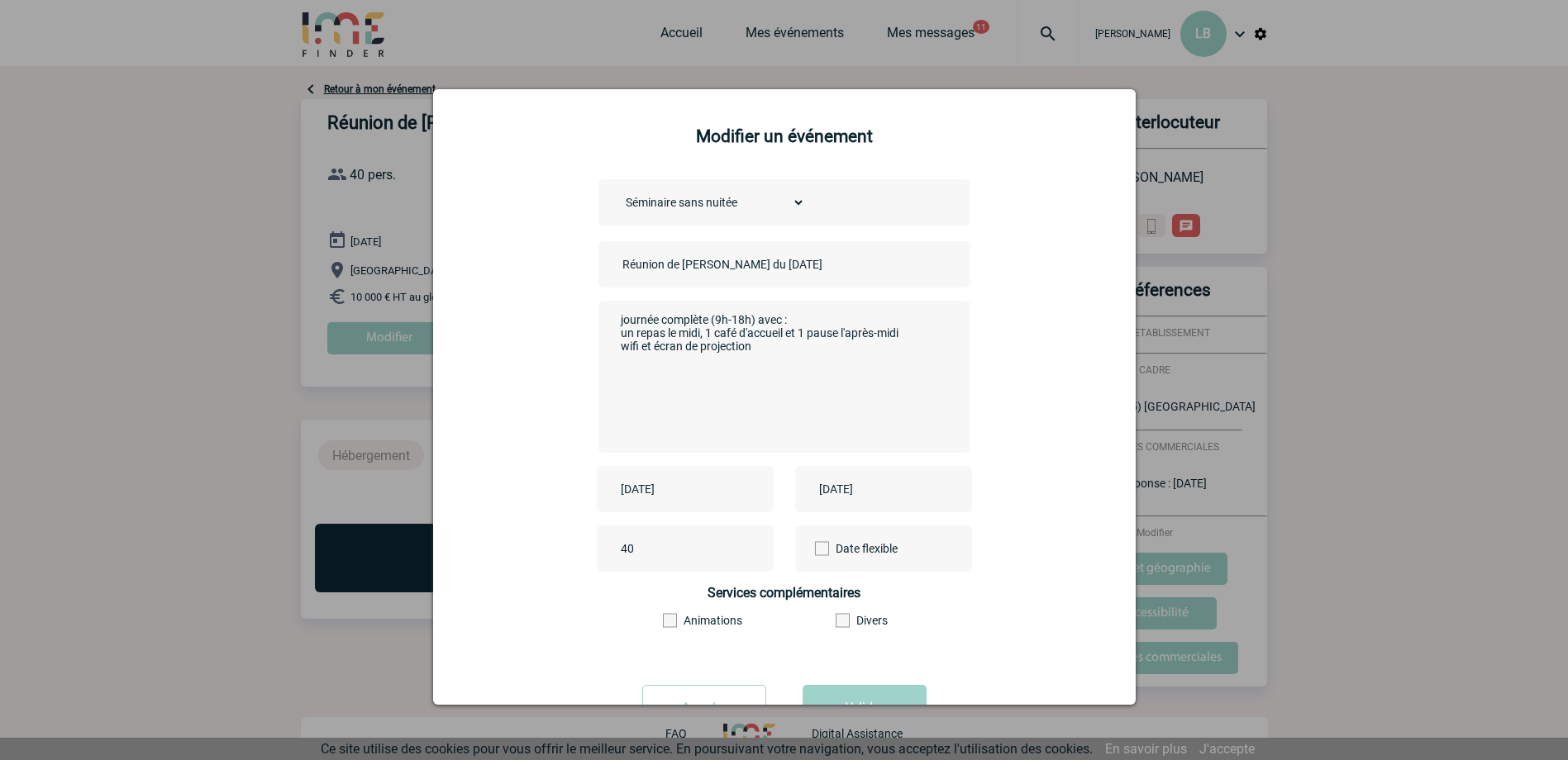 click on "journée complète (9h-18h) avec :
un repas le midi, 1 café d'accueil et 1 pause l'après-midi
wifi et écran de projection" at bounding box center [779, 375] 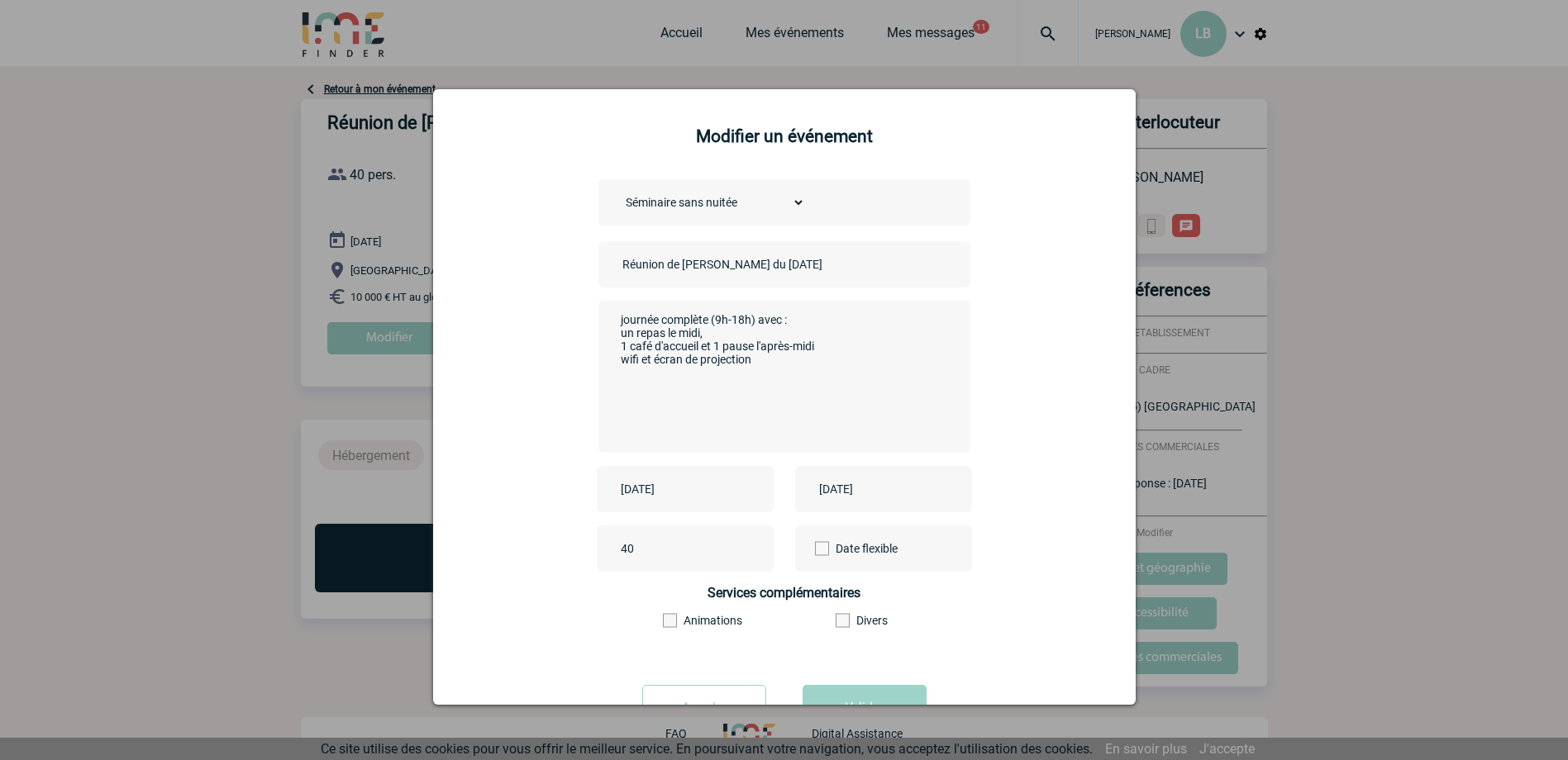 click on "journée complète (9h-18h) avec :
un repas le midi,
1 café d'accueil et 1 pause l'après-midi
wifi et écran de projection" at bounding box center (779, 375) 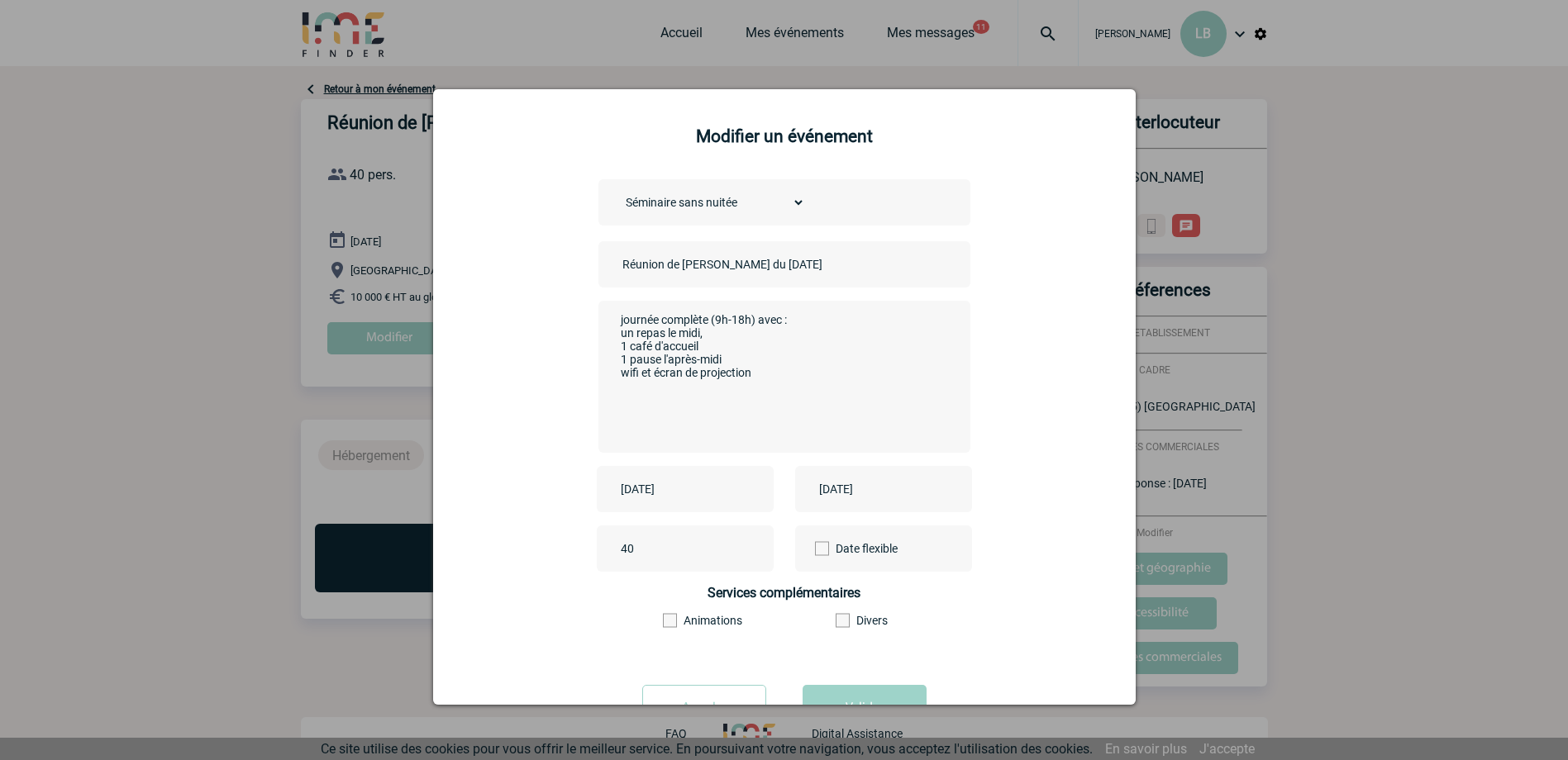 click on "journée complète (9h-18h) avec :
un repas le midi,
1 café d'accueil
1 pause l'après-midi
wifi et écran de projection" at bounding box center [779, 375] 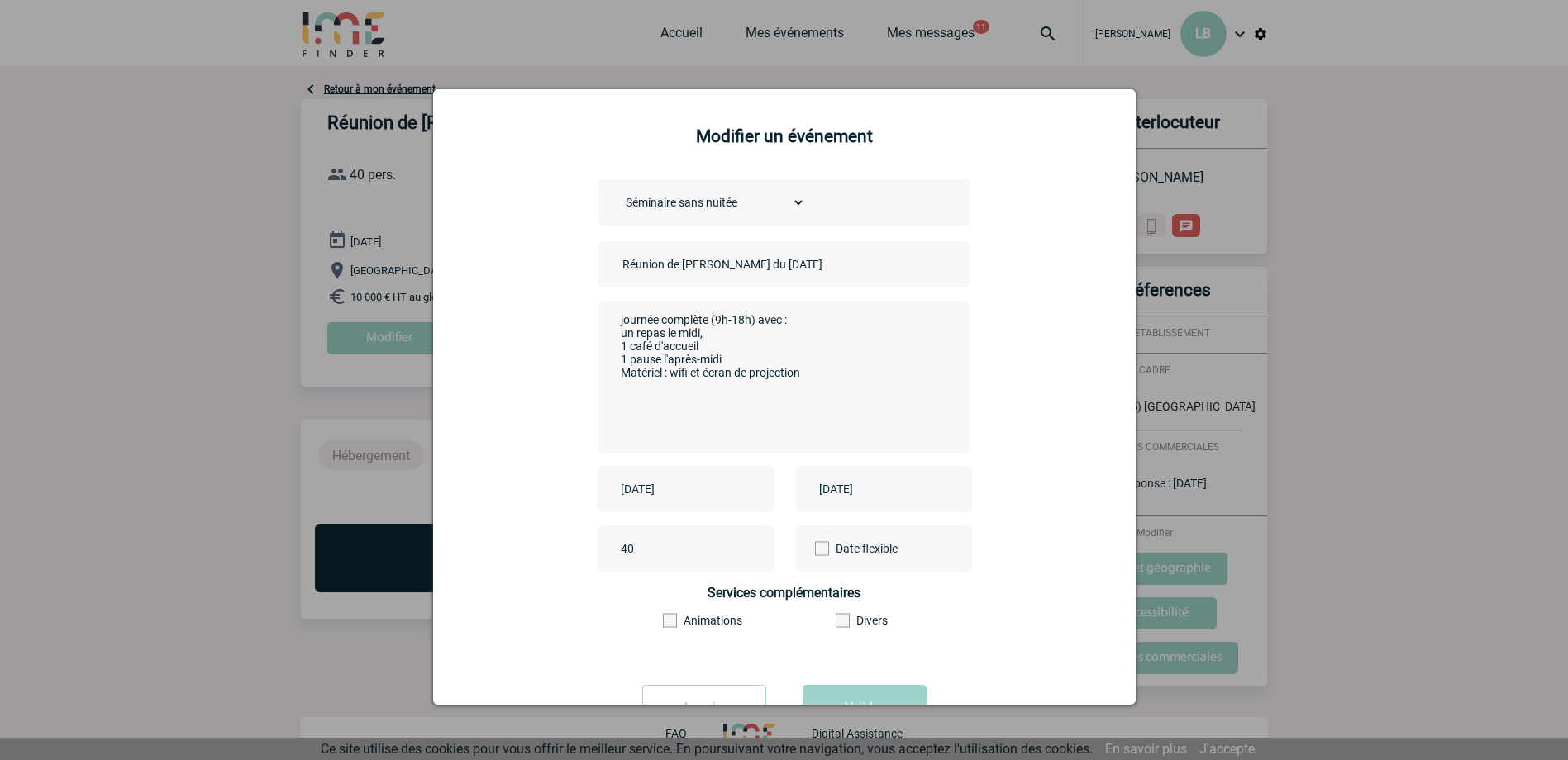 click on "journée complète (9h-18h) avec :
un repas le midi,
1 café d'accueil
1 pause l'après-midi
Matériel : wifi et écran de projection" at bounding box center (779, 375) 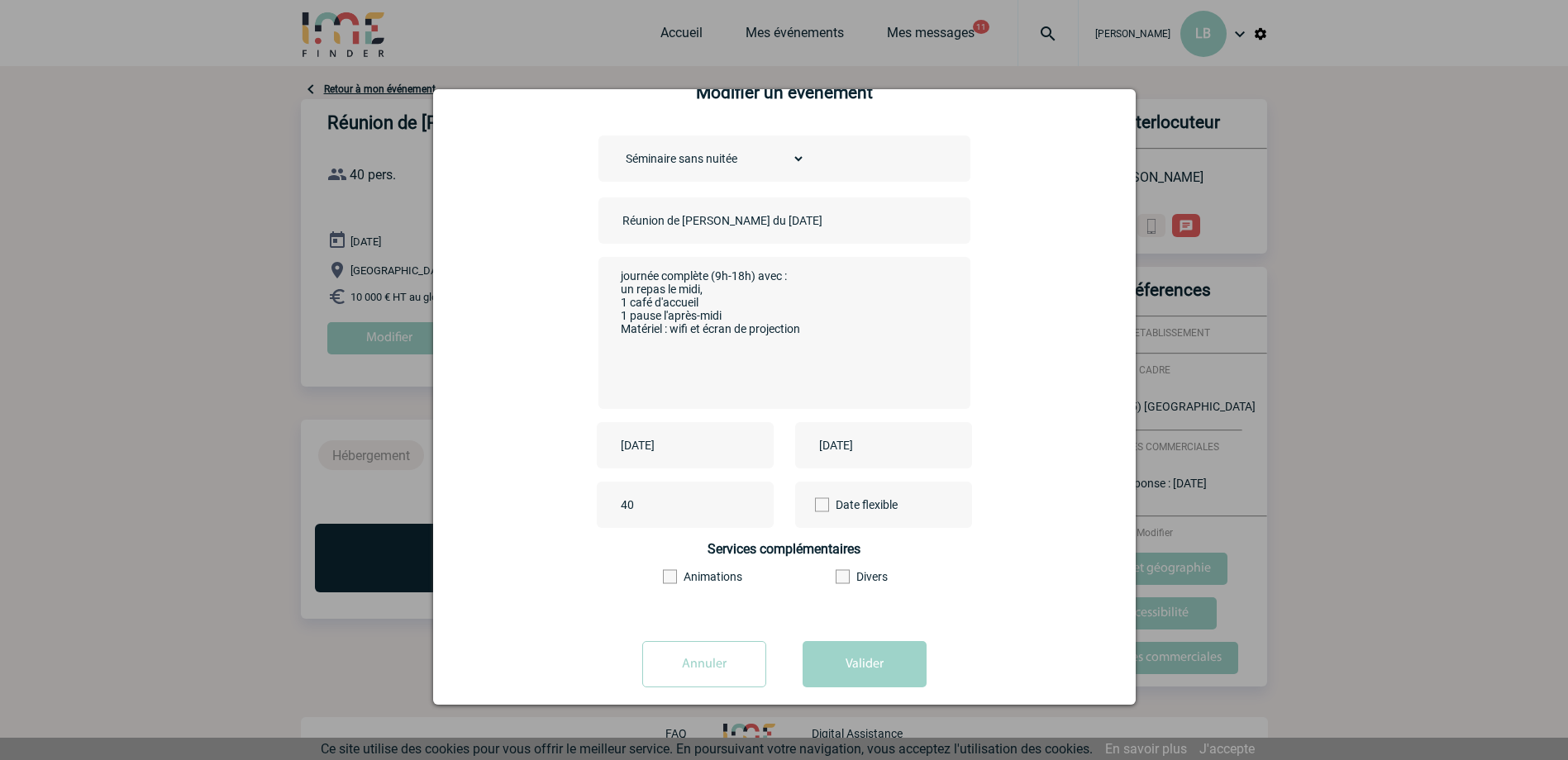 scroll, scrollTop: 65, scrollLeft: 0, axis: vertical 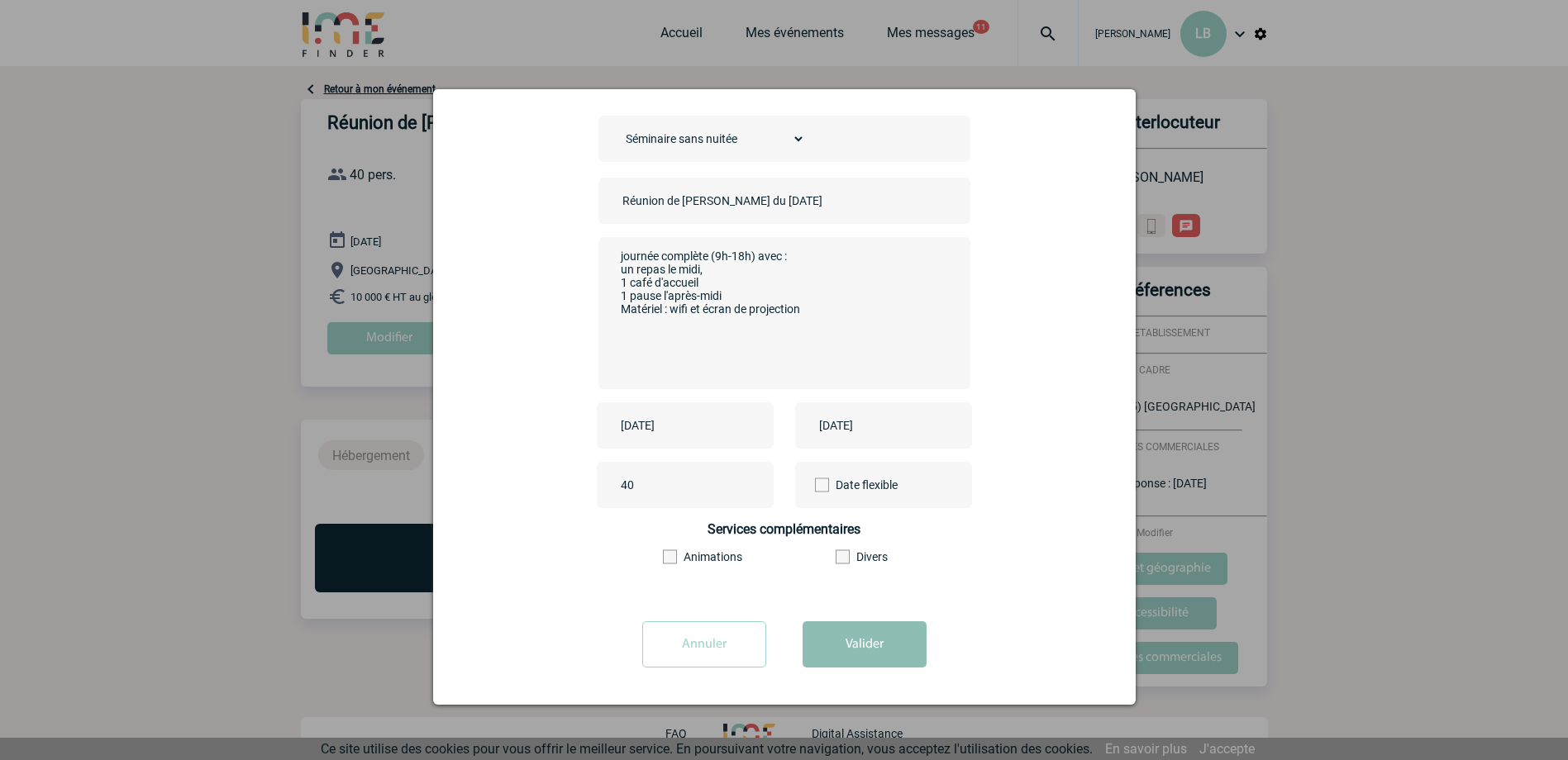 type on "journée complète (9h-18h) avec :
un repas le midi,
1 café d'accueil
1 pause l'après-midi
Matériel : wifi et écran de projection" 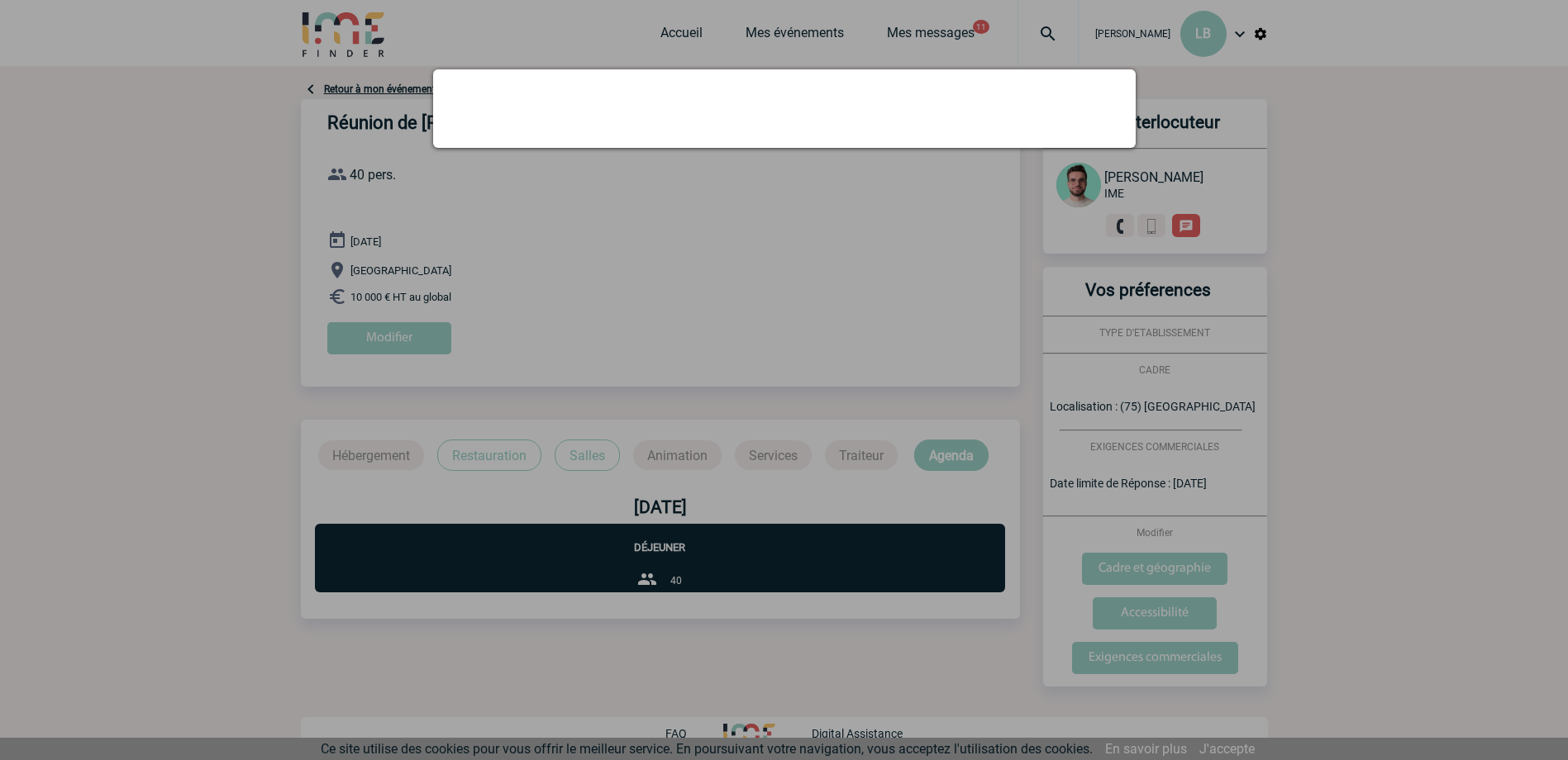 scroll, scrollTop: 0, scrollLeft: 0, axis: both 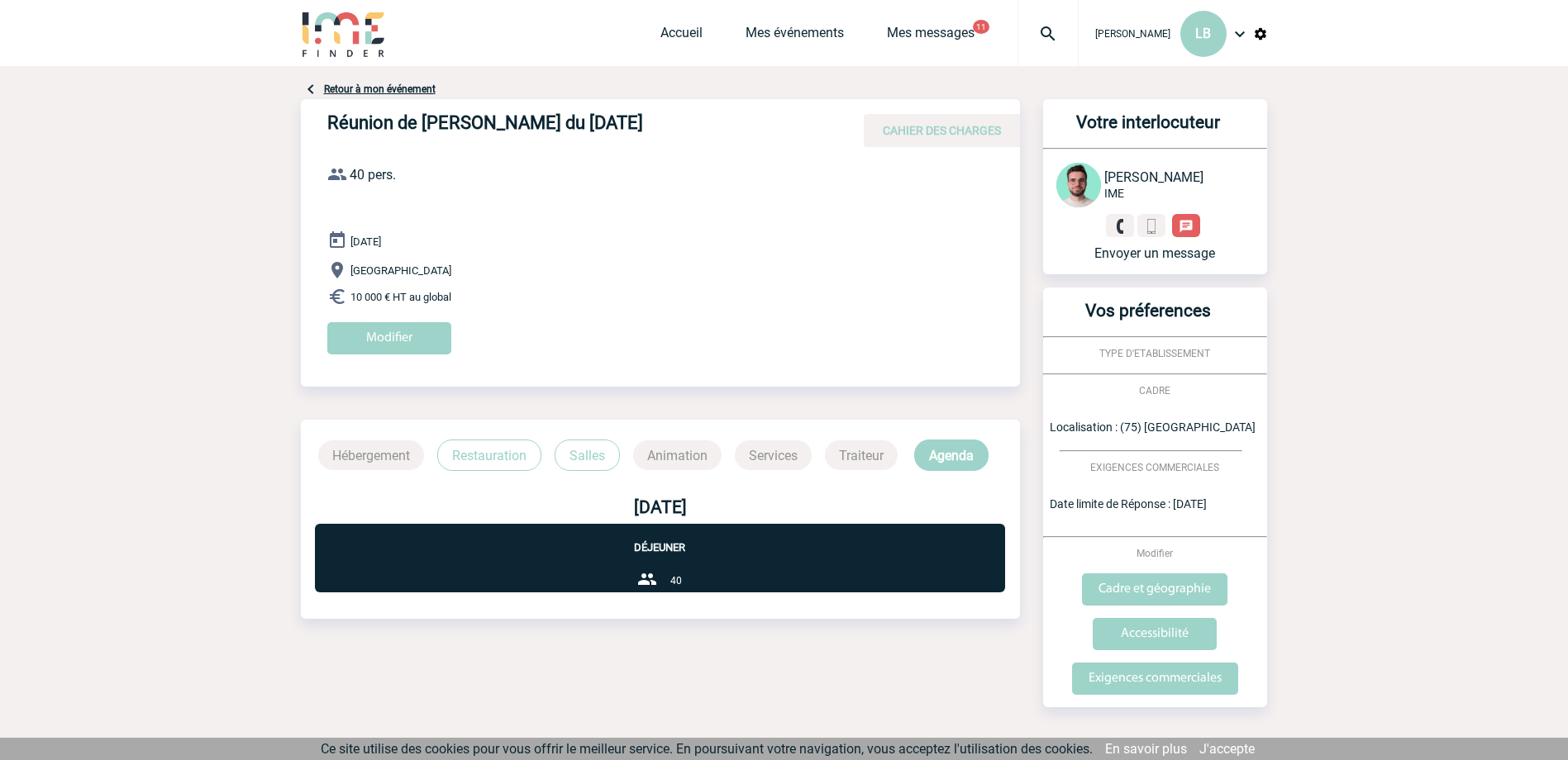 click on "Retour à mon événement" at bounding box center [379, 89] 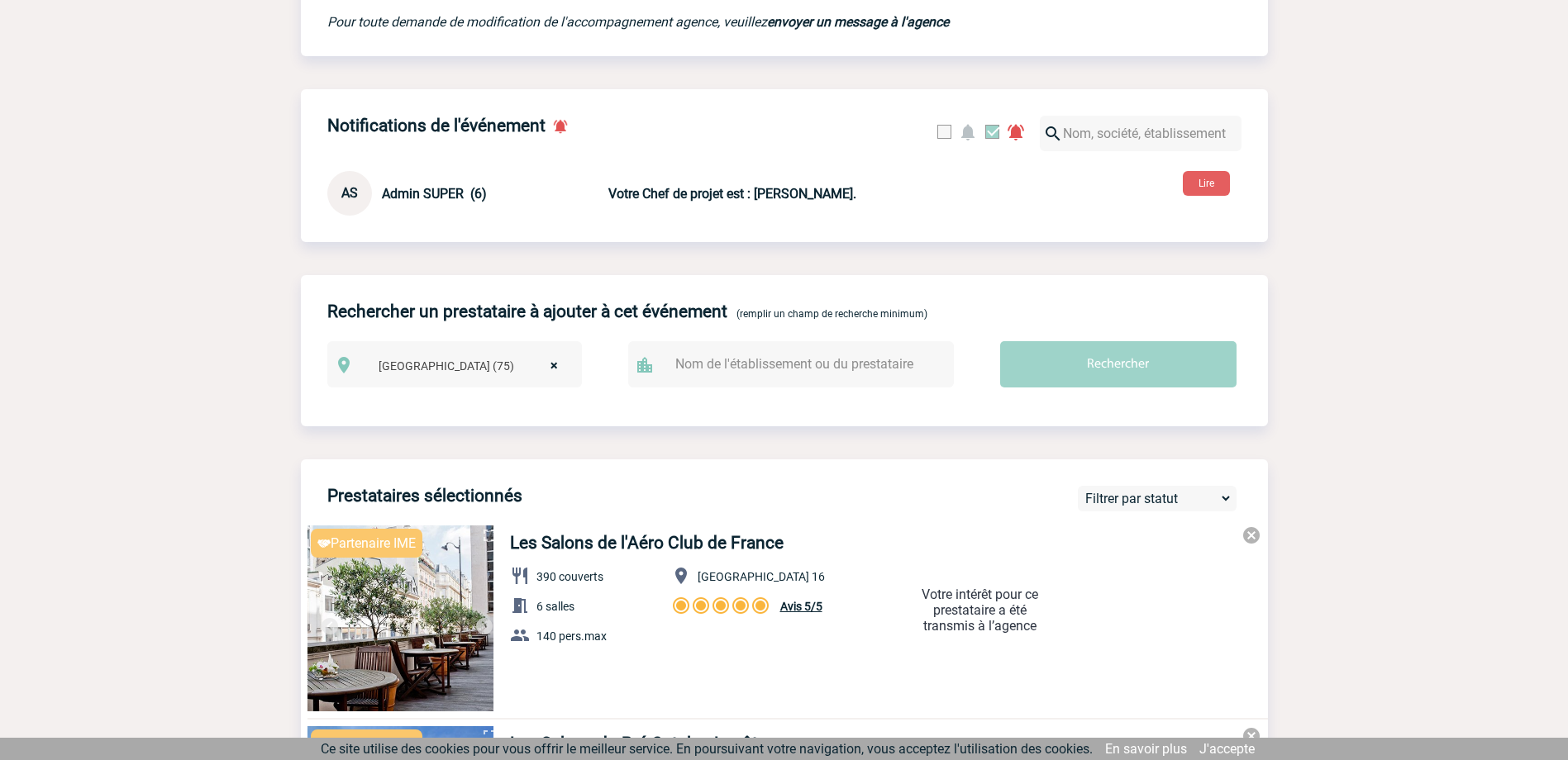 scroll, scrollTop: 496, scrollLeft: 0, axis: vertical 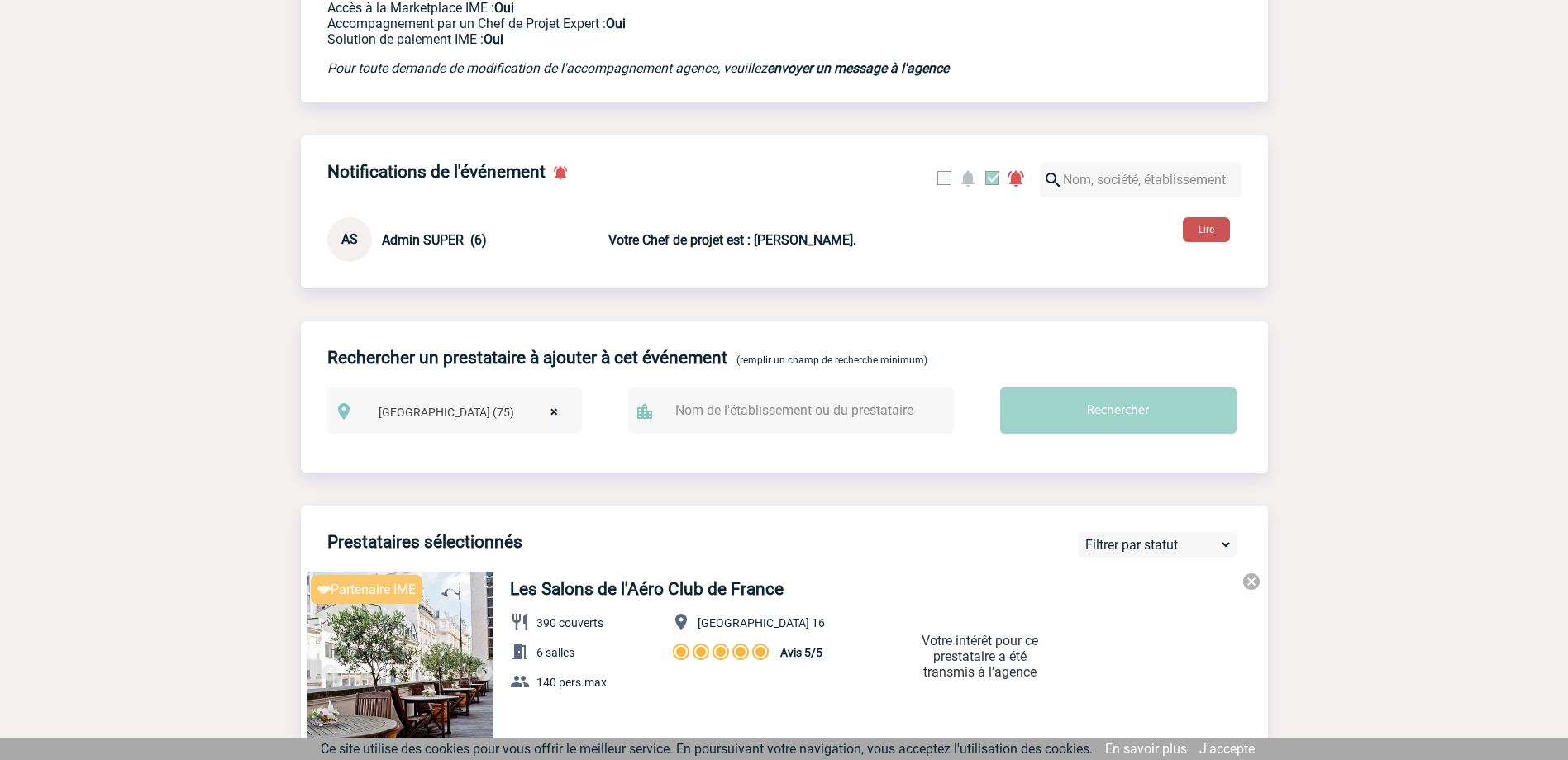 click on "Lire" at bounding box center (1206, 230) 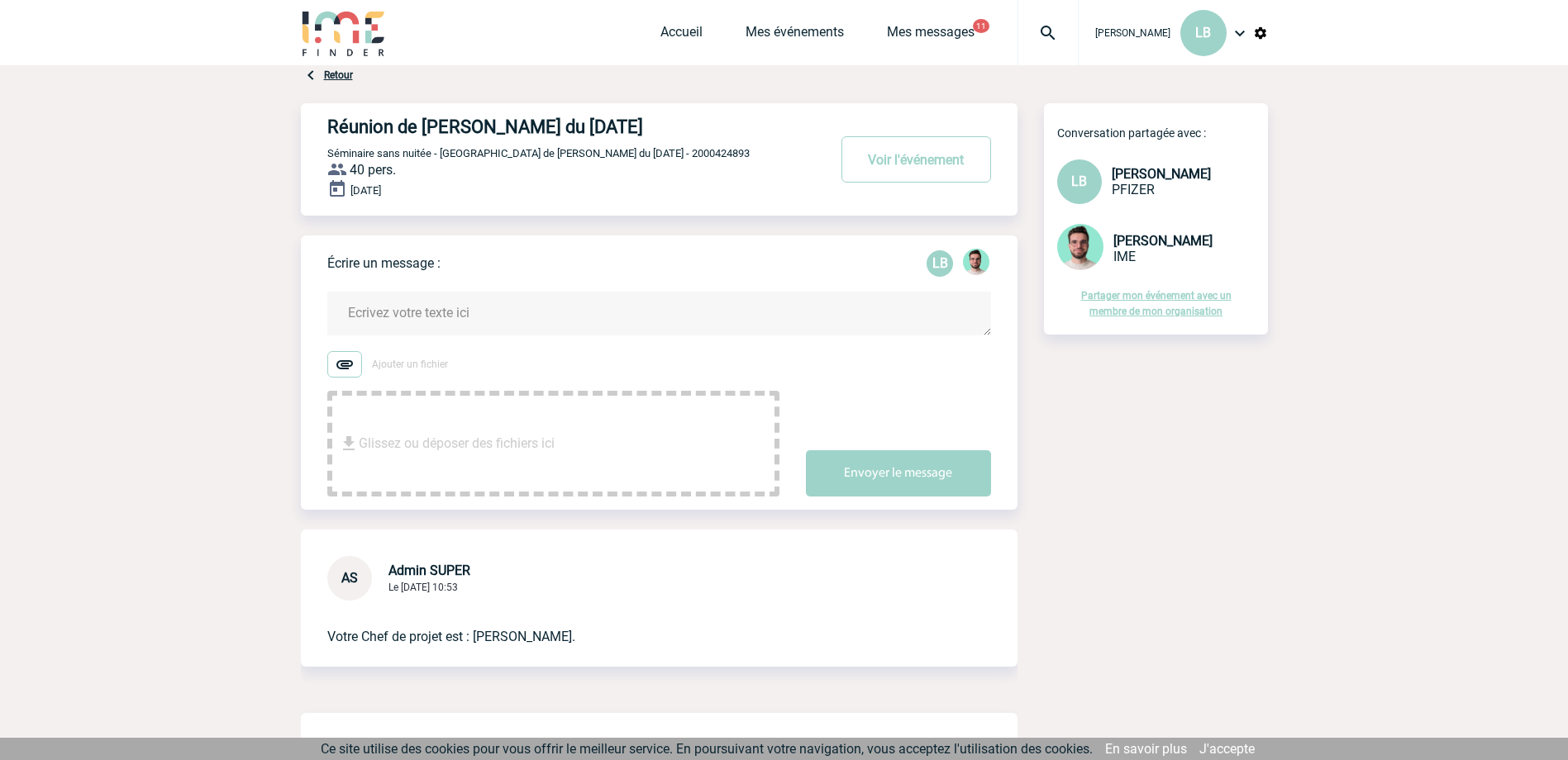 scroll, scrollTop: 0, scrollLeft: 0, axis: both 